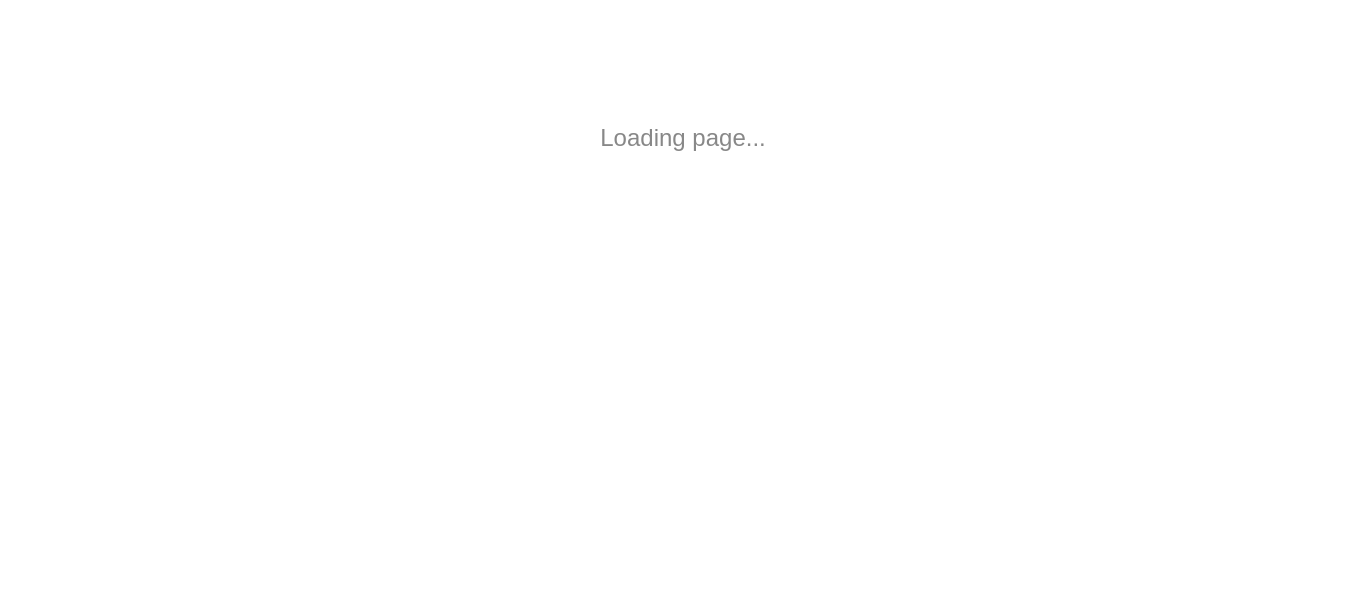 scroll, scrollTop: 0, scrollLeft: 0, axis: both 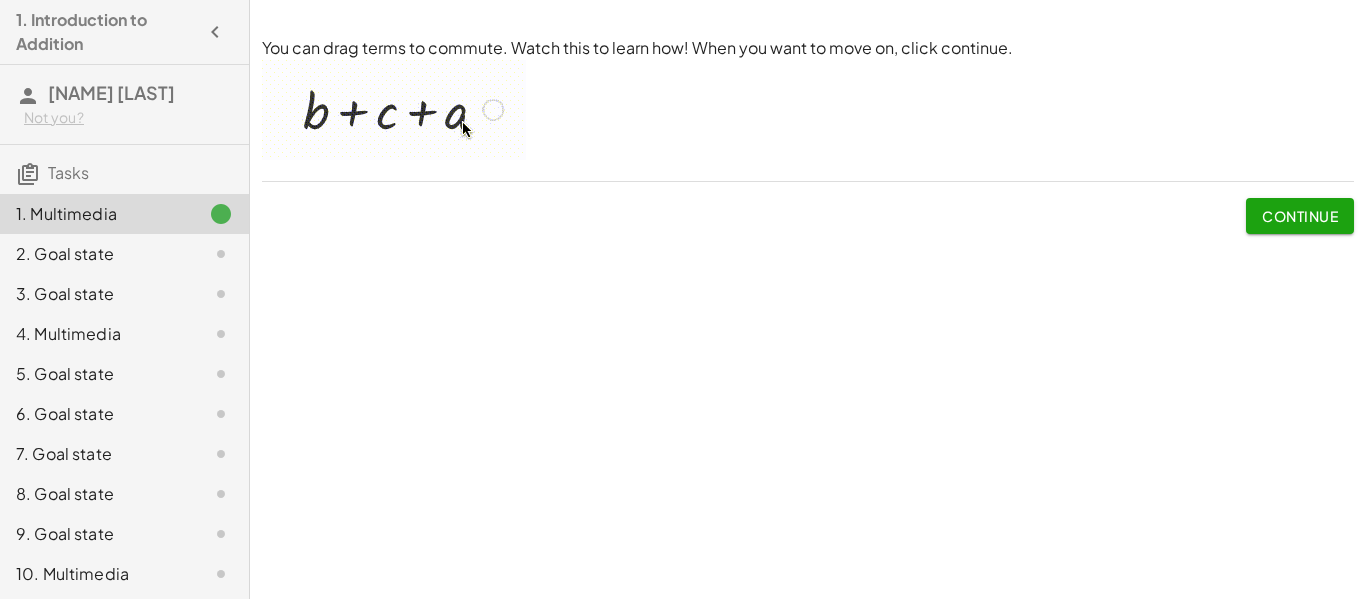 click on "Continue" at bounding box center (1300, 216) 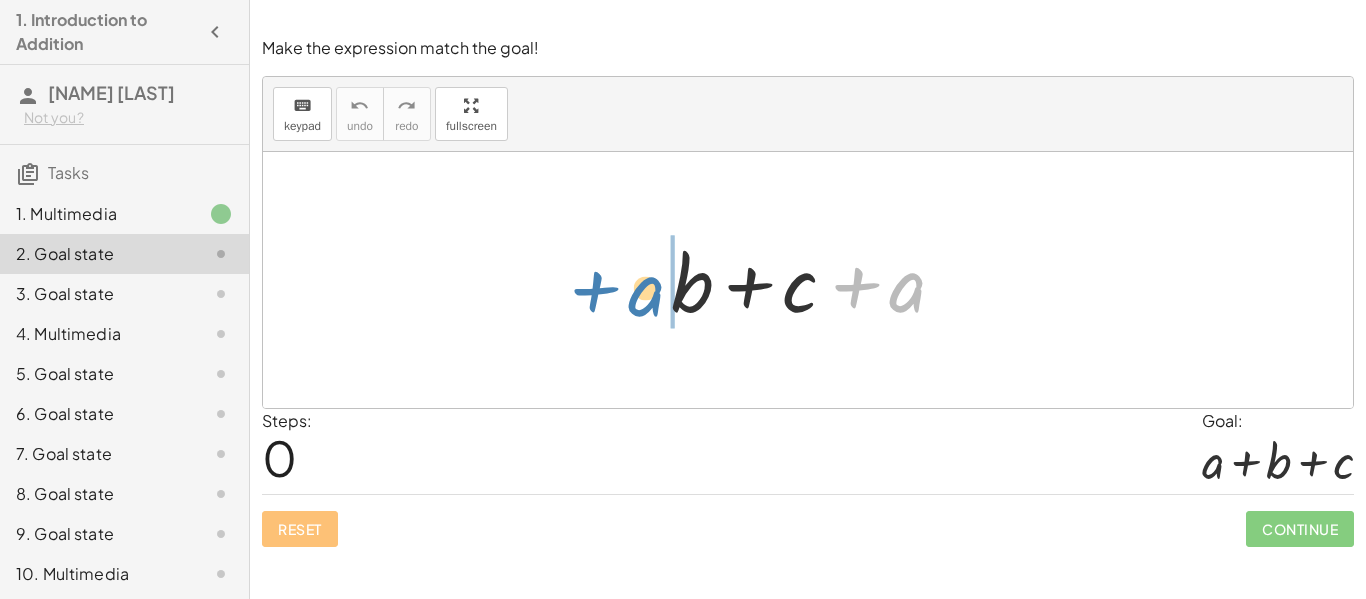 drag, startPoint x: 899, startPoint y: 304, endPoint x: 638, endPoint y: 308, distance: 261.03064 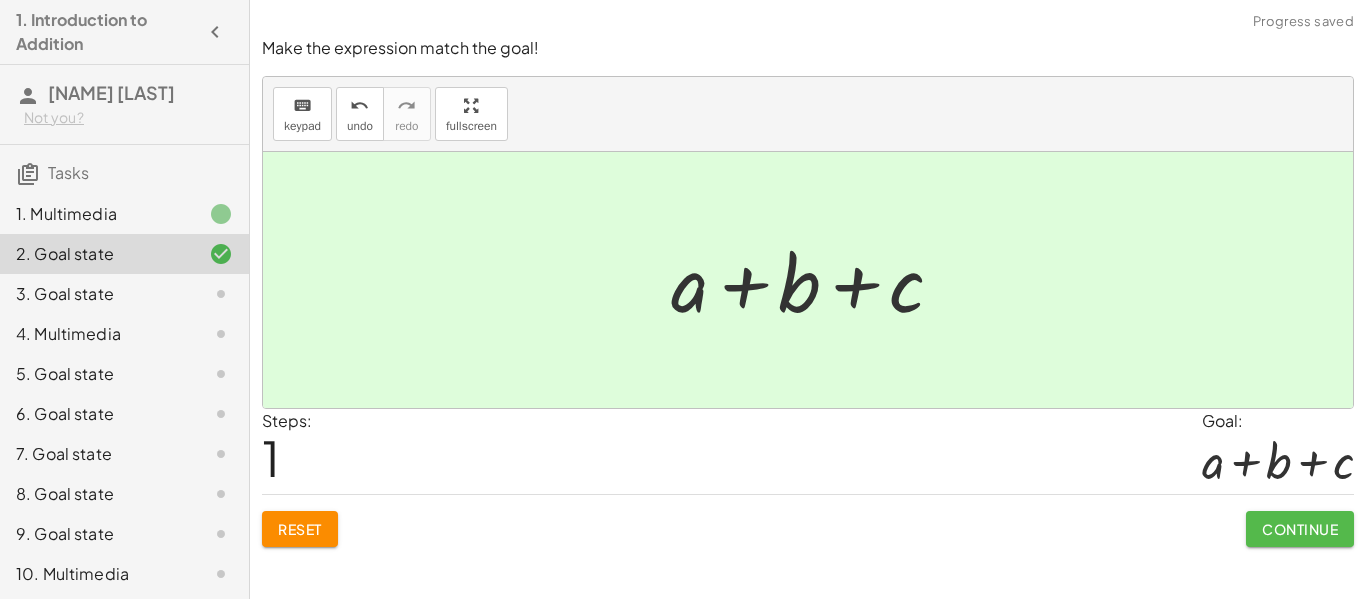 click on "Continue" at bounding box center (1300, 529) 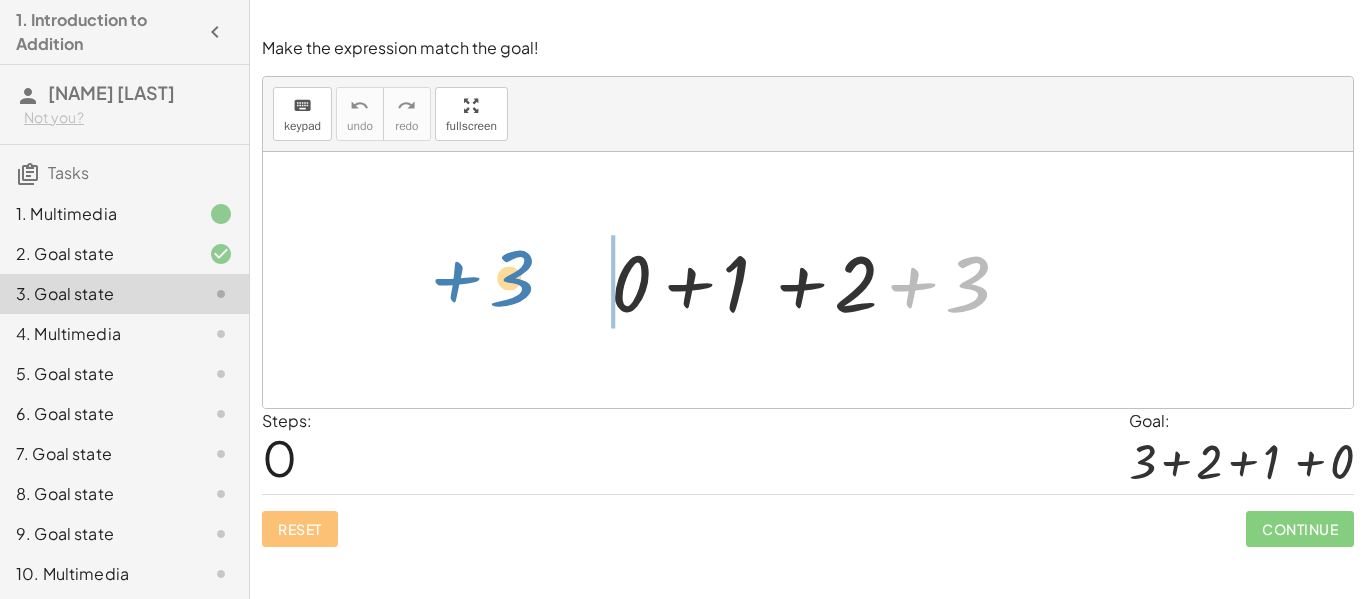 drag, startPoint x: 974, startPoint y: 313, endPoint x: 534, endPoint y: 305, distance: 440.07272 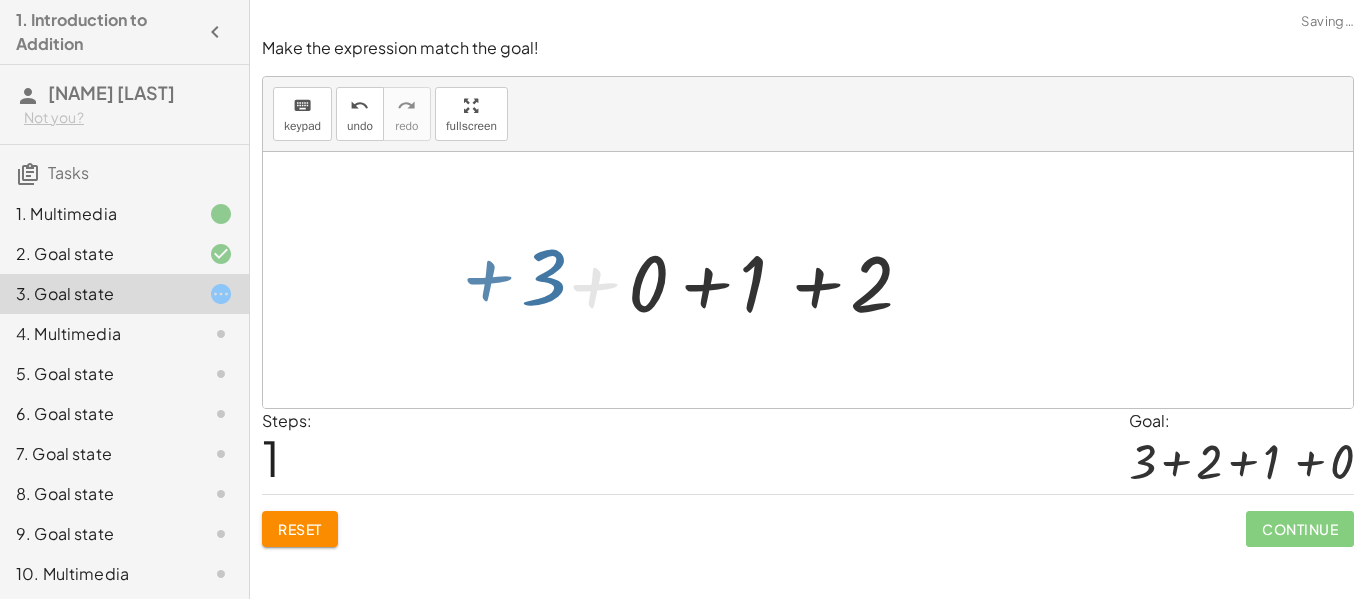 drag, startPoint x: 534, startPoint y: 305, endPoint x: 560, endPoint y: 308, distance: 26.172504 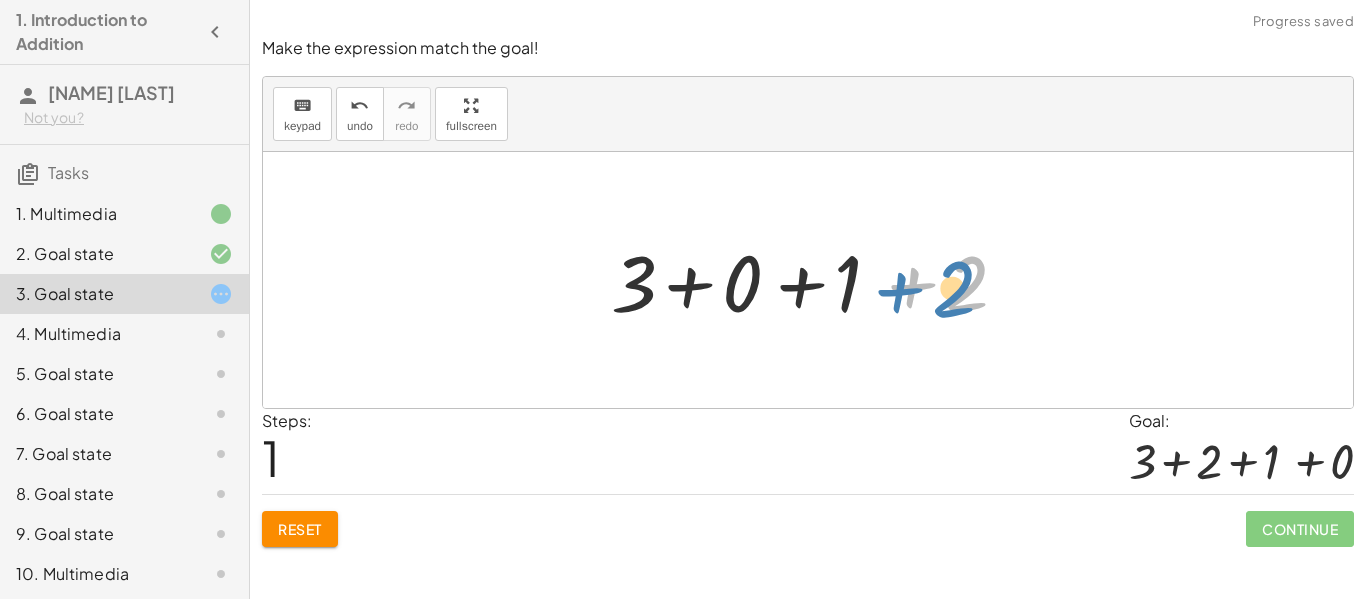 click at bounding box center (815, 280) 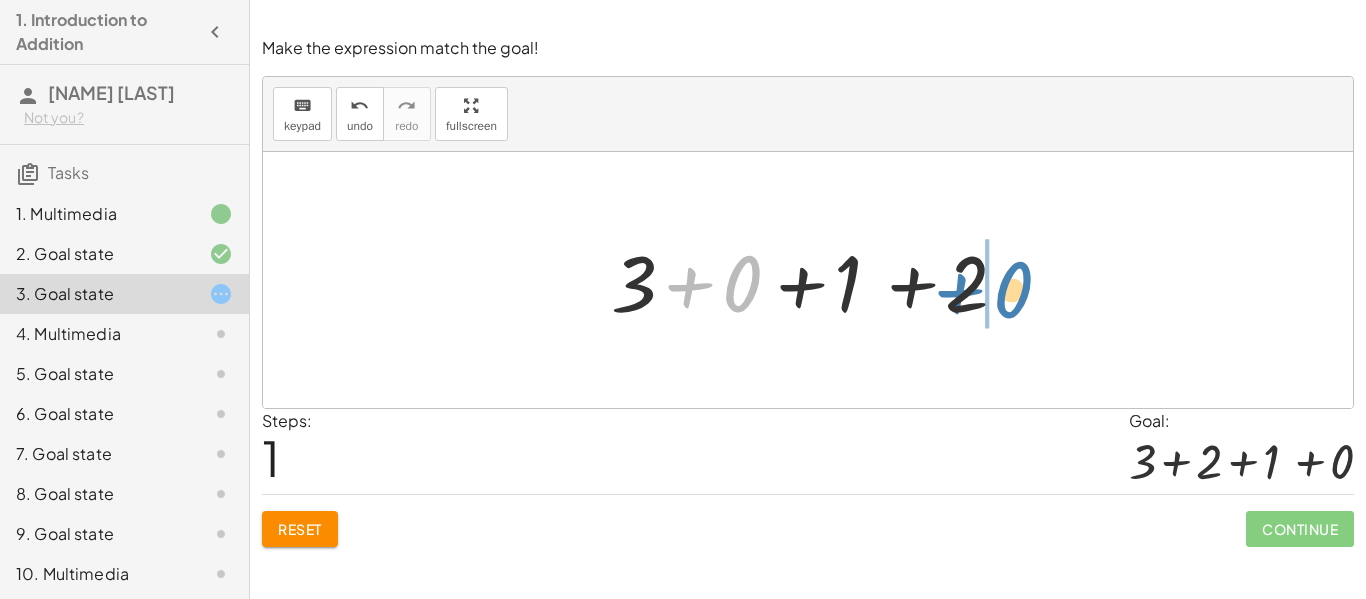 drag, startPoint x: 752, startPoint y: 290, endPoint x: 1025, endPoint y: 295, distance: 273.04578 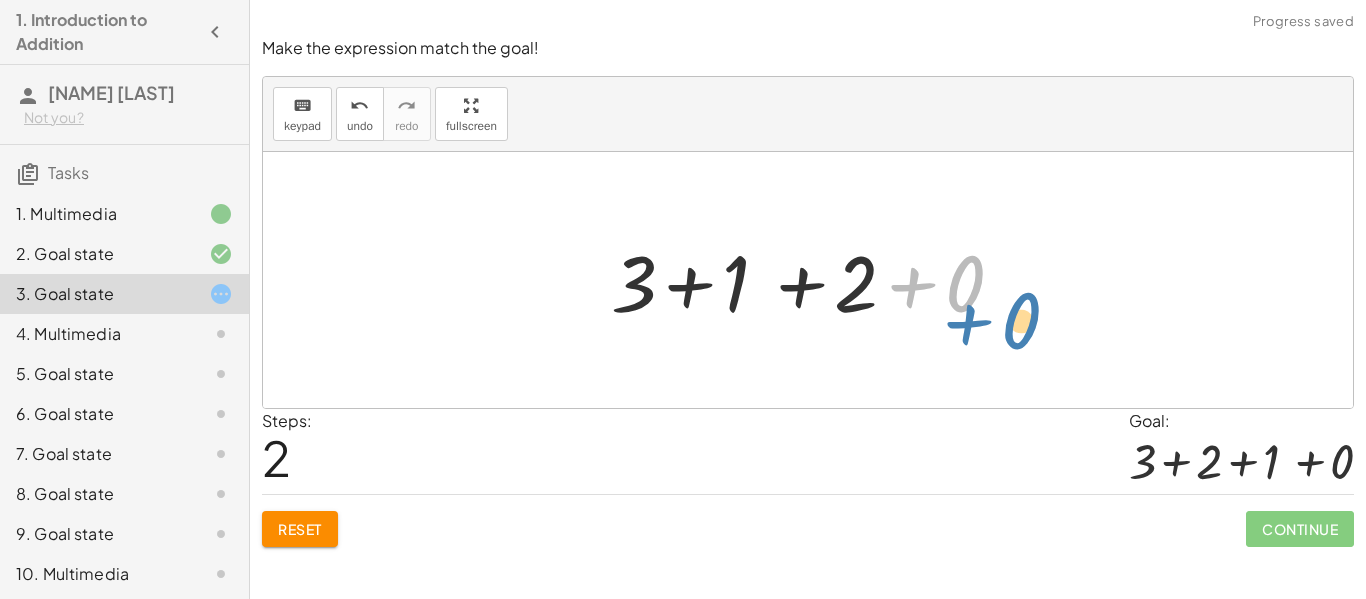 drag, startPoint x: 876, startPoint y: 292, endPoint x: 925, endPoint y: 315, distance: 54.129475 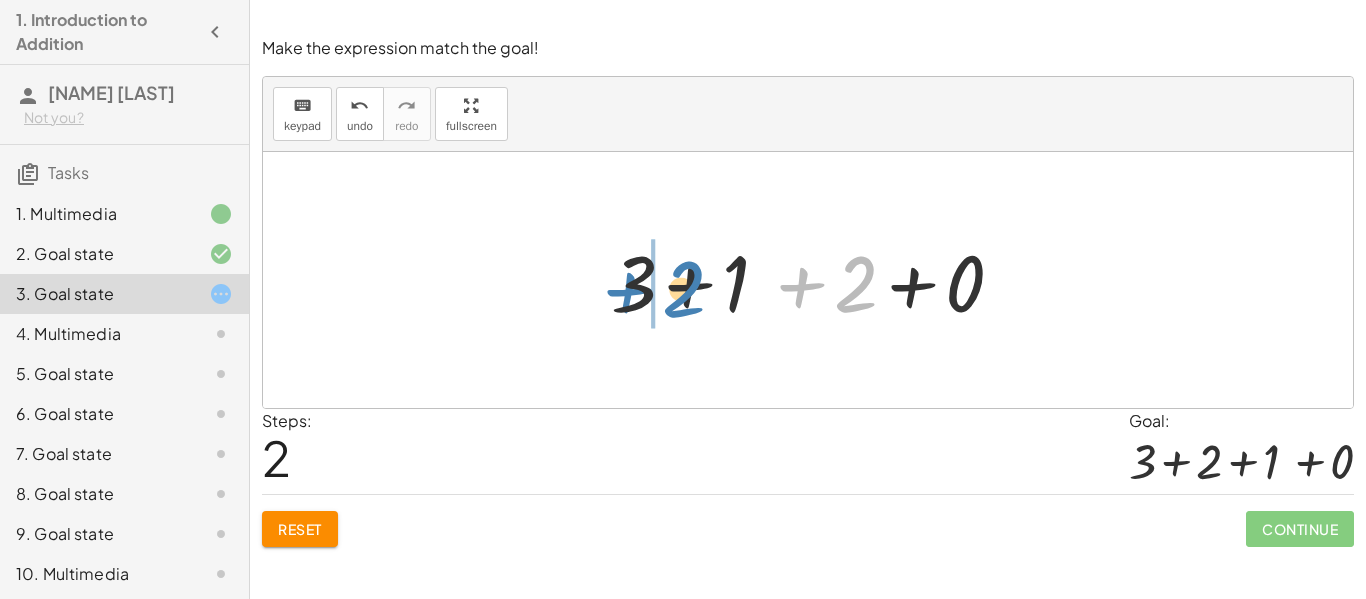 drag, startPoint x: 861, startPoint y: 301, endPoint x: 688, endPoint y: 306, distance: 173.07224 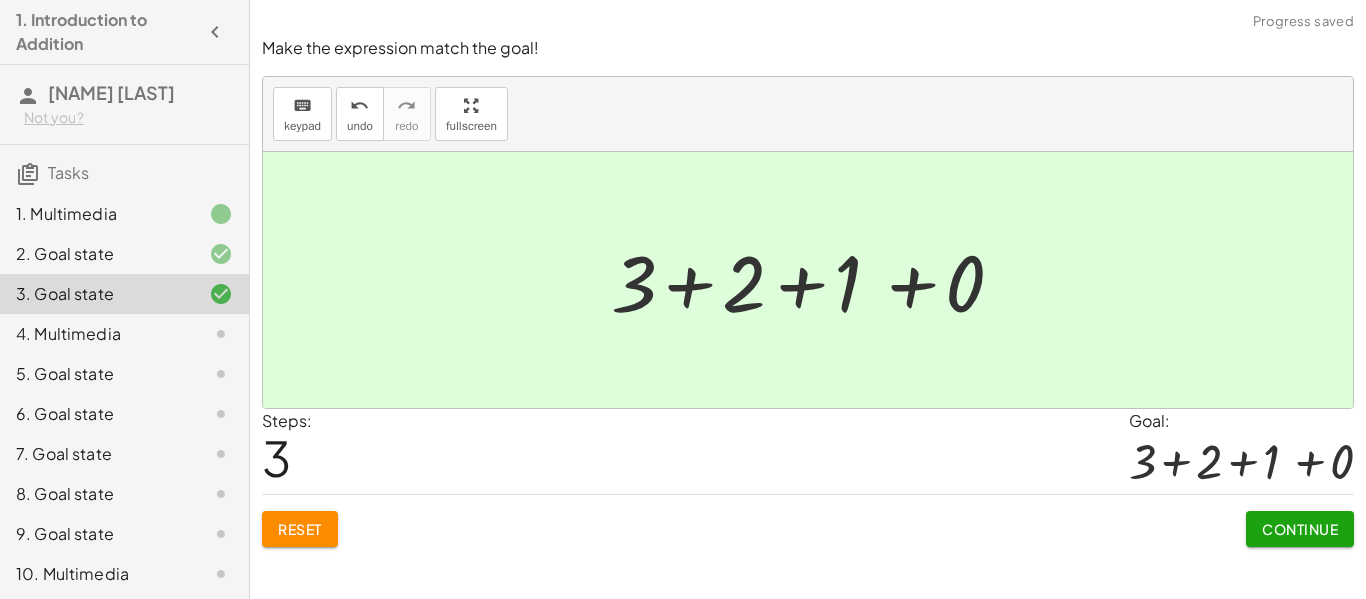 click on "Continue" at bounding box center [1300, 529] 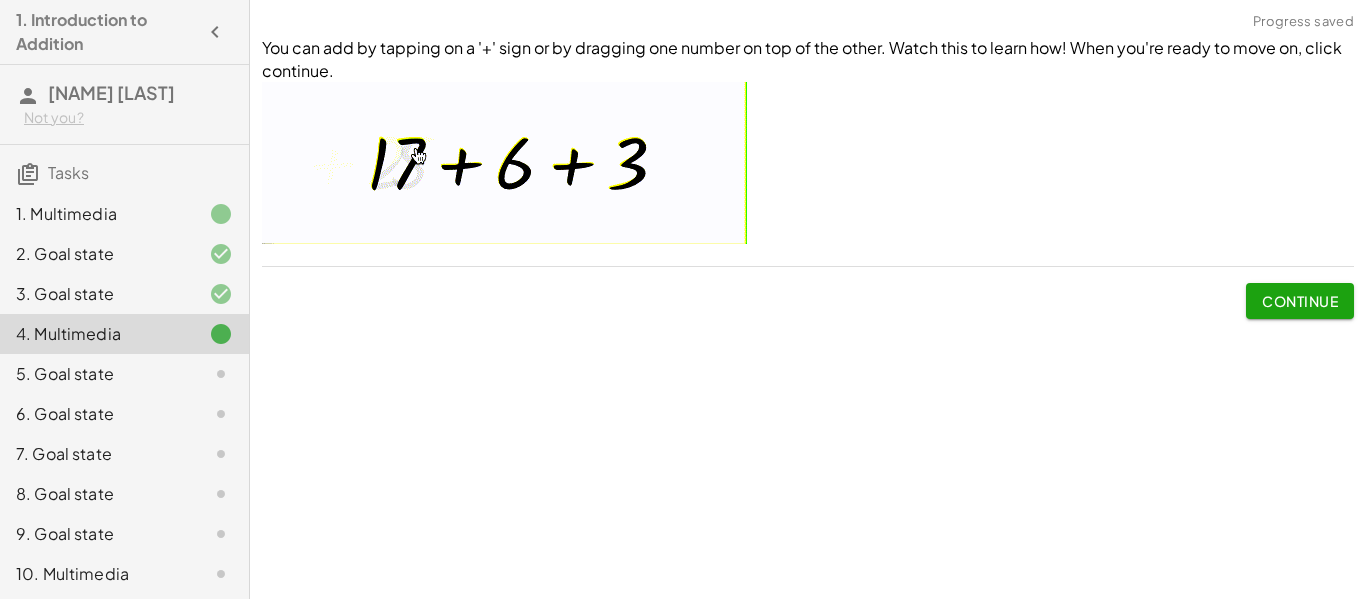 click on "Continue" 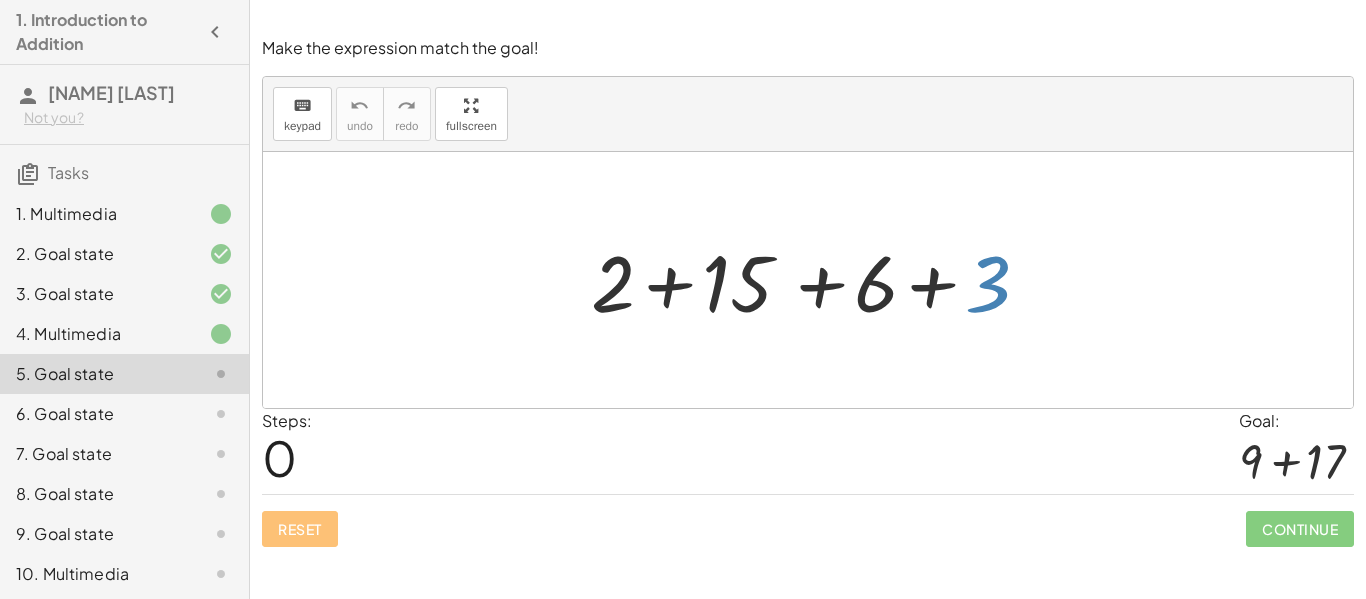 click at bounding box center [815, 280] 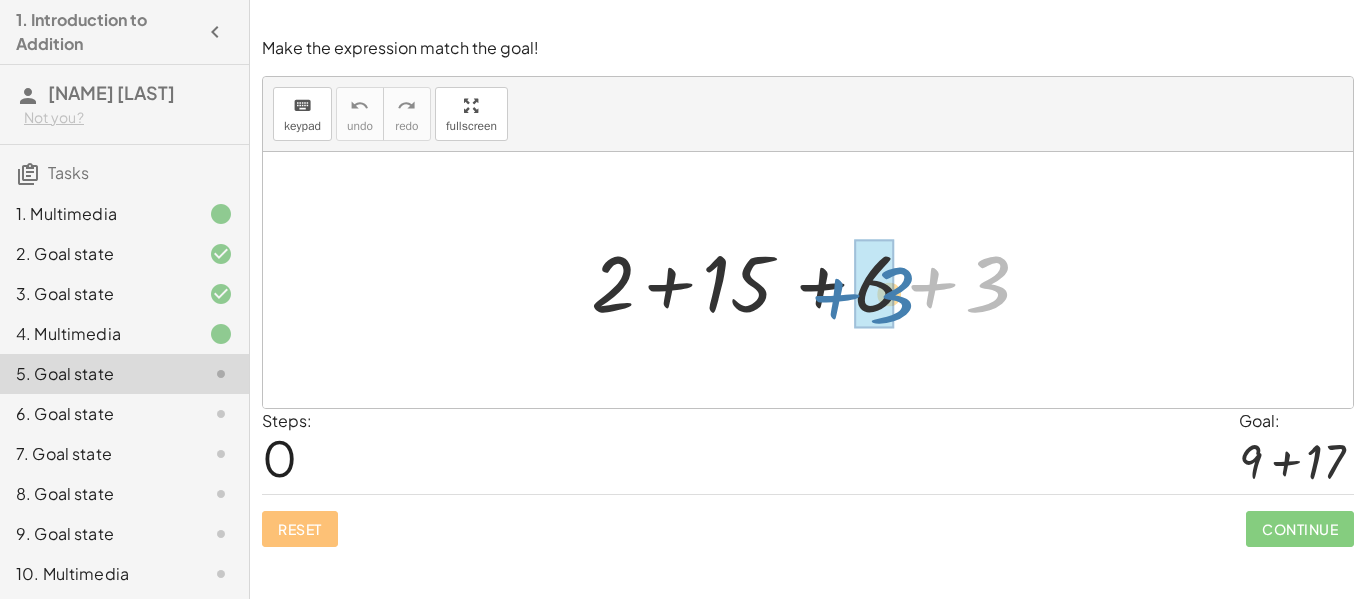 drag, startPoint x: 985, startPoint y: 281, endPoint x: 889, endPoint y: 290, distance: 96.42095 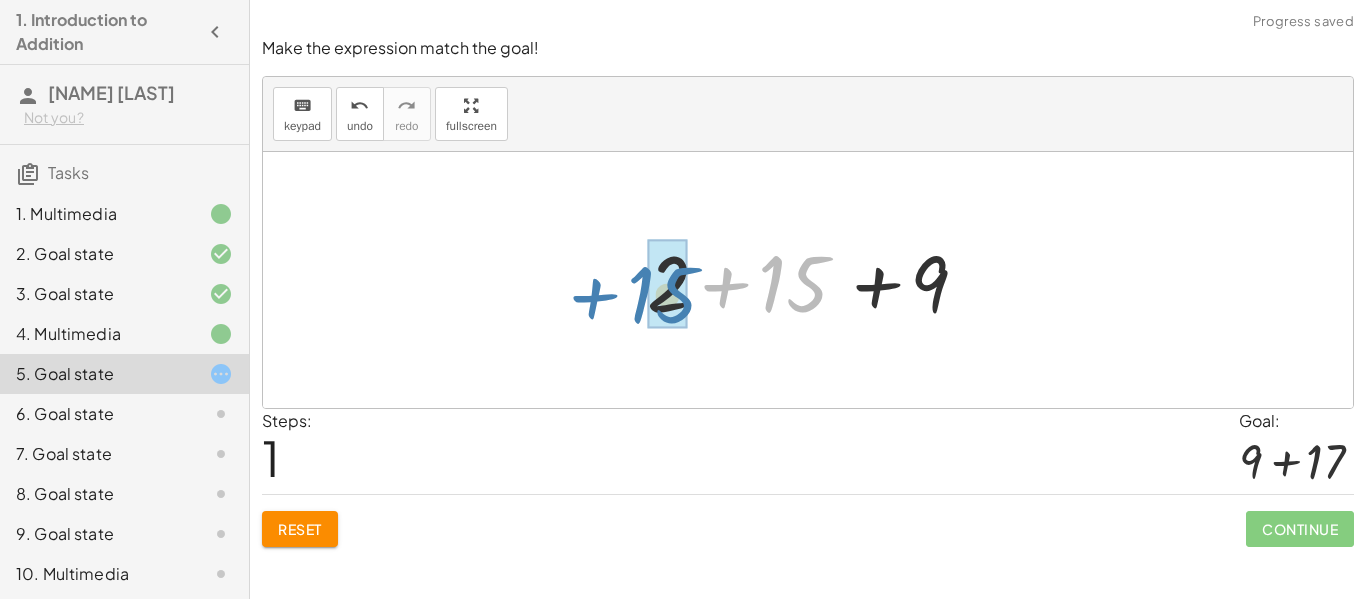 drag, startPoint x: 807, startPoint y: 281, endPoint x: 675, endPoint y: 292, distance: 132.45753 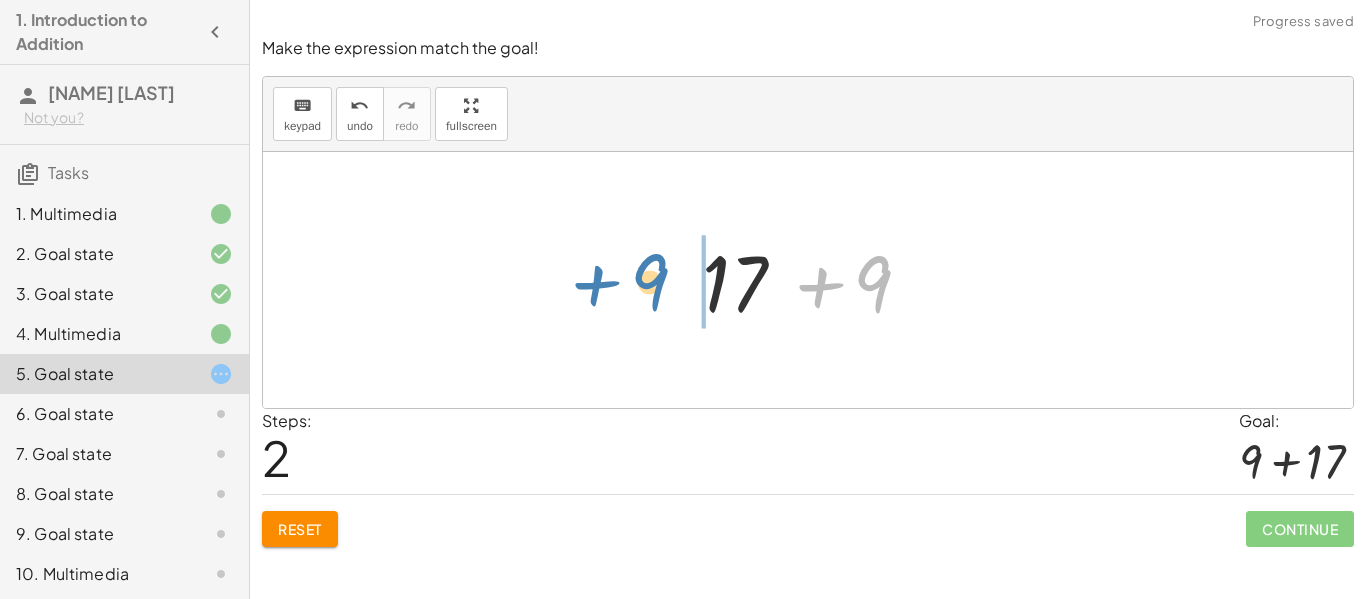 drag, startPoint x: 882, startPoint y: 306, endPoint x: 656, endPoint y: 305, distance: 226.00221 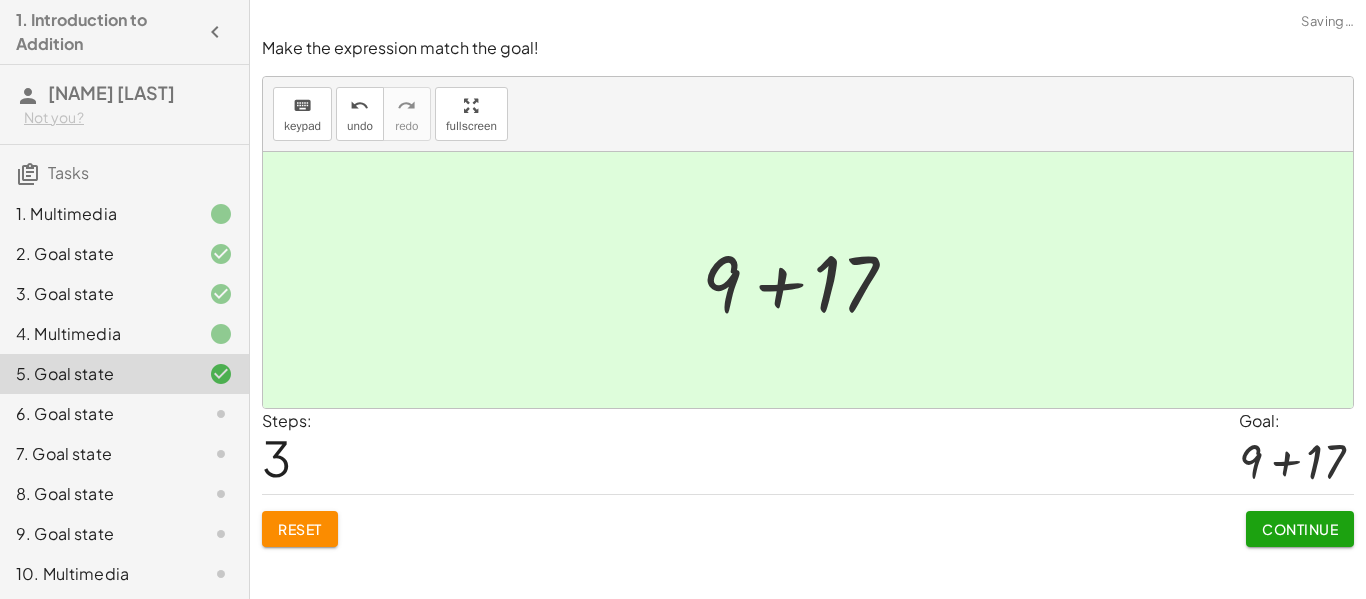 click on "Continue" 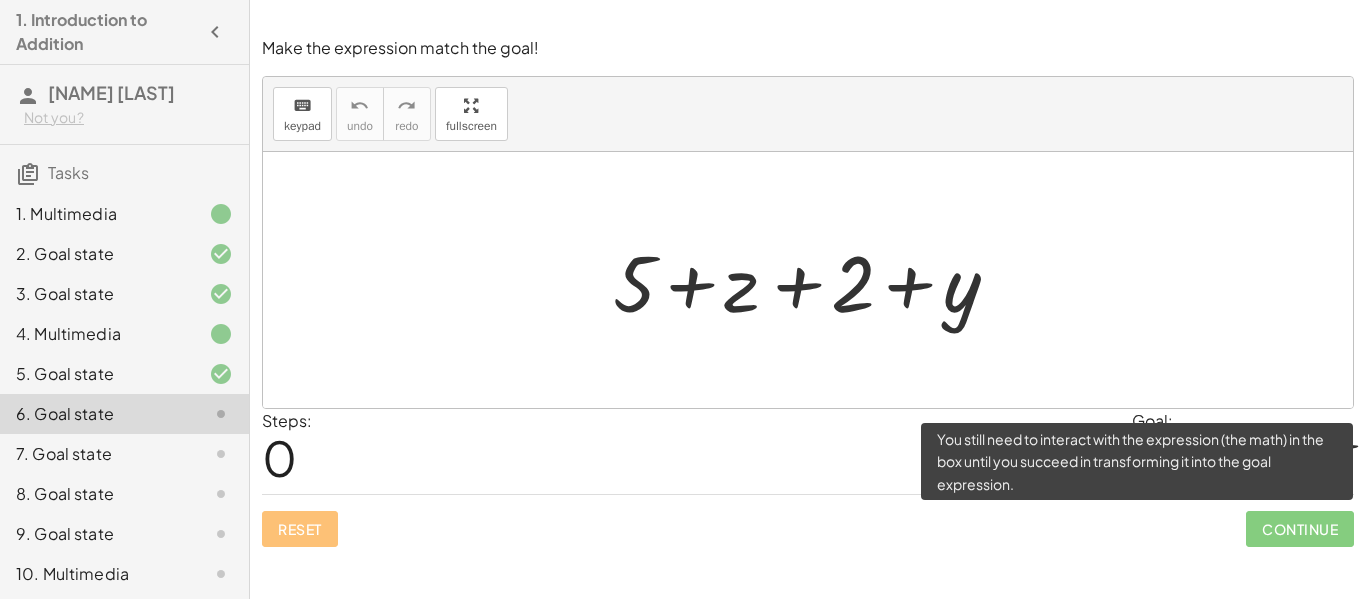 click on "Continue" 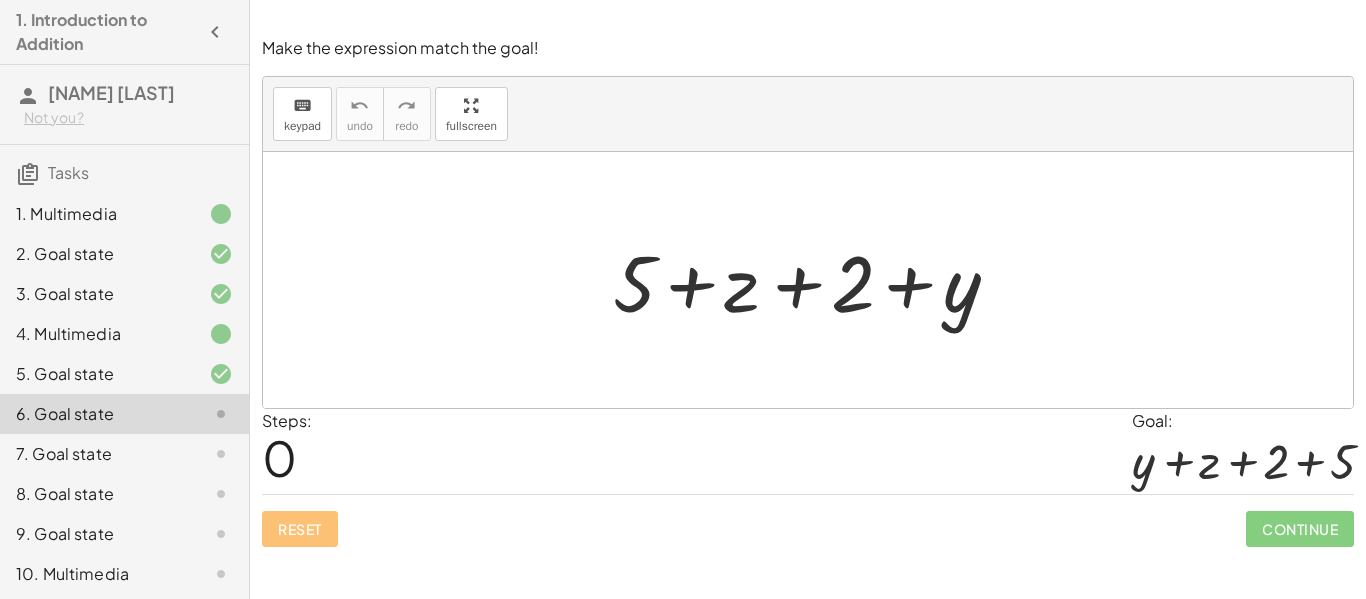 click on "Reset   Continue" at bounding box center (808, 520) 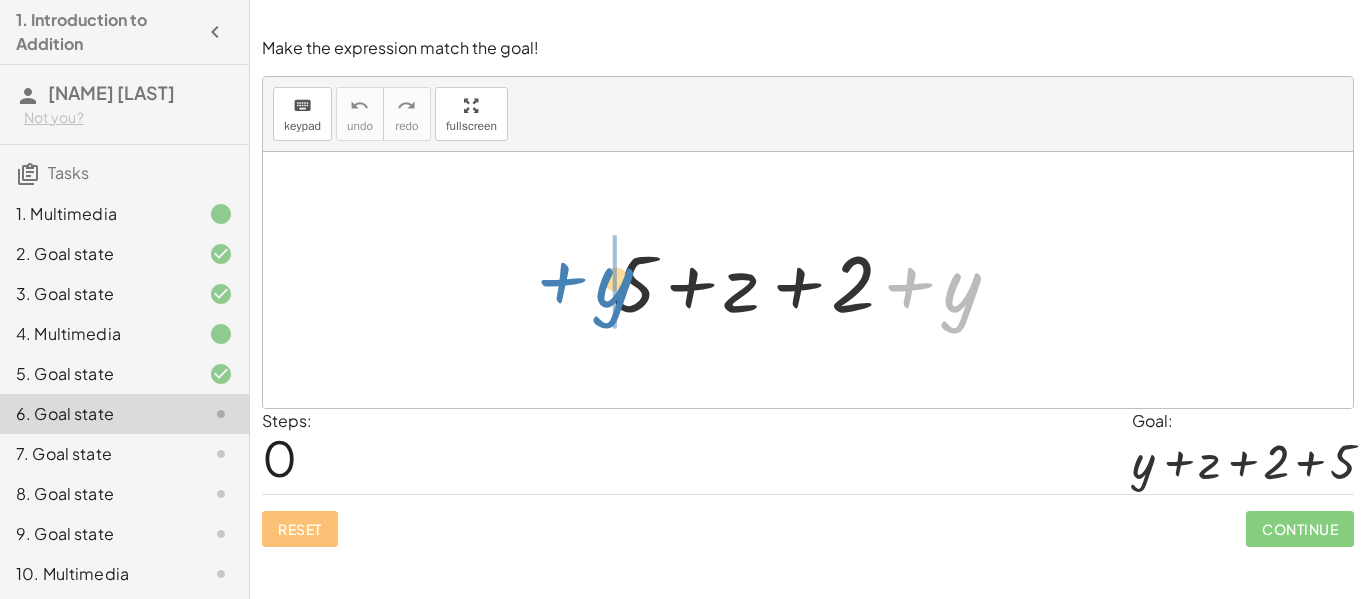 drag, startPoint x: 974, startPoint y: 319, endPoint x: 627, endPoint y: 314, distance: 347.036 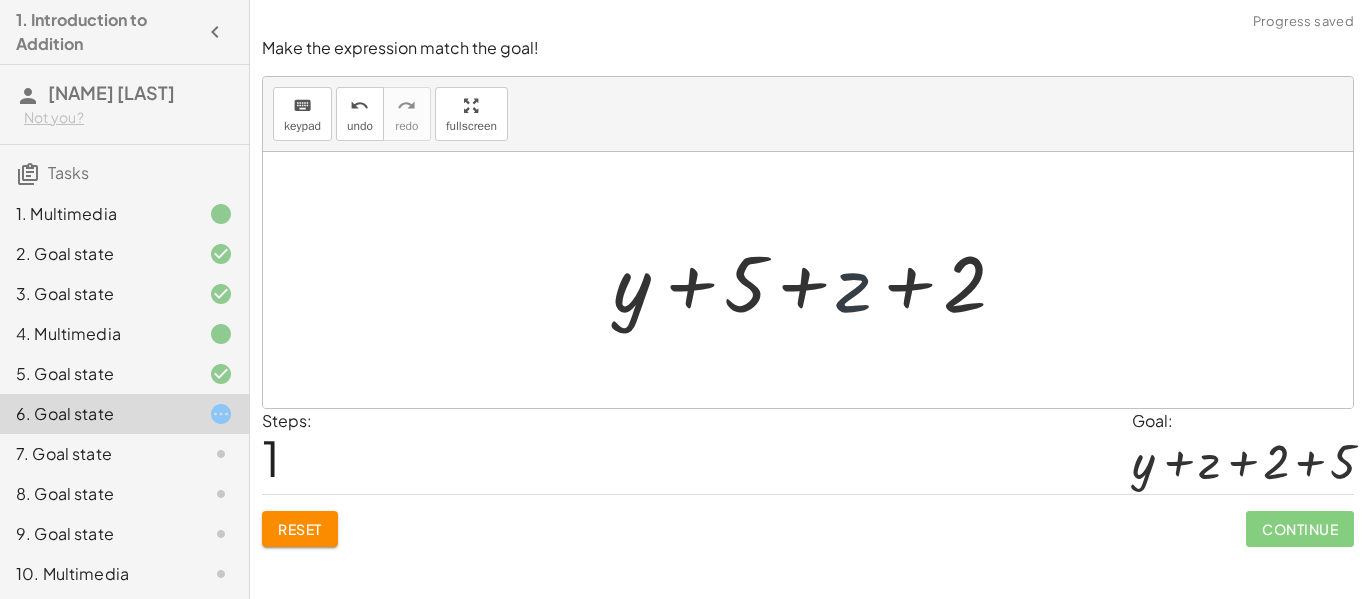 click at bounding box center [815, 280] 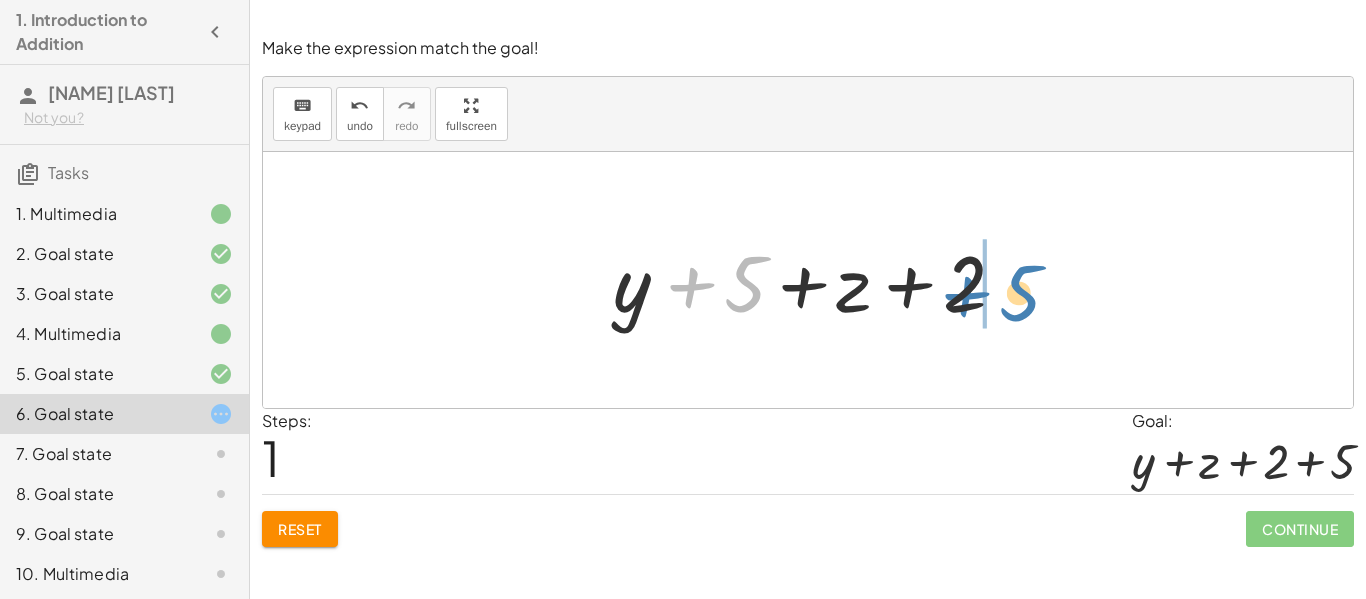 drag, startPoint x: 747, startPoint y: 286, endPoint x: 1022, endPoint y: 295, distance: 275.14725 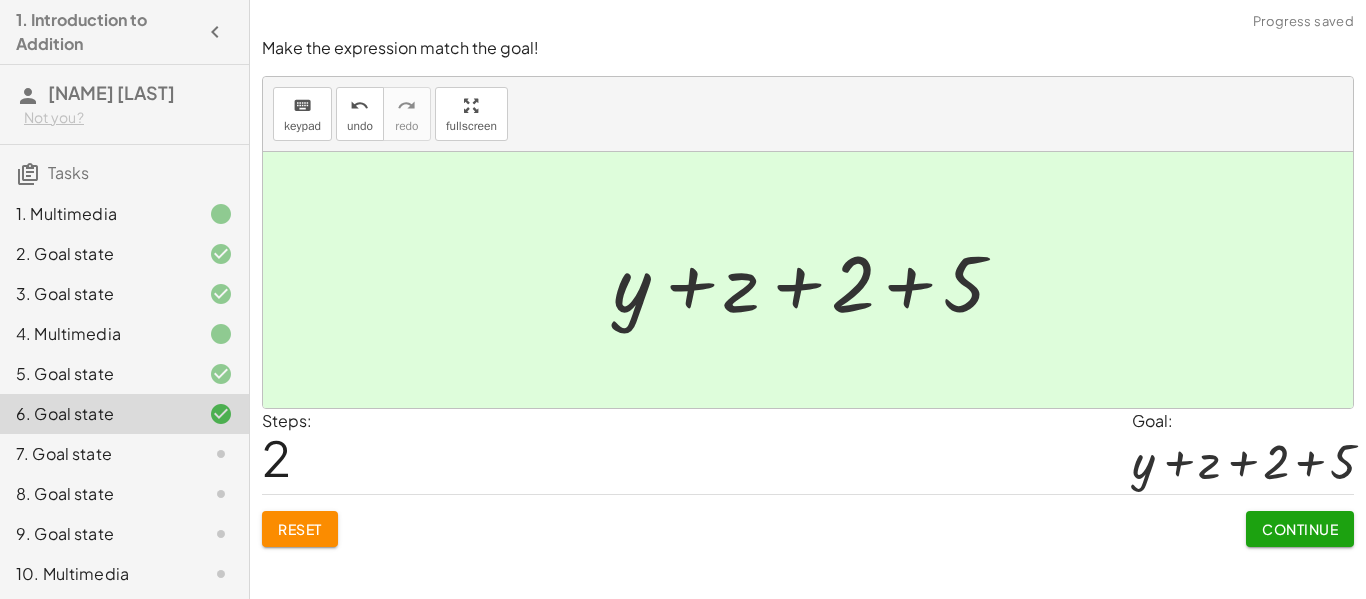 click on "Continue" 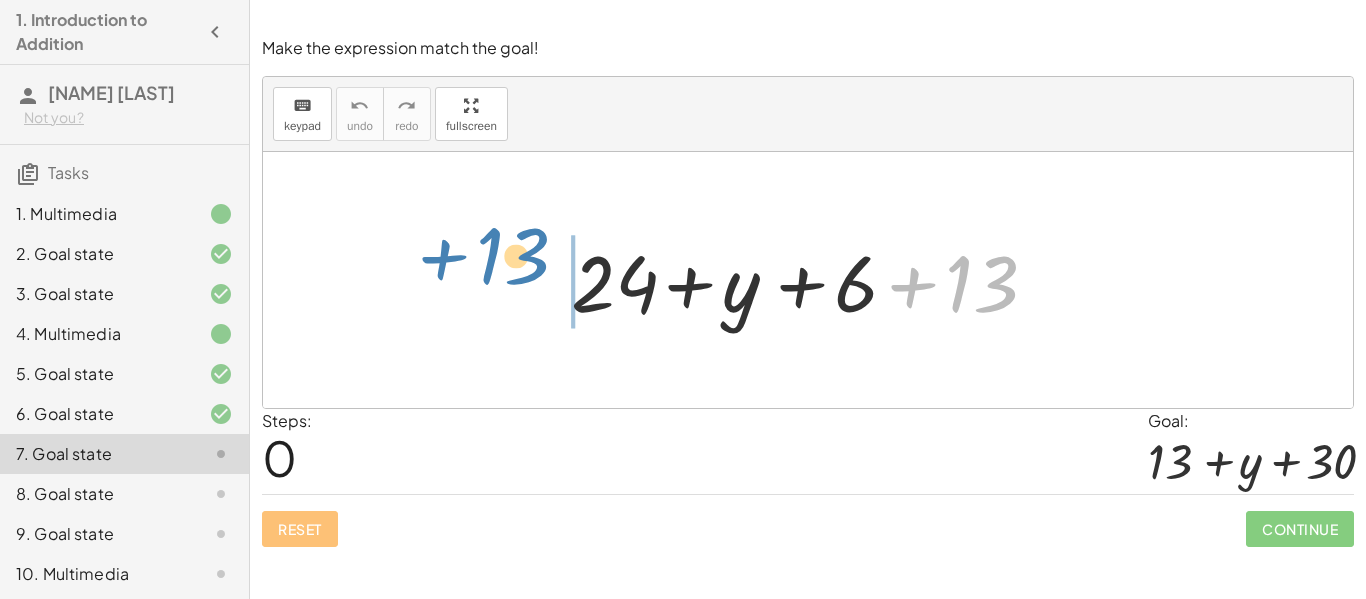 drag, startPoint x: 975, startPoint y: 289, endPoint x: 505, endPoint y: 276, distance: 470.17975 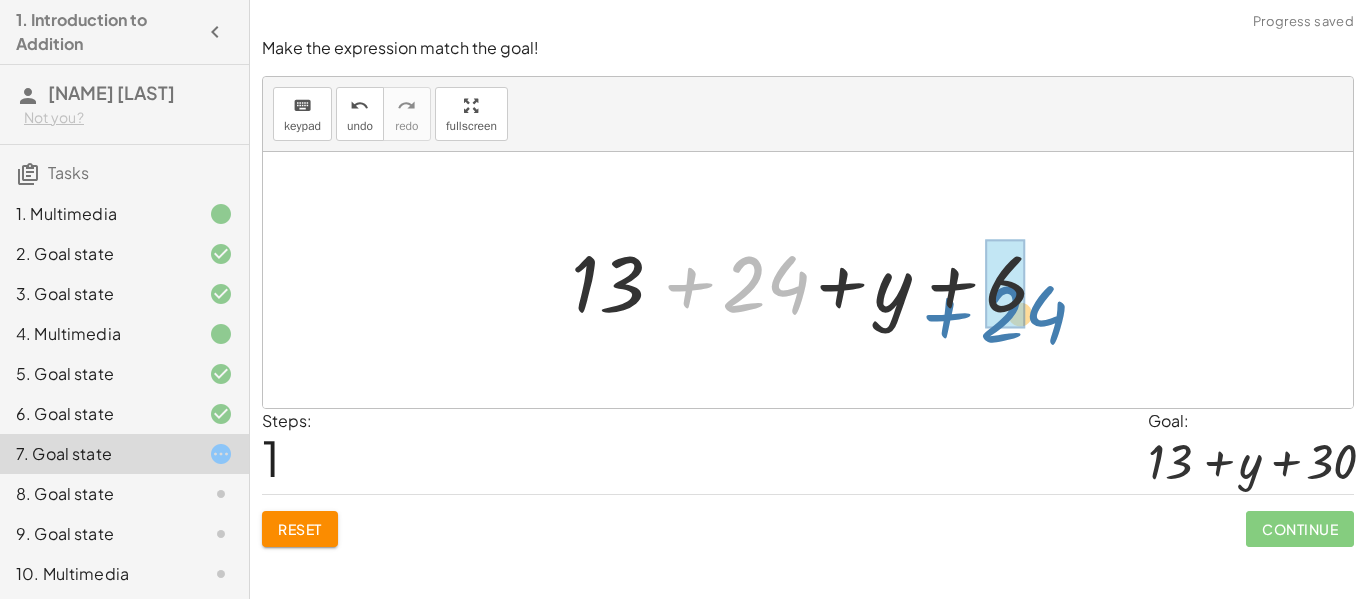 drag, startPoint x: 761, startPoint y: 286, endPoint x: 1019, endPoint y: 313, distance: 259.40894 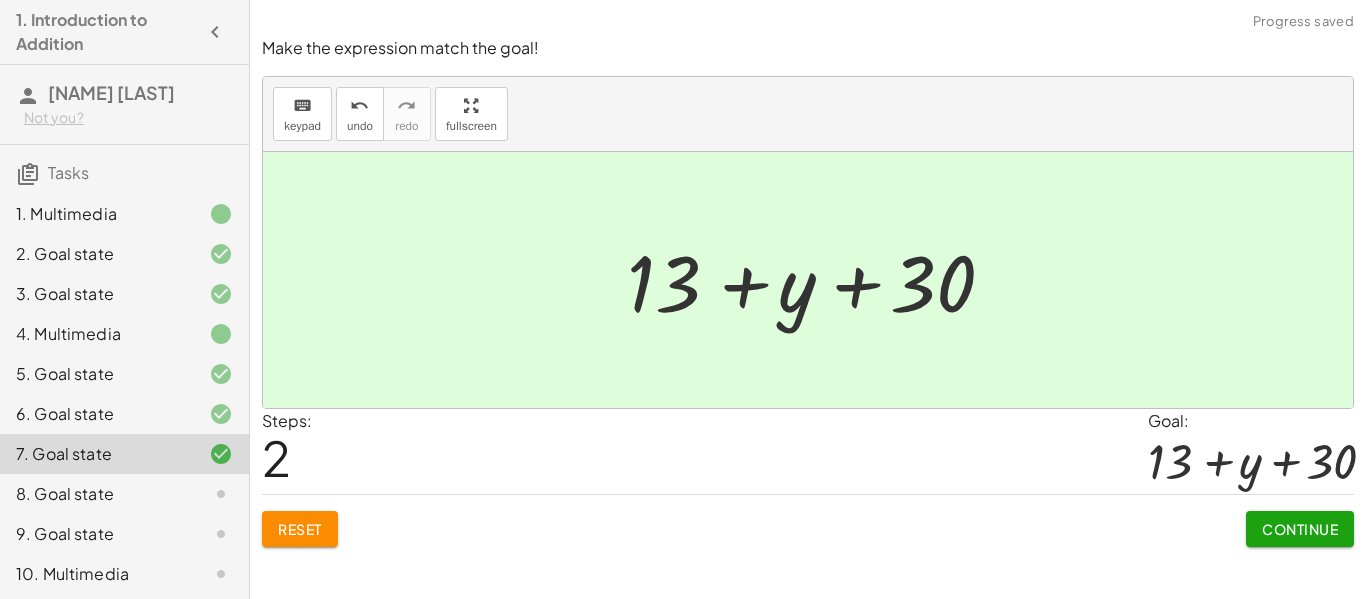 click on "Continue" 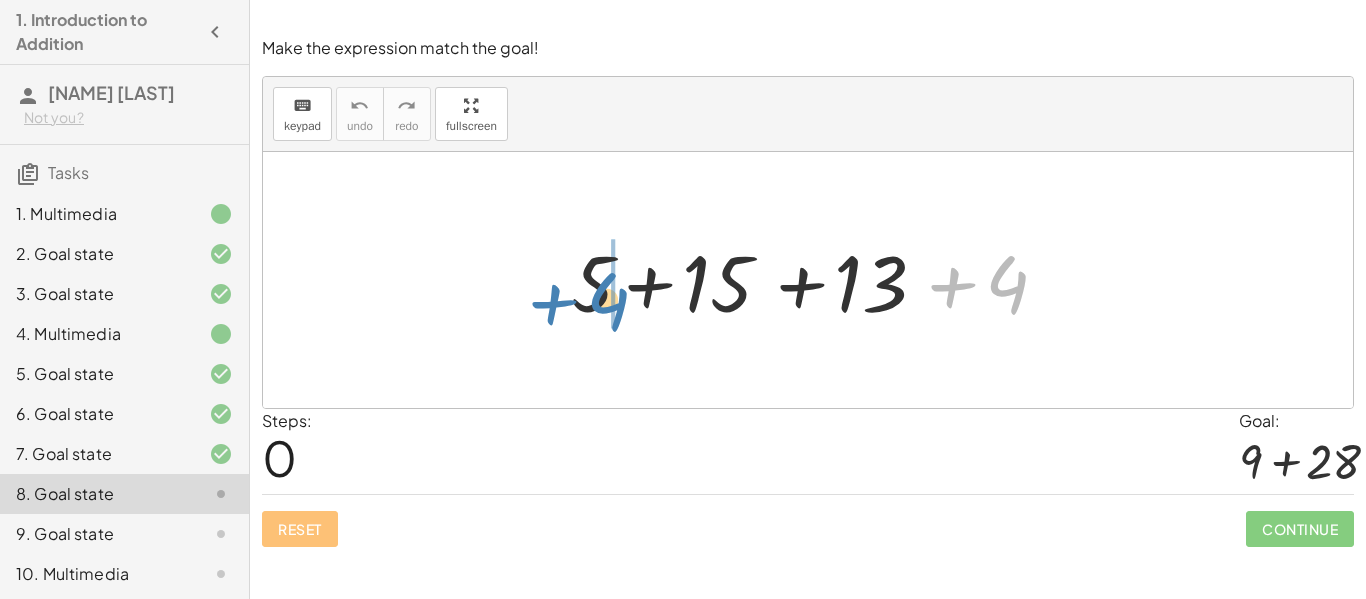 drag, startPoint x: 1007, startPoint y: 287, endPoint x: 605, endPoint y: 303, distance: 402.31827 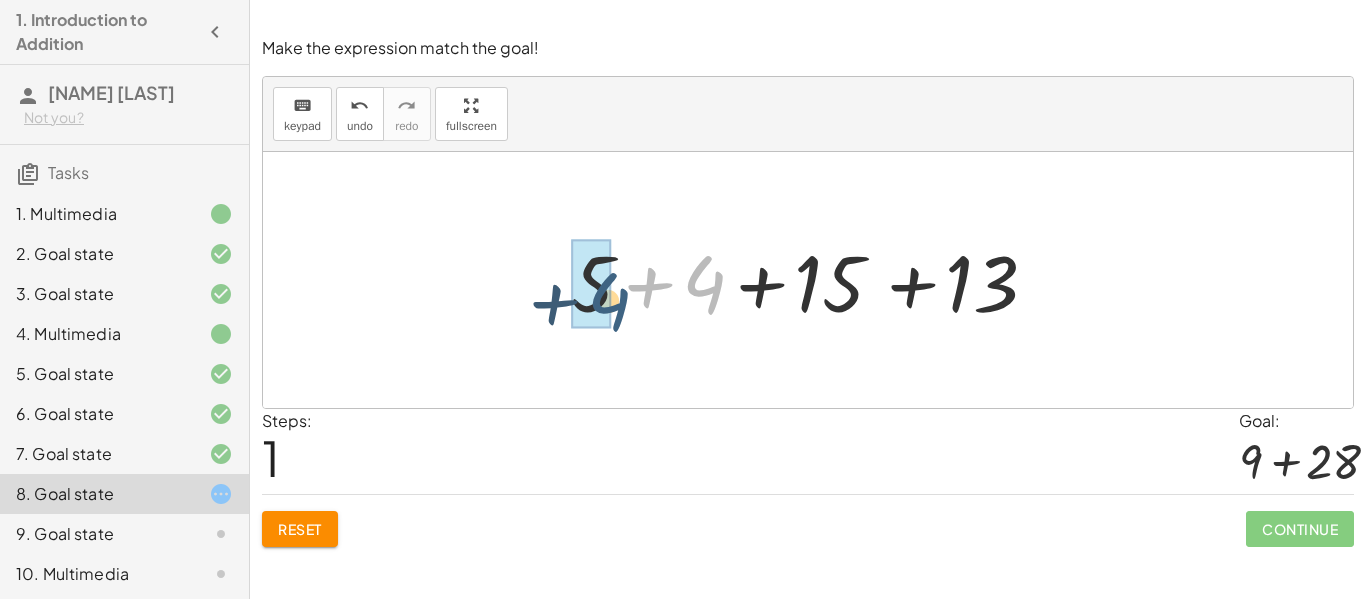 drag, startPoint x: 713, startPoint y: 286, endPoint x: 614, endPoint y: 303, distance: 100.44899 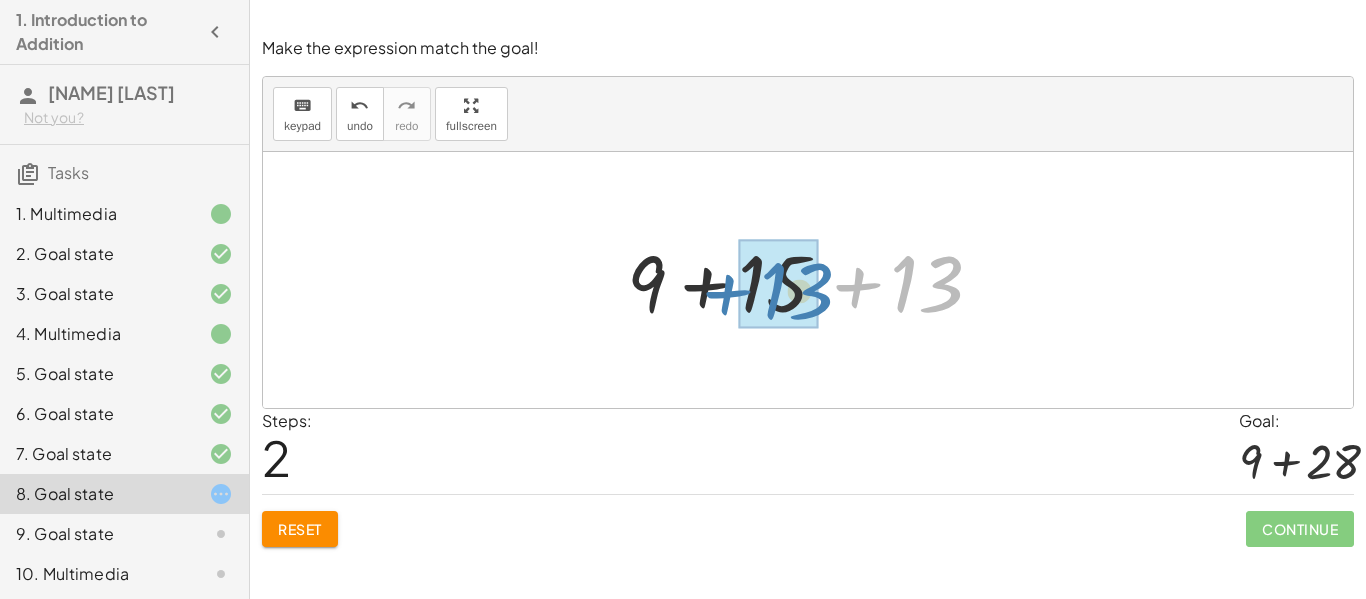 drag, startPoint x: 914, startPoint y: 283, endPoint x: 782, endPoint y: 290, distance: 132.18547 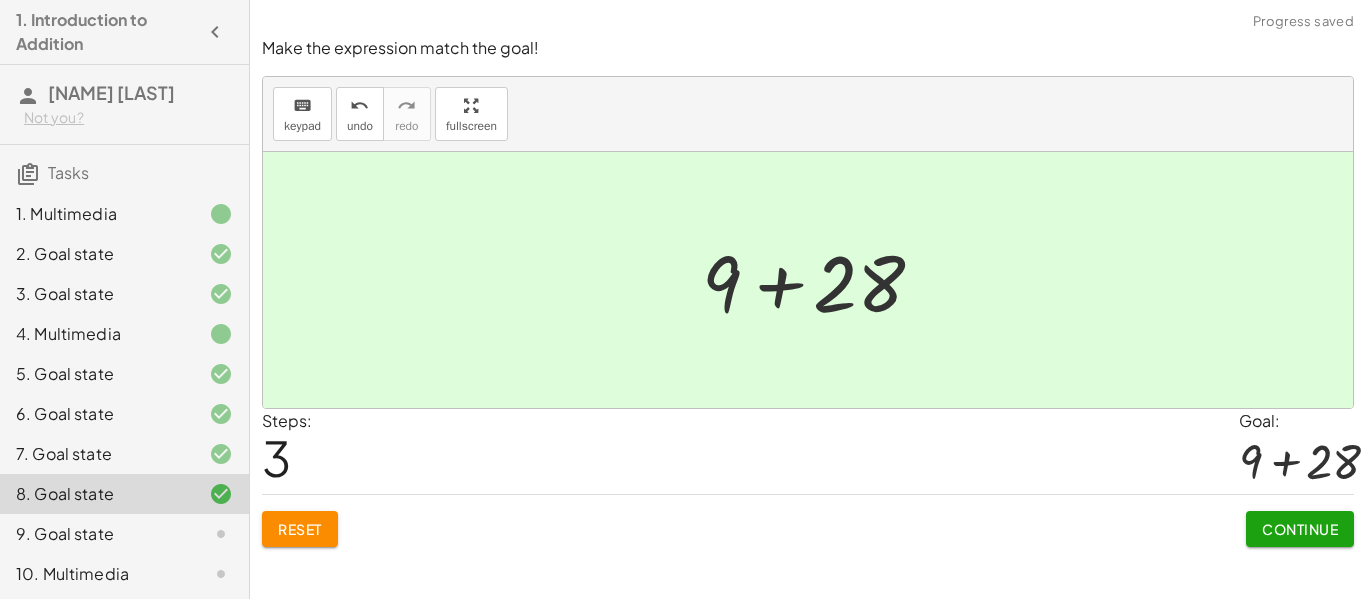 click on "Make the expression match the goal! keyboard keypad undo undo redo redo fullscreen + 5 + 15 + 13 + 4 + 5 + 4 + 15 + 13 + 9 + 15 + 13 + + 9 28 × Steps:  3 Goal: + 9 + 28 Reset   Continue" 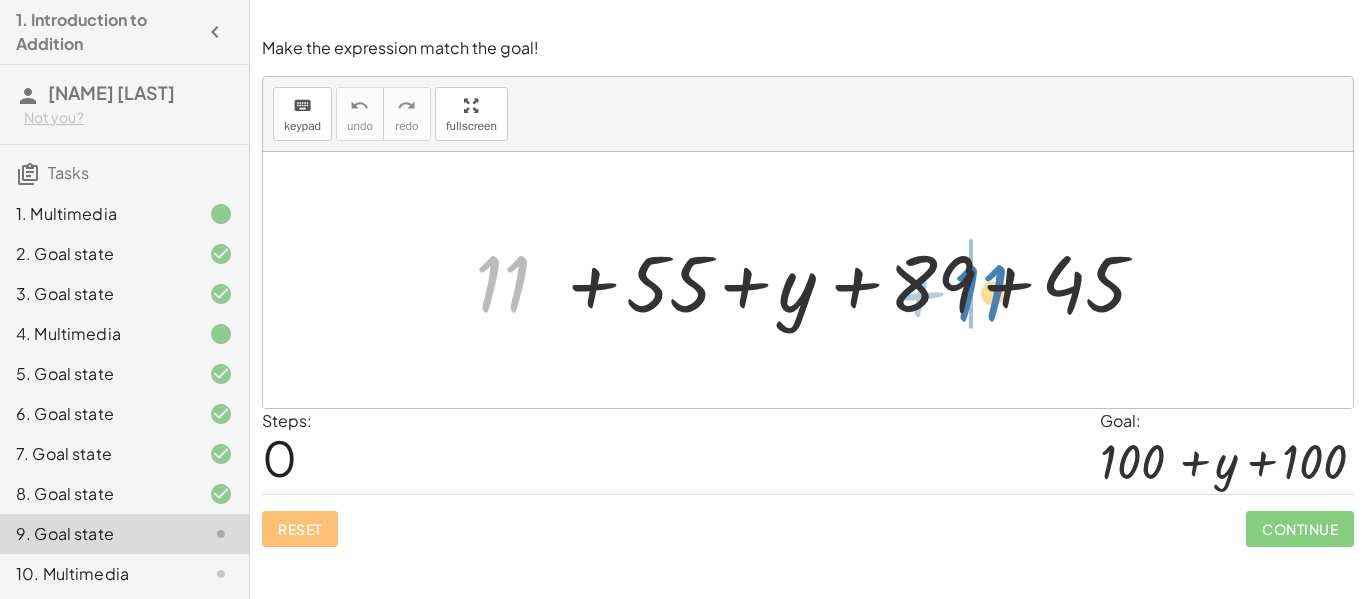 drag, startPoint x: 505, startPoint y: 298, endPoint x: 976, endPoint y: 306, distance: 471.06793 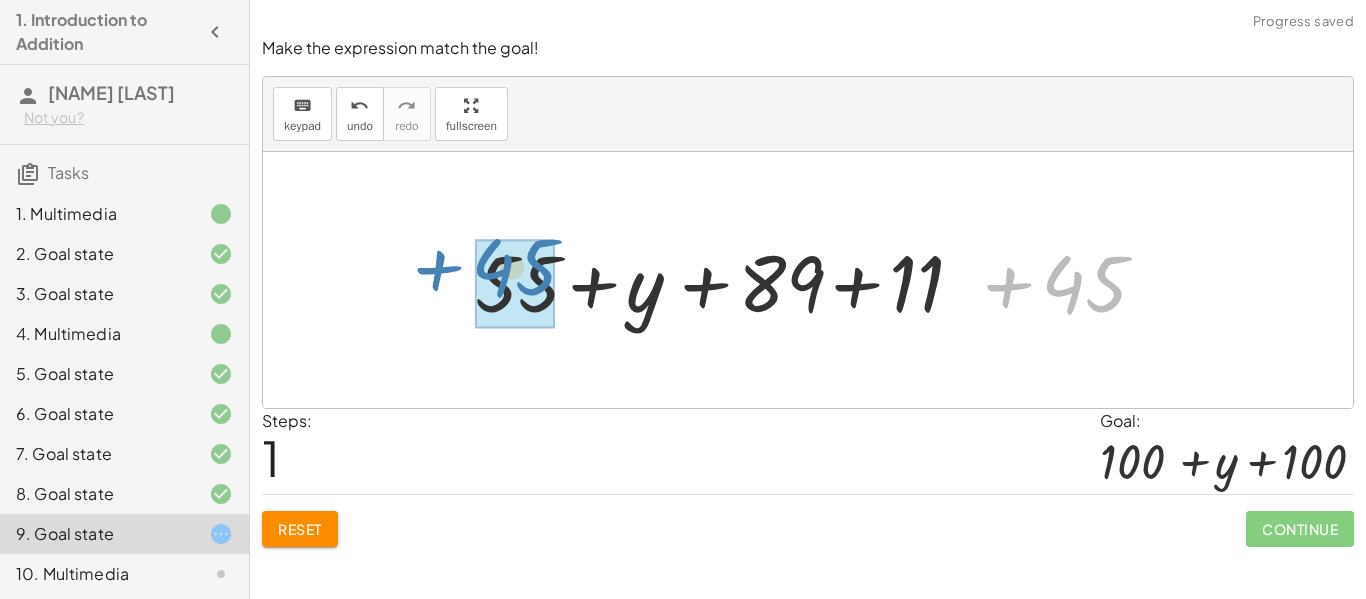 drag, startPoint x: 1077, startPoint y: 286, endPoint x: 507, endPoint y: 272, distance: 570.1719 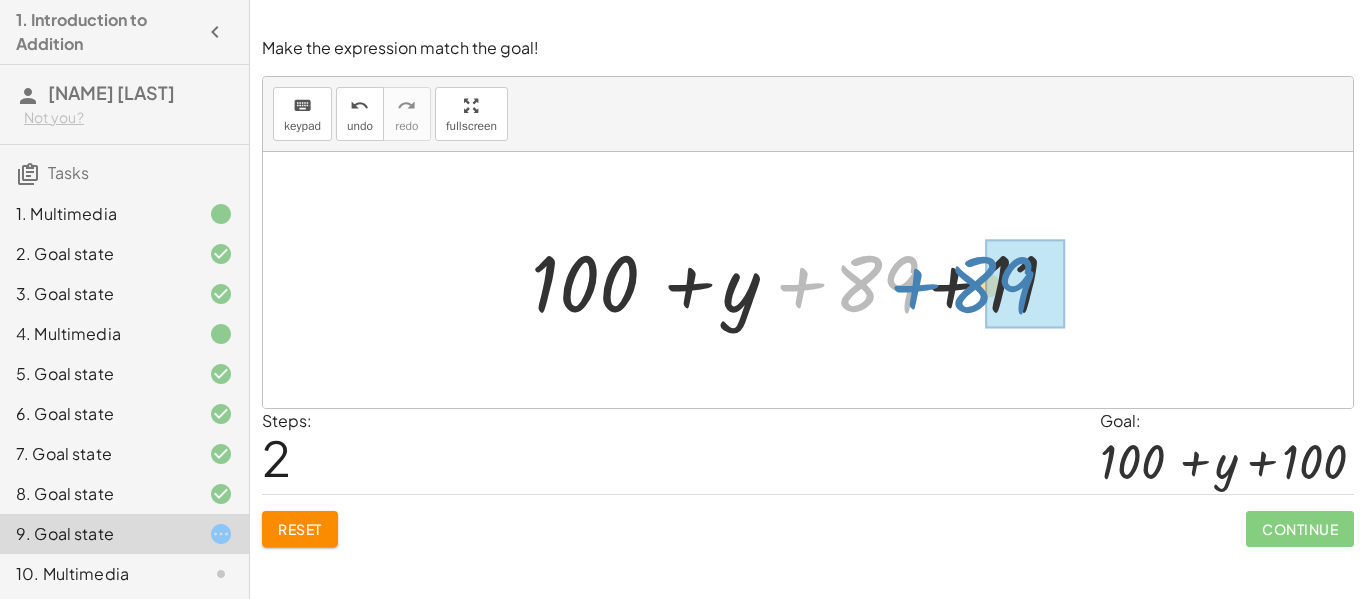 drag, startPoint x: 889, startPoint y: 302, endPoint x: 1007, endPoint y: 303, distance: 118.004234 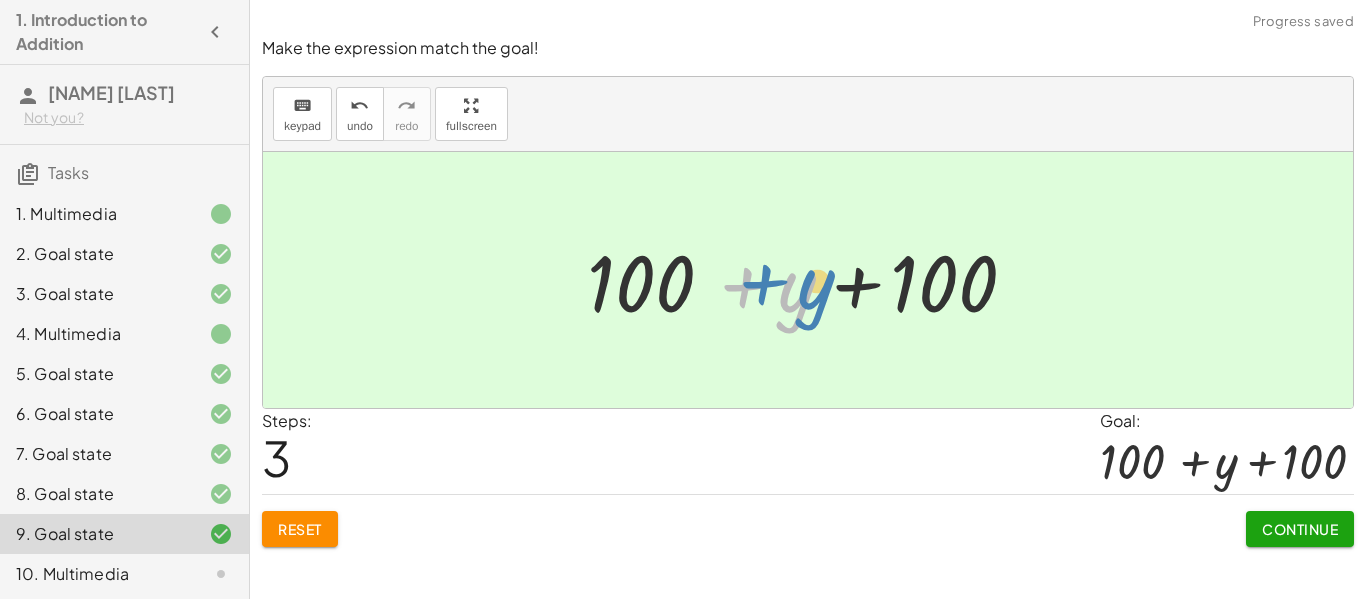 click at bounding box center [816, 280] 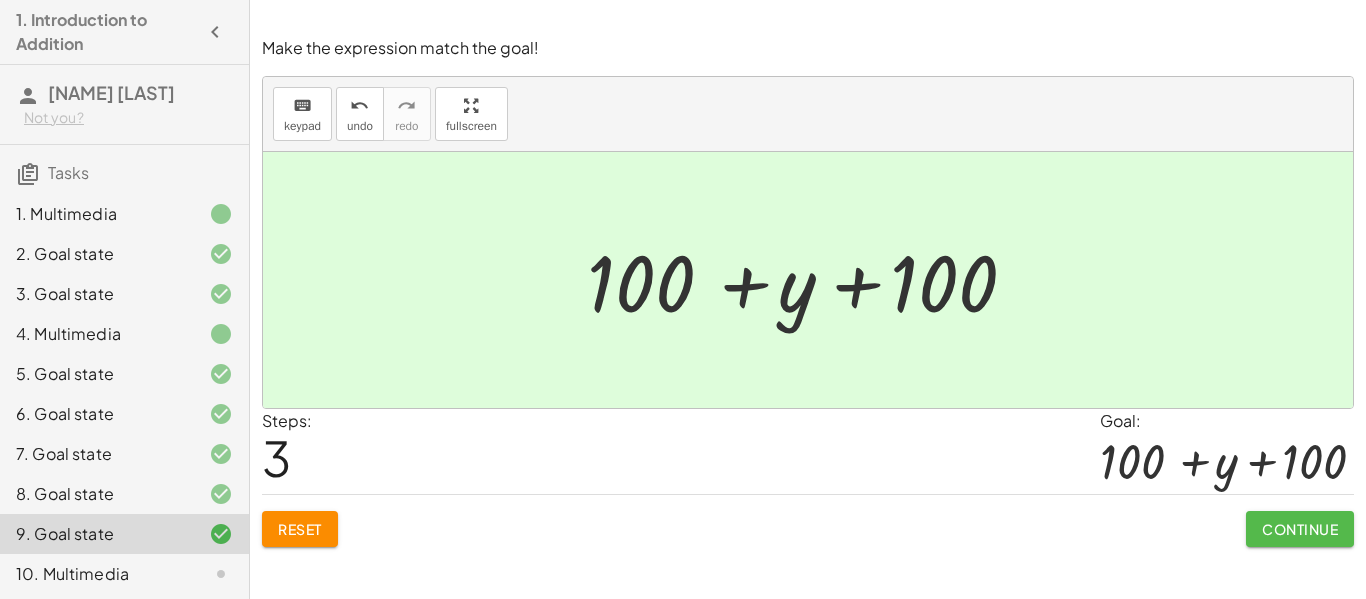 click on "Continue" at bounding box center [1300, 529] 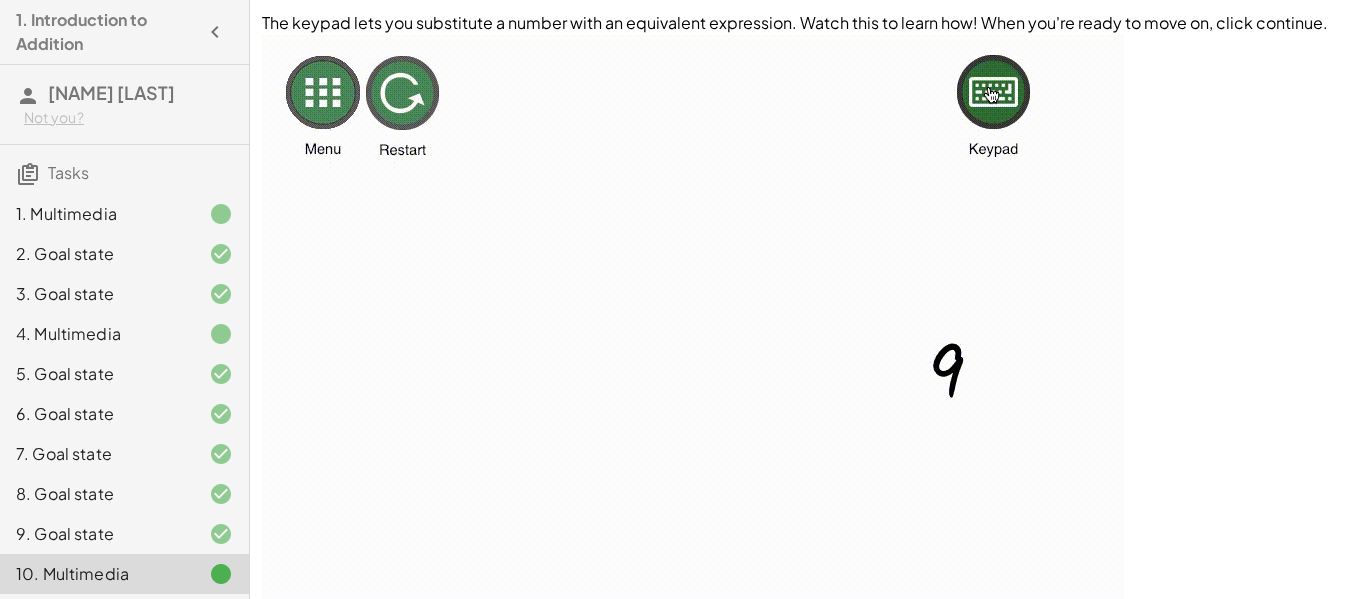 click at bounding box center [693, 394] 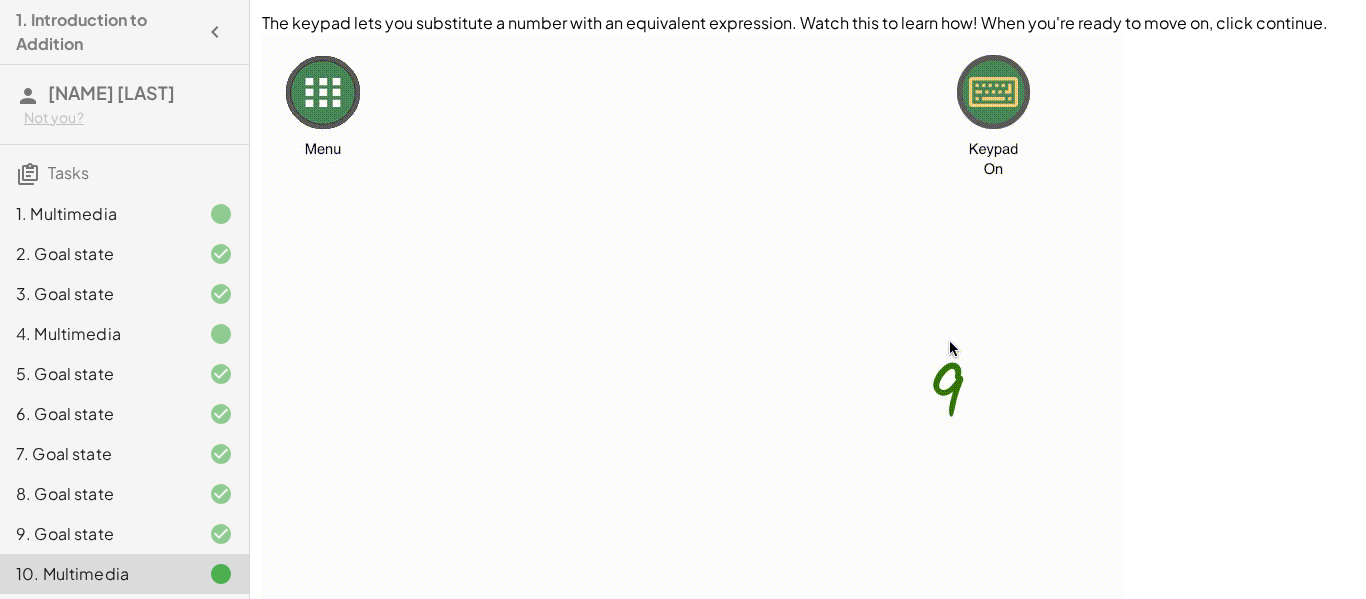 click at bounding box center [808, 397] 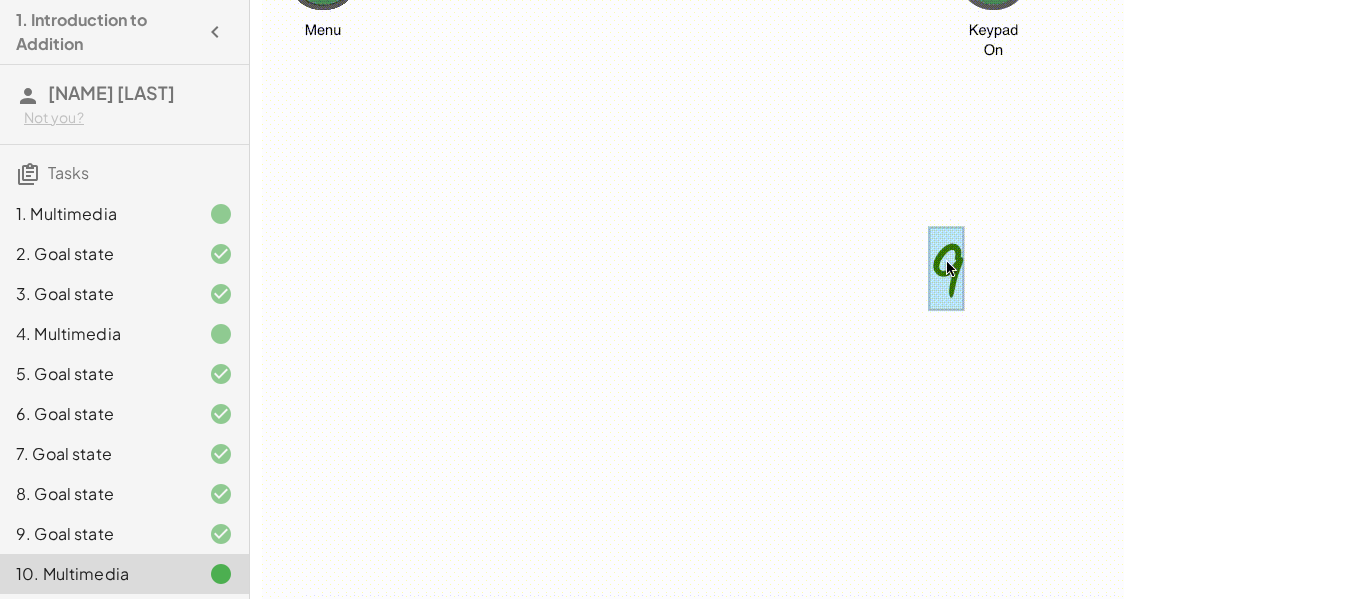 scroll, scrollTop: 240, scrollLeft: 0, axis: vertical 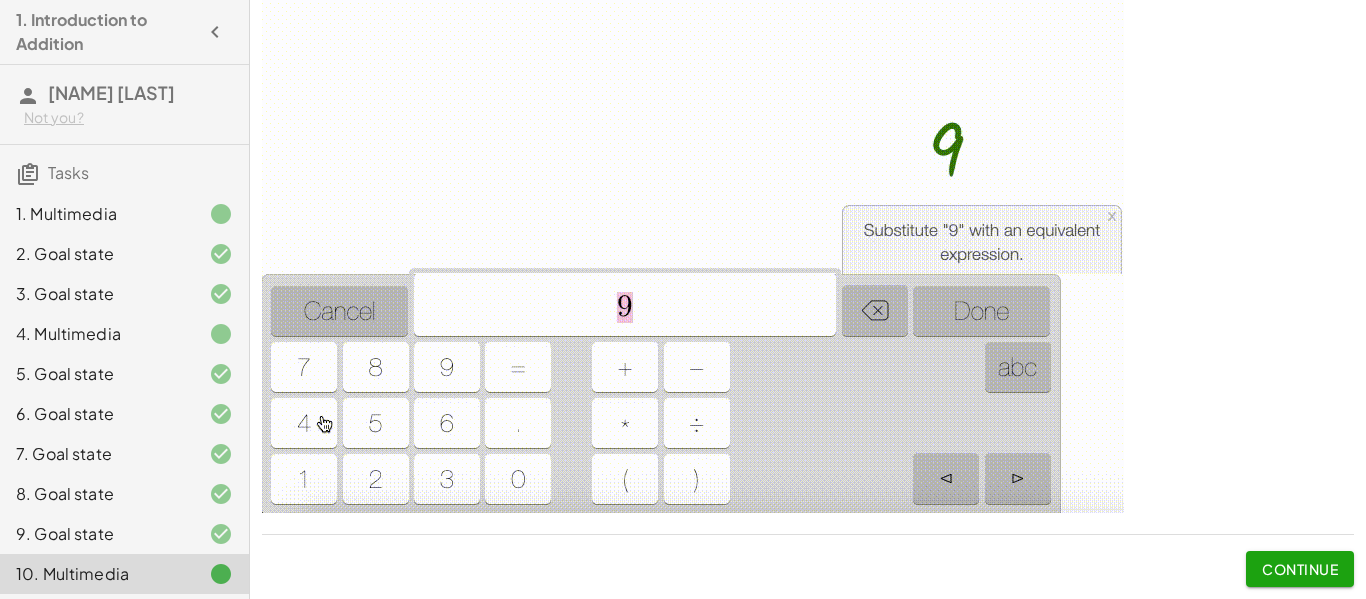 click on "Continue" 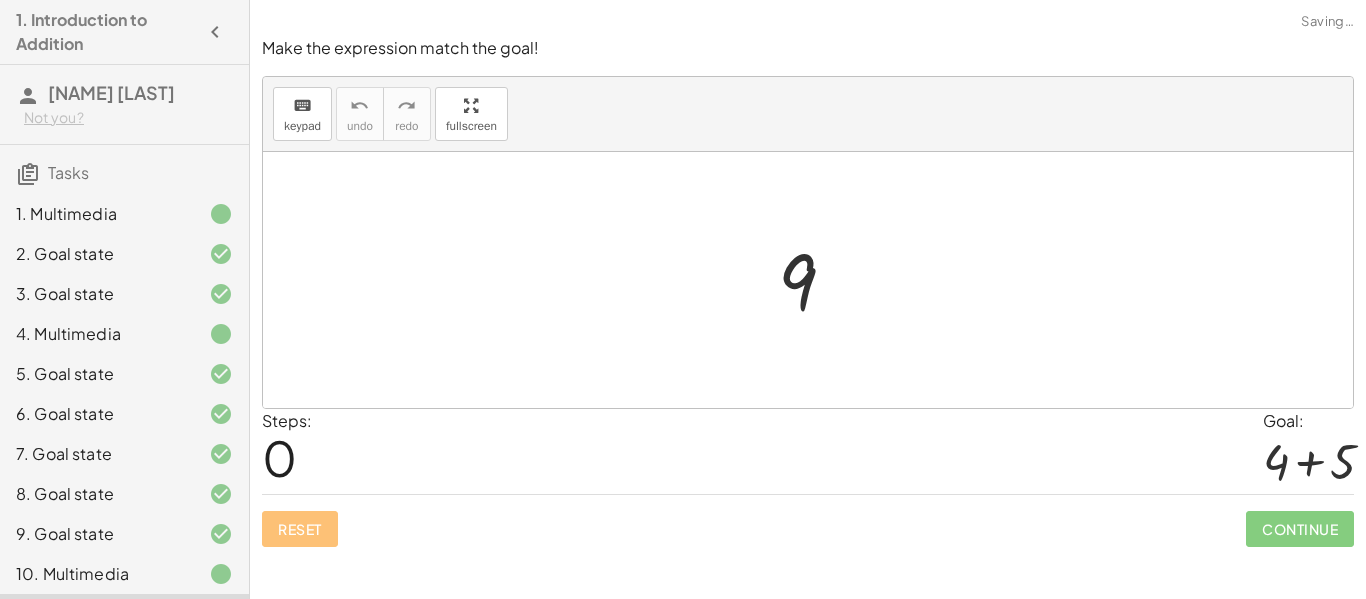 scroll, scrollTop: 0, scrollLeft: 0, axis: both 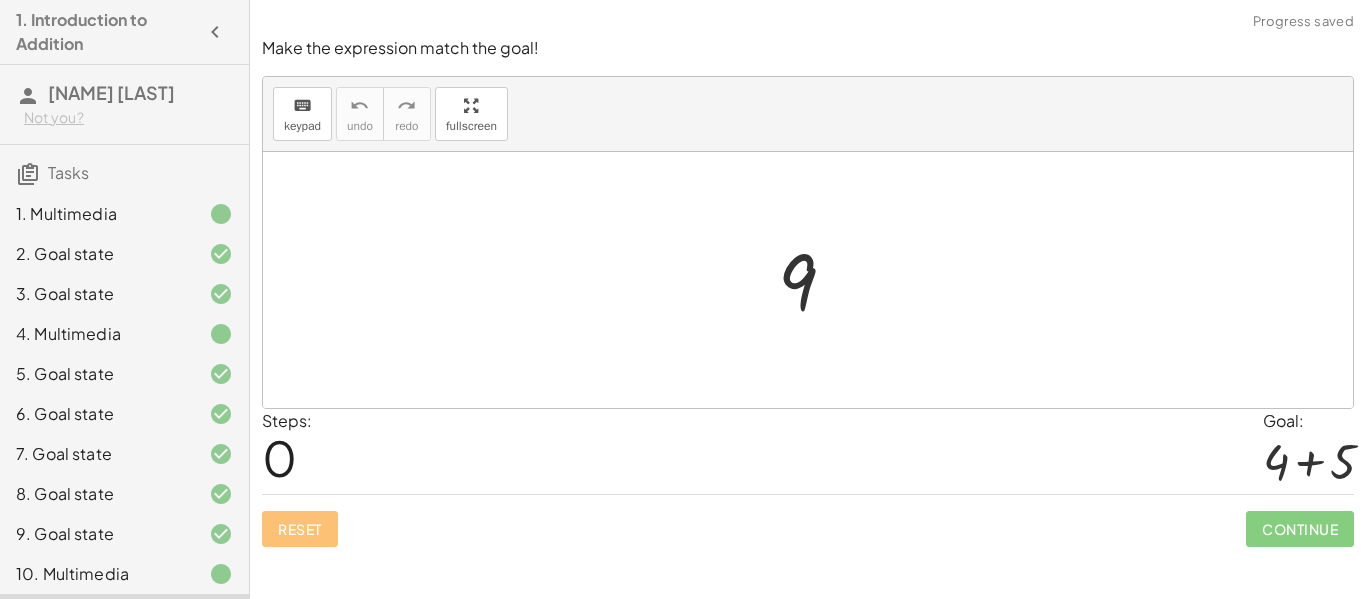 click at bounding box center [815, 280] 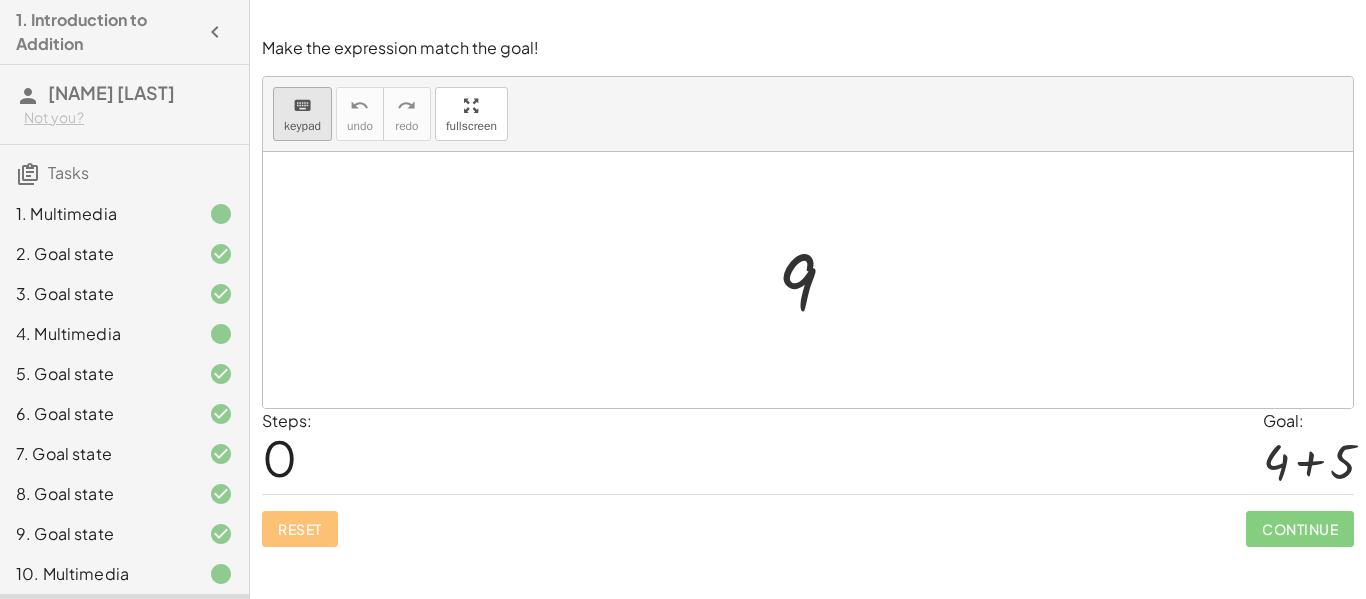click on "keyboard" at bounding box center [302, 105] 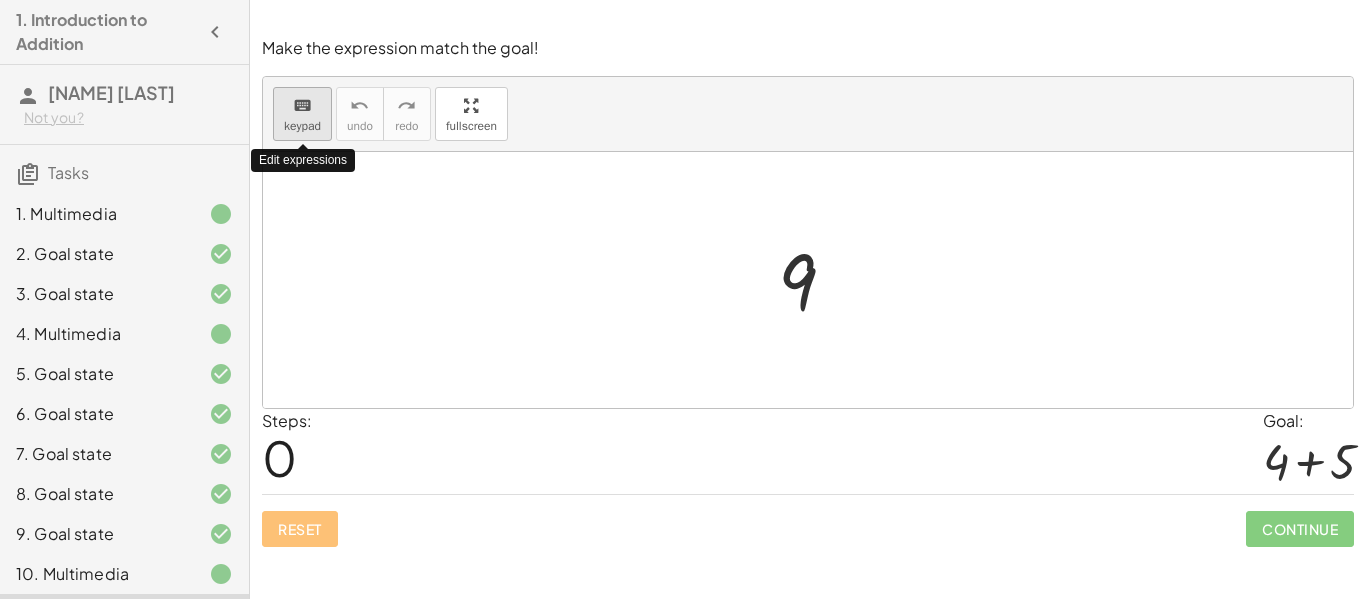 click on "keyboard" at bounding box center (302, 105) 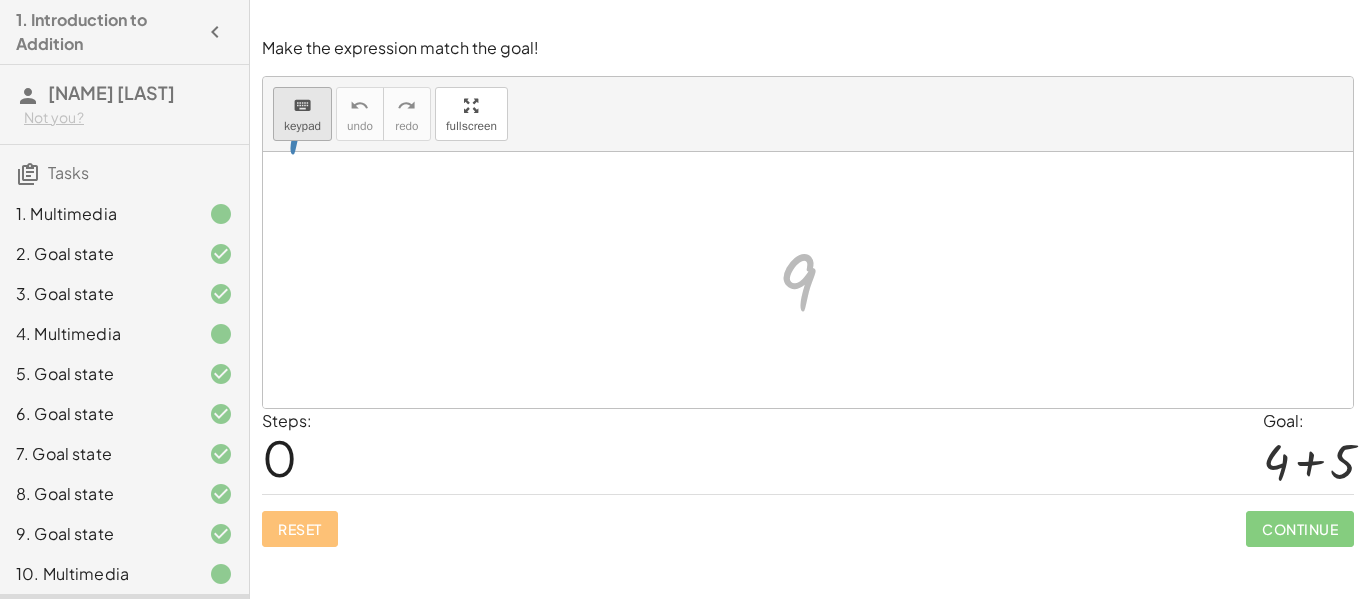 drag, startPoint x: 788, startPoint y: 296, endPoint x: 282, endPoint y: 139, distance: 529.7971 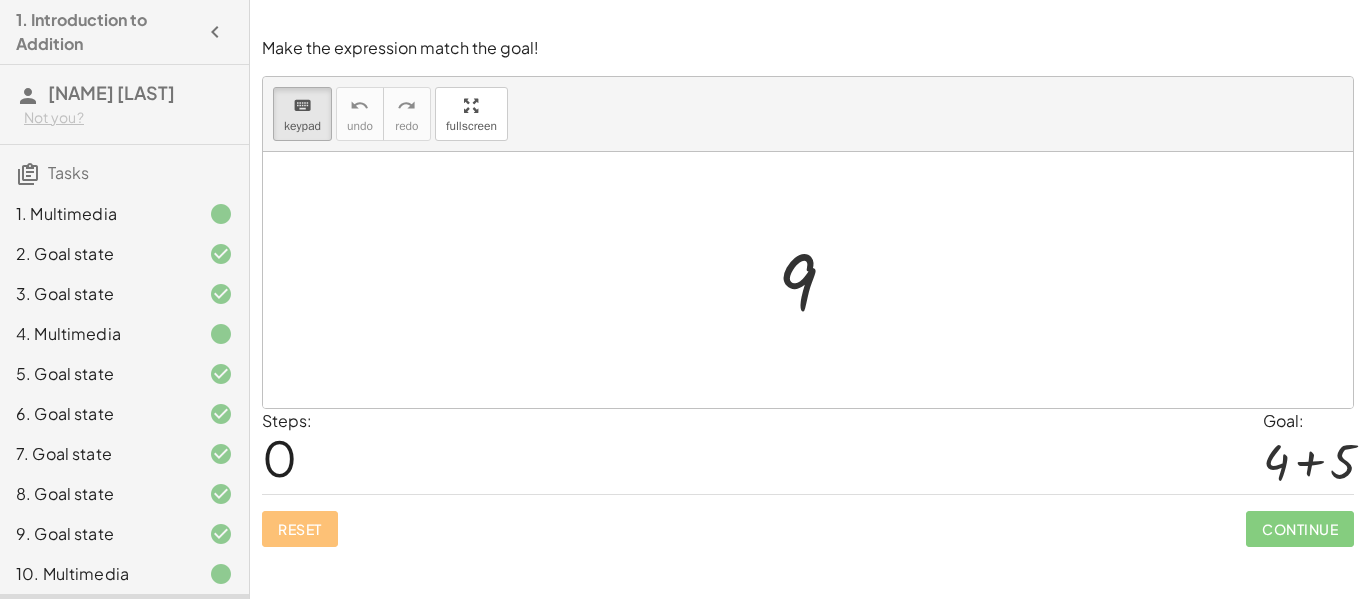 drag, startPoint x: 327, startPoint y: 117, endPoint x: 539, endPoint y: 267, distance: 259.69983 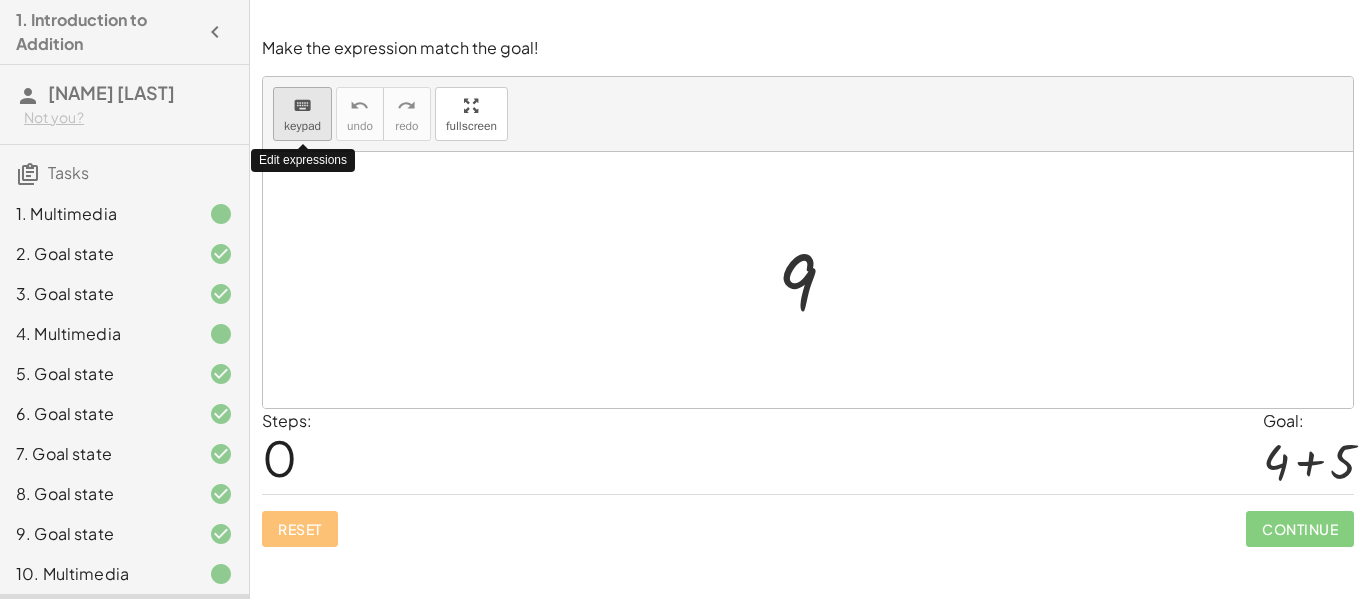 click on "keypad" at bounding box center [302, 126] 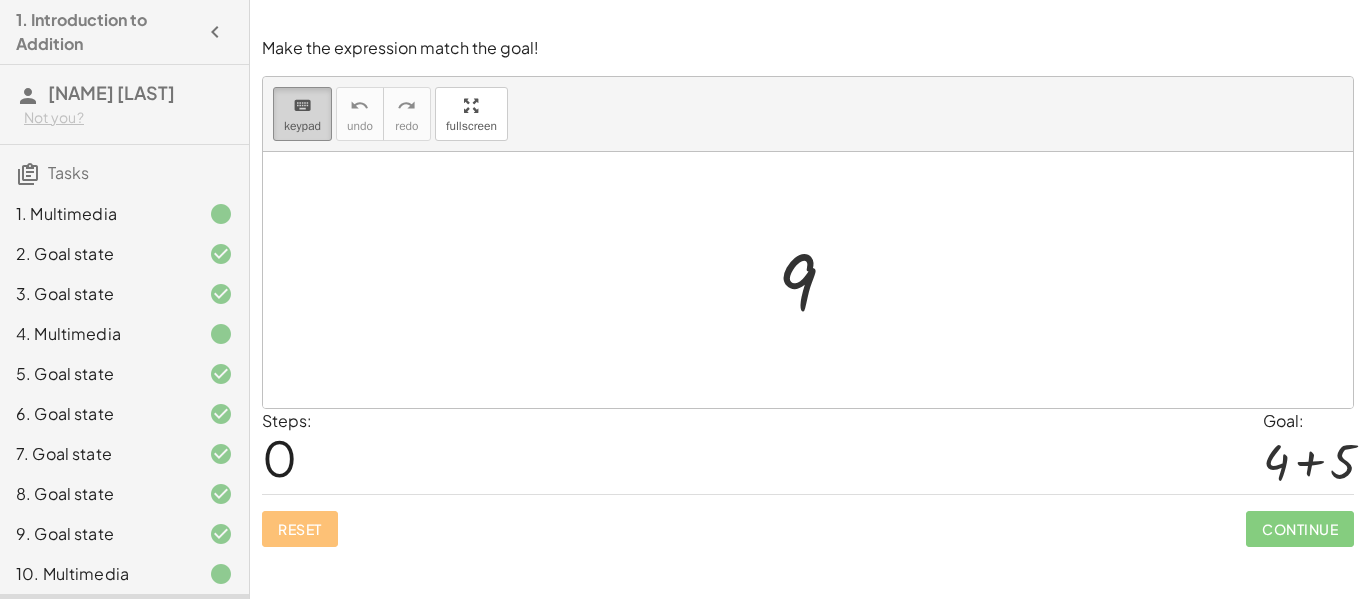 click on "keyboard keypad" at bounding box center [302, 114] 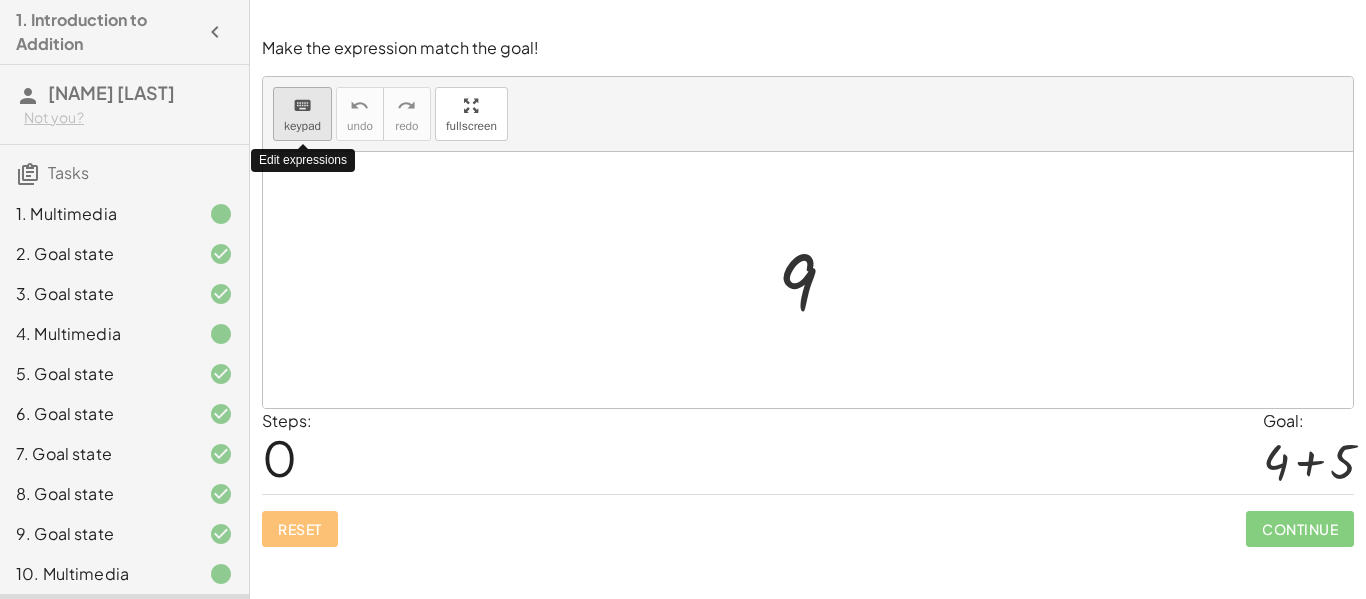 drag, startPoint x: 297, startPoint y: 89, endPoint x: 302, endPoint y: 101, distance: 13 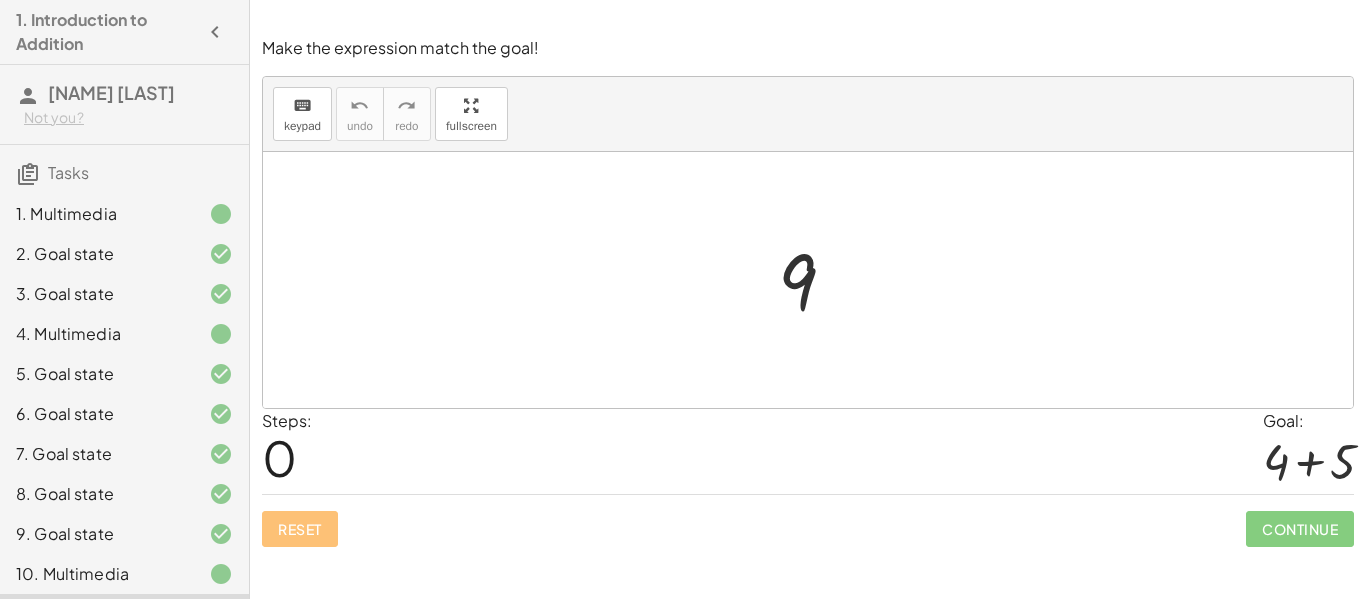 click at bounding box center [815, 280] 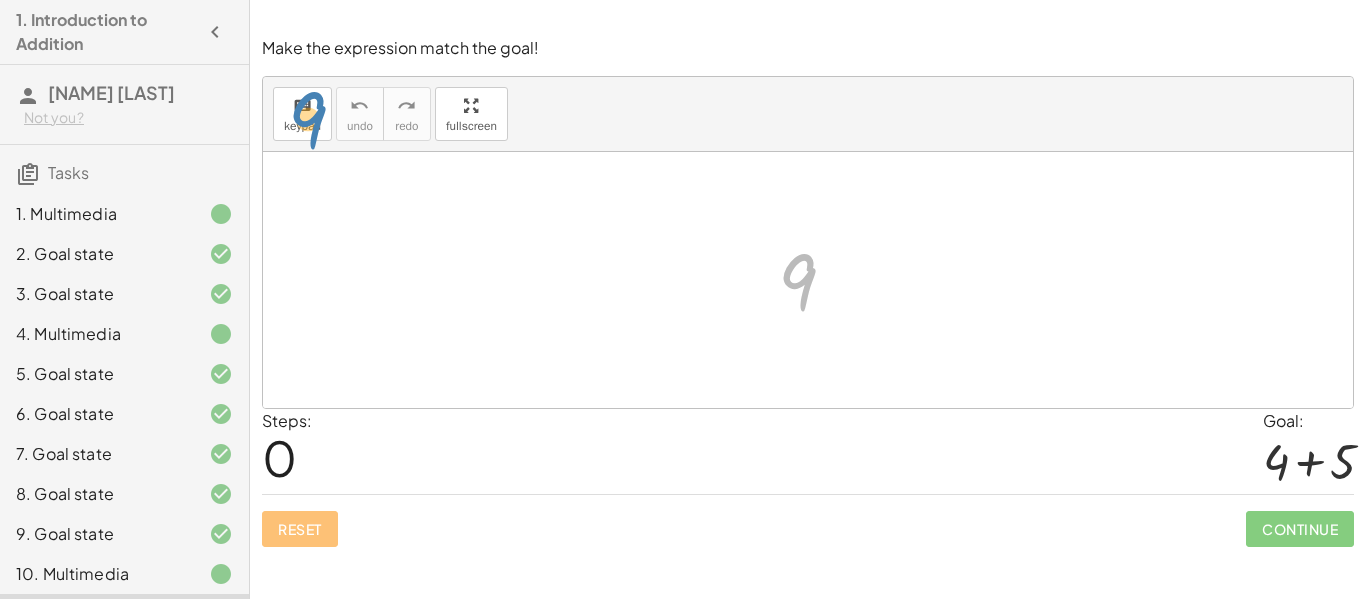 drag, startPoint x: 797, startPoint y: 283, endPoint x: 300, endPoint y: 117, distance: 523.9895 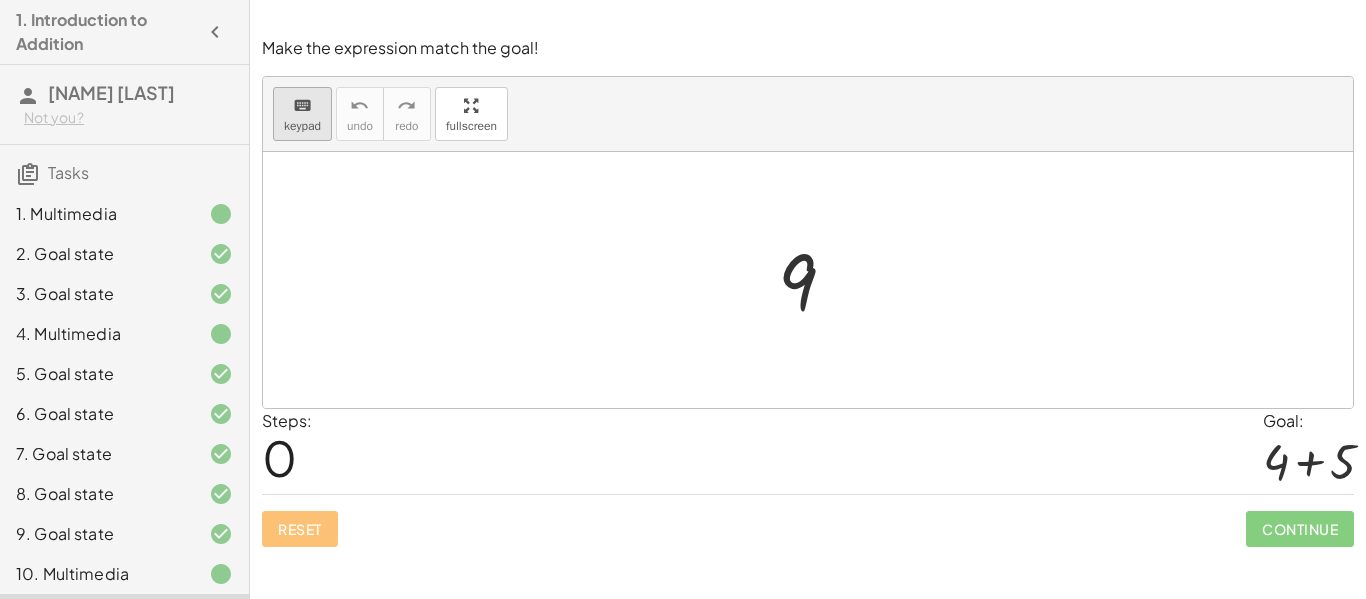 click on "keypad" at bounding box center [302, 126] 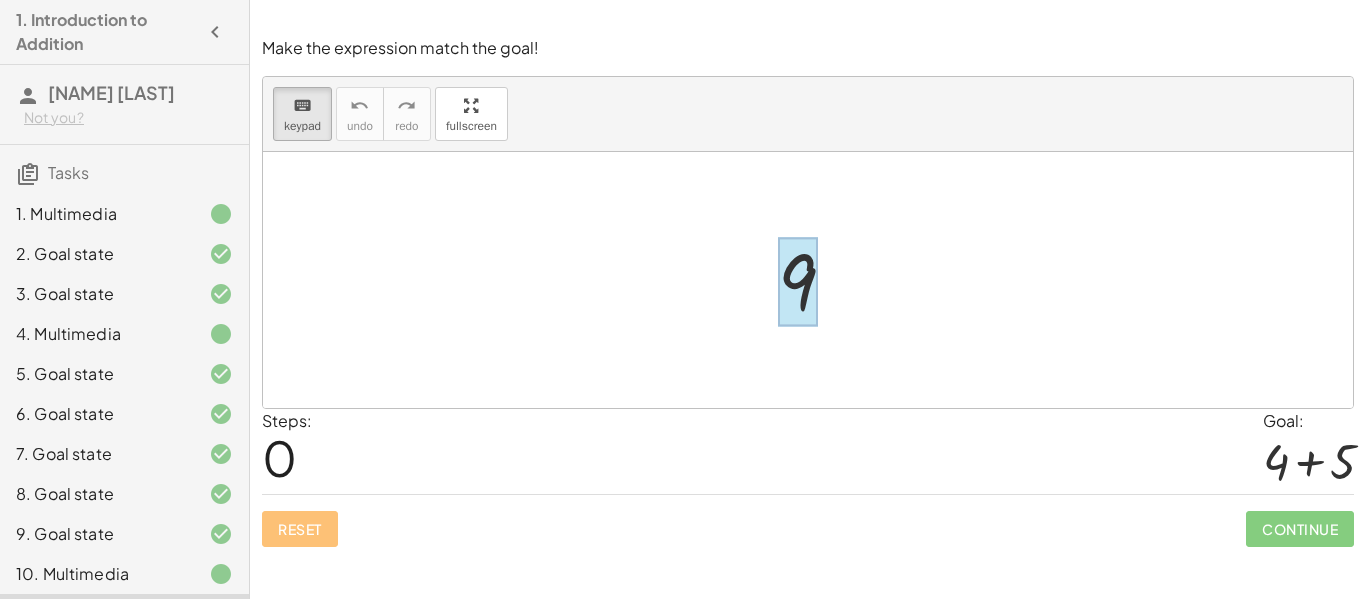 click at bounding box center (815, 280) 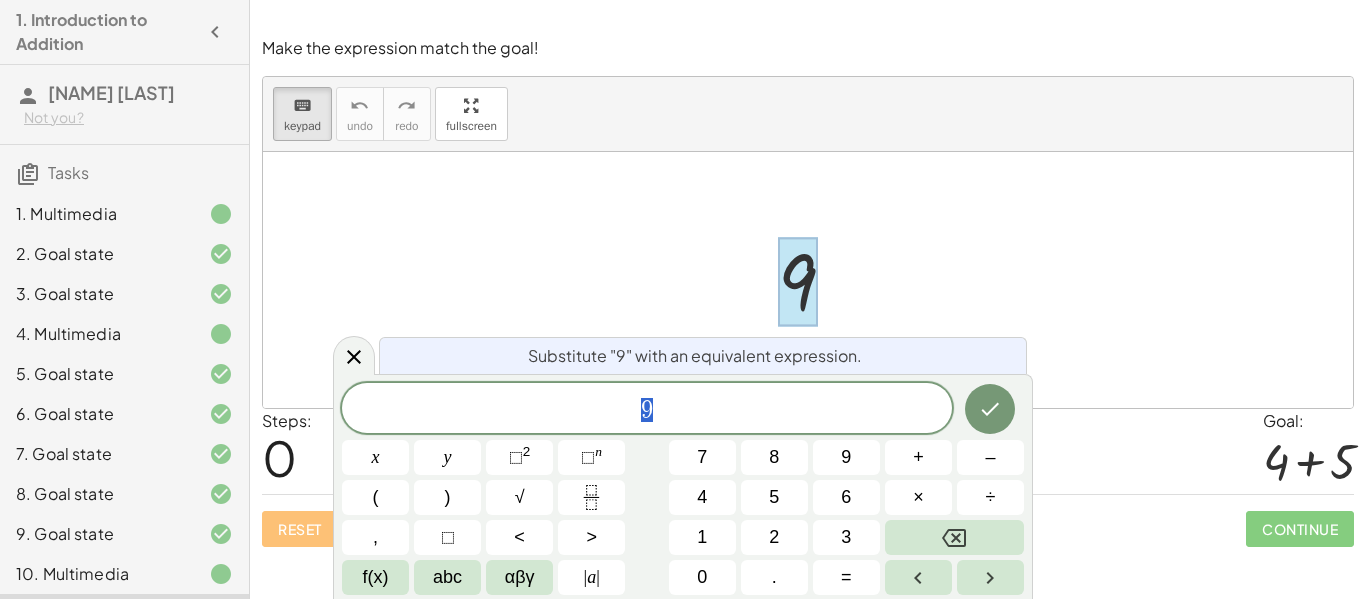 scroll, scrollTop: 1, scrollLeft: 0, axis: vertical 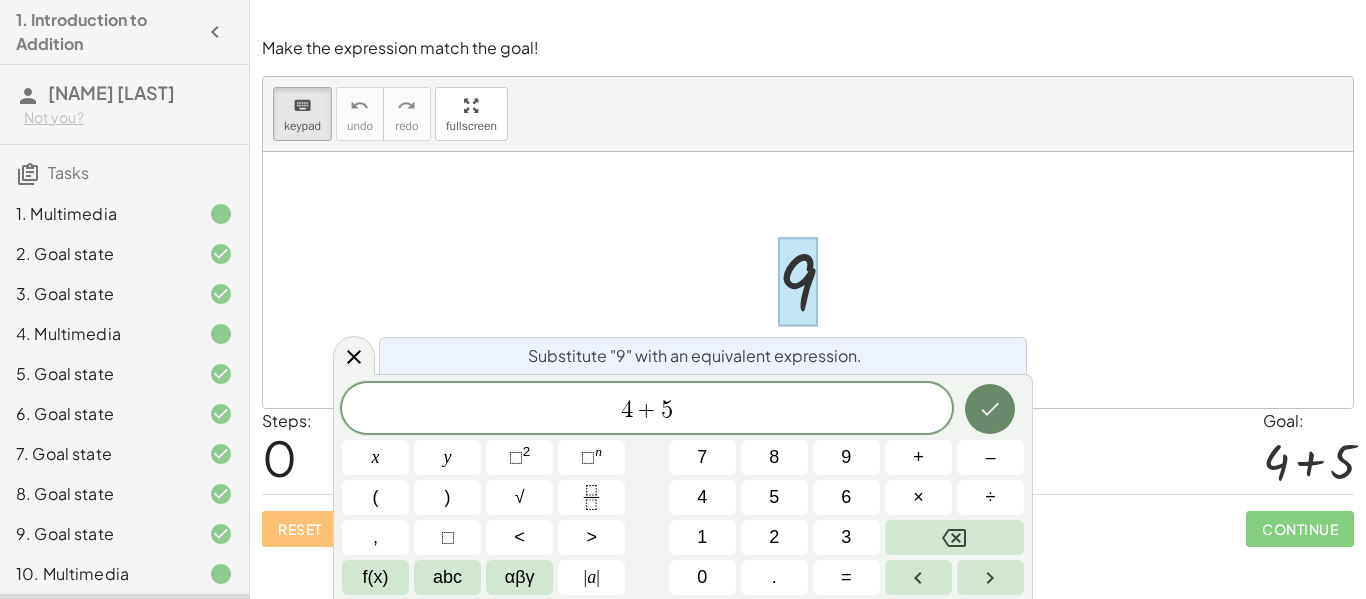 click 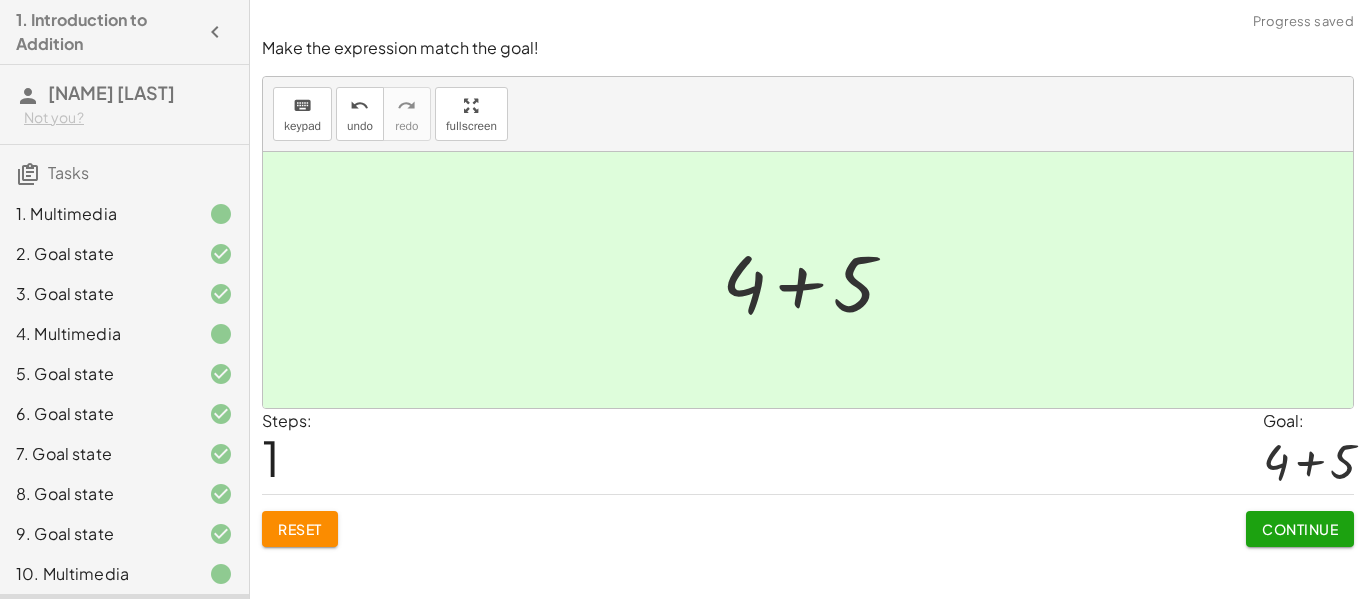 click on "Continue" 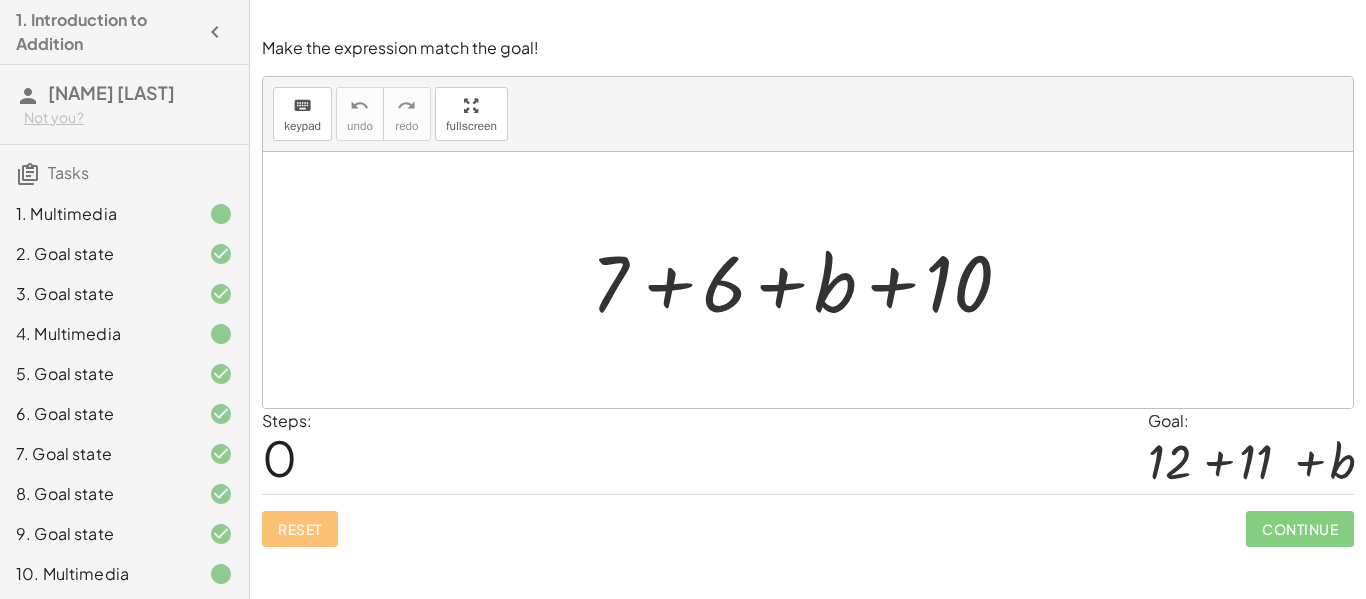 click at bounding box center [815, 280] 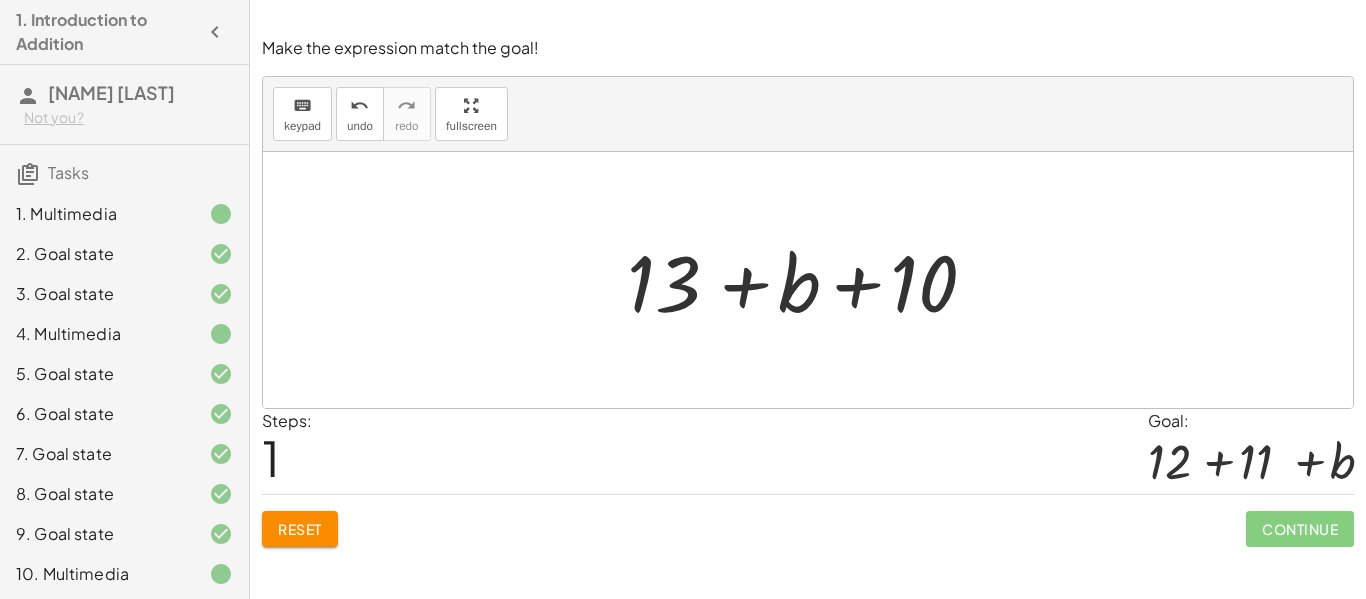 click on "Reset" 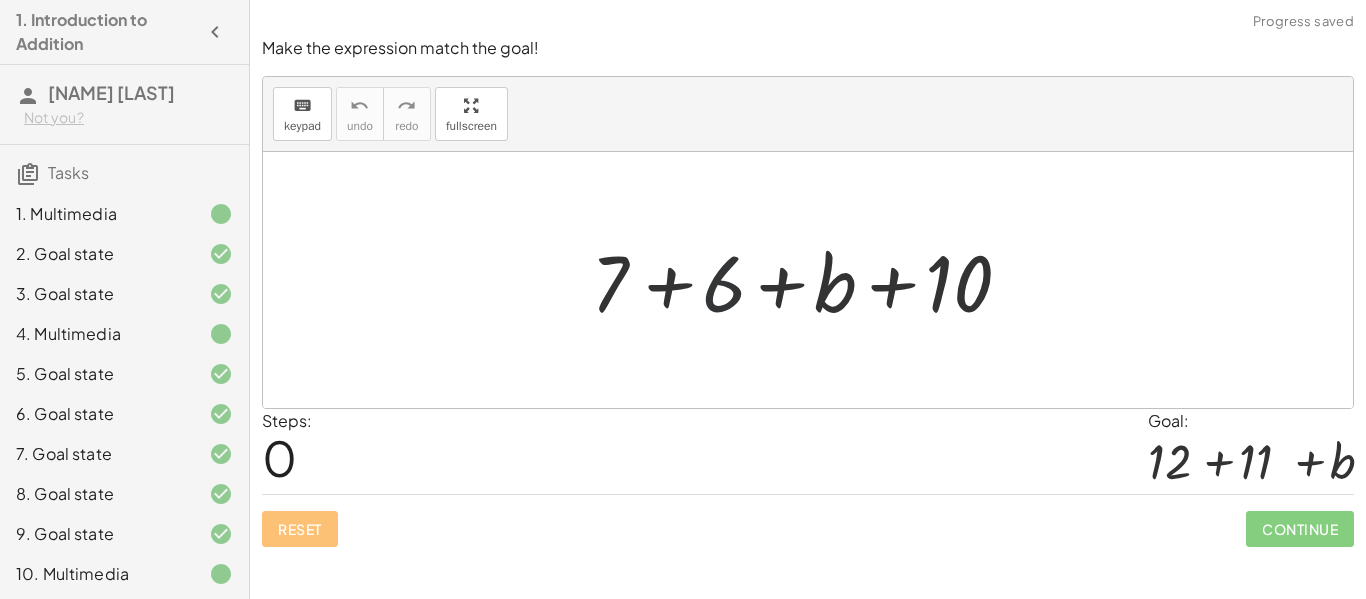 click at bounding box center (815, 280) 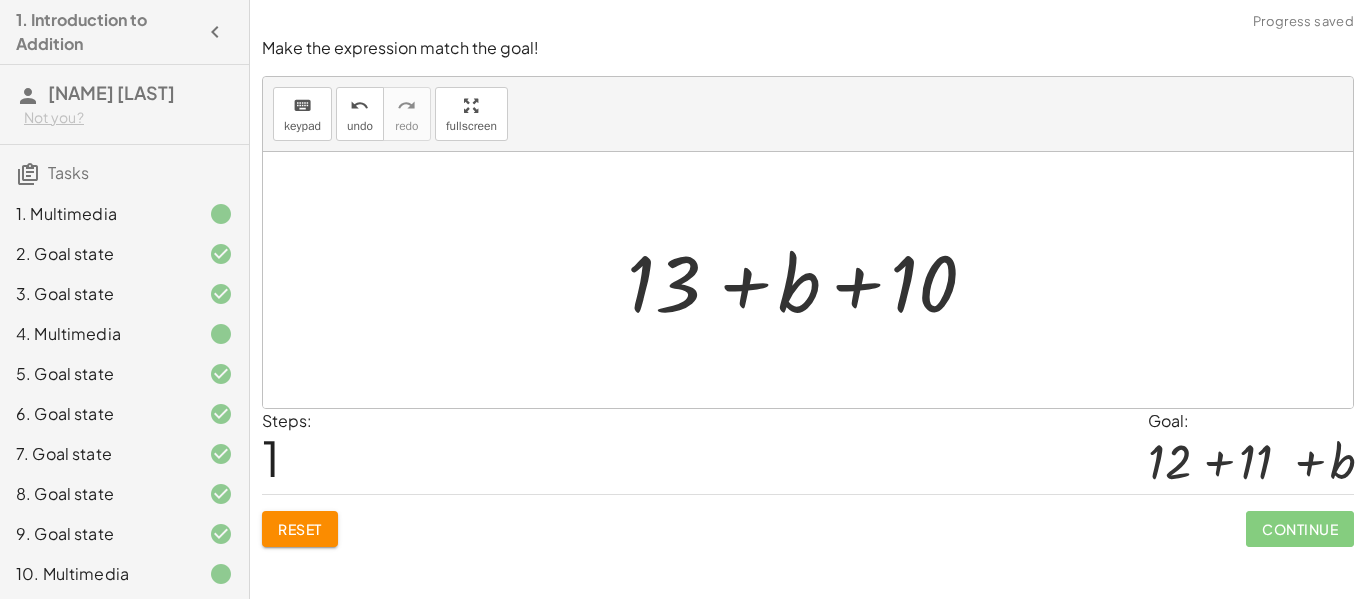 click on "Reset" at bounding box center [300, 529] 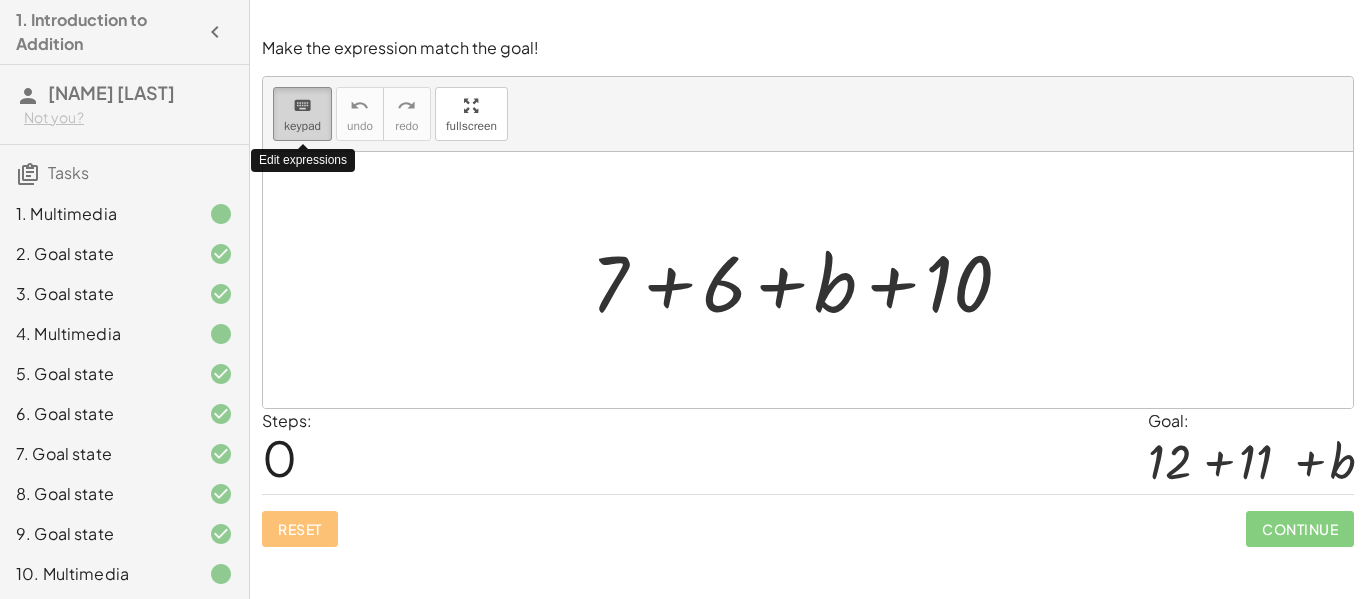 click on "keyboard" at bounding box center (302, 106) 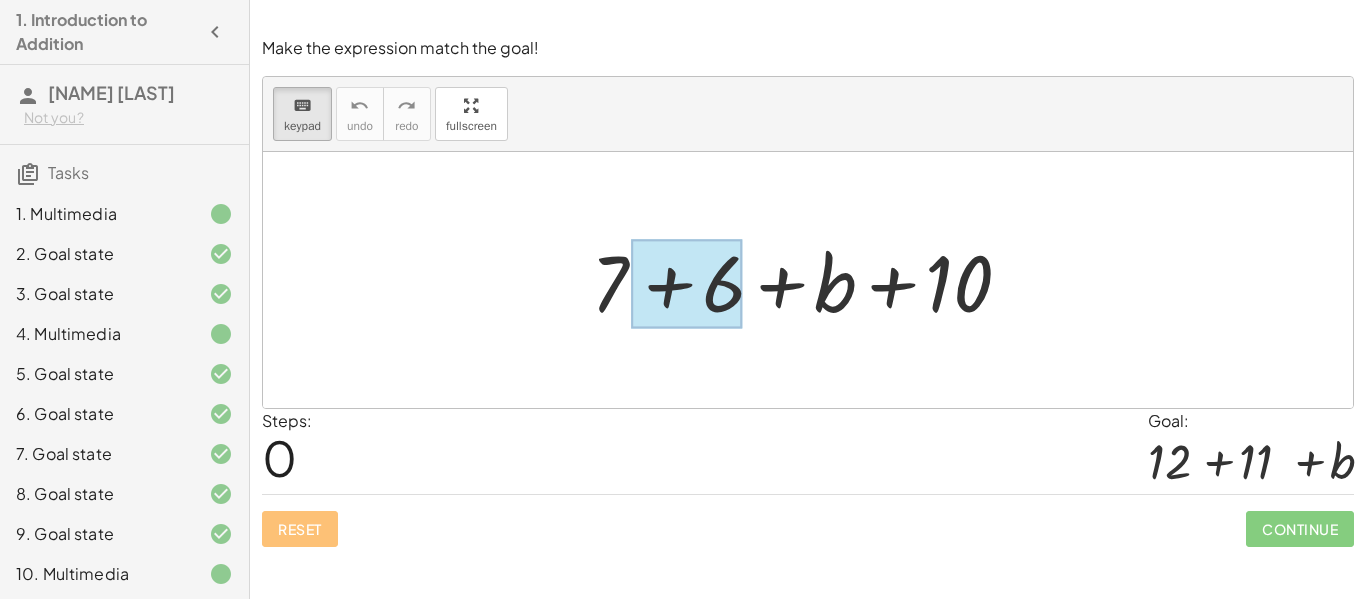 click at bounding box center [686, 284] 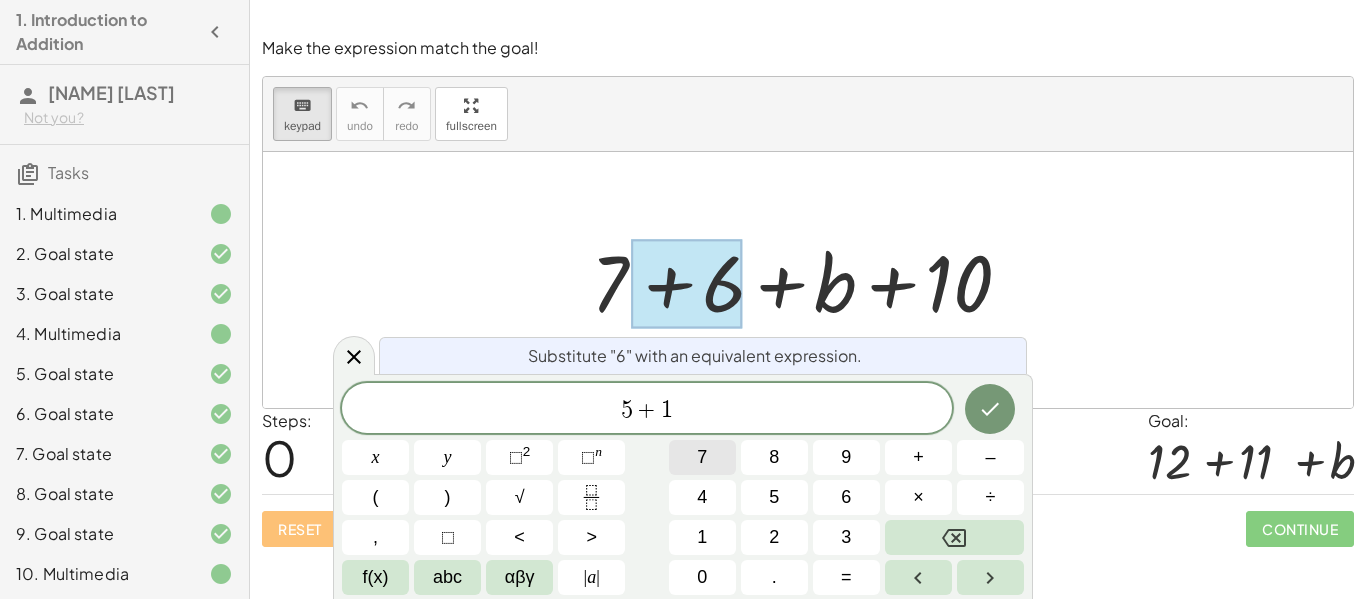 scroll, scrollTop: 0, scrollLeft: 0, axis: both 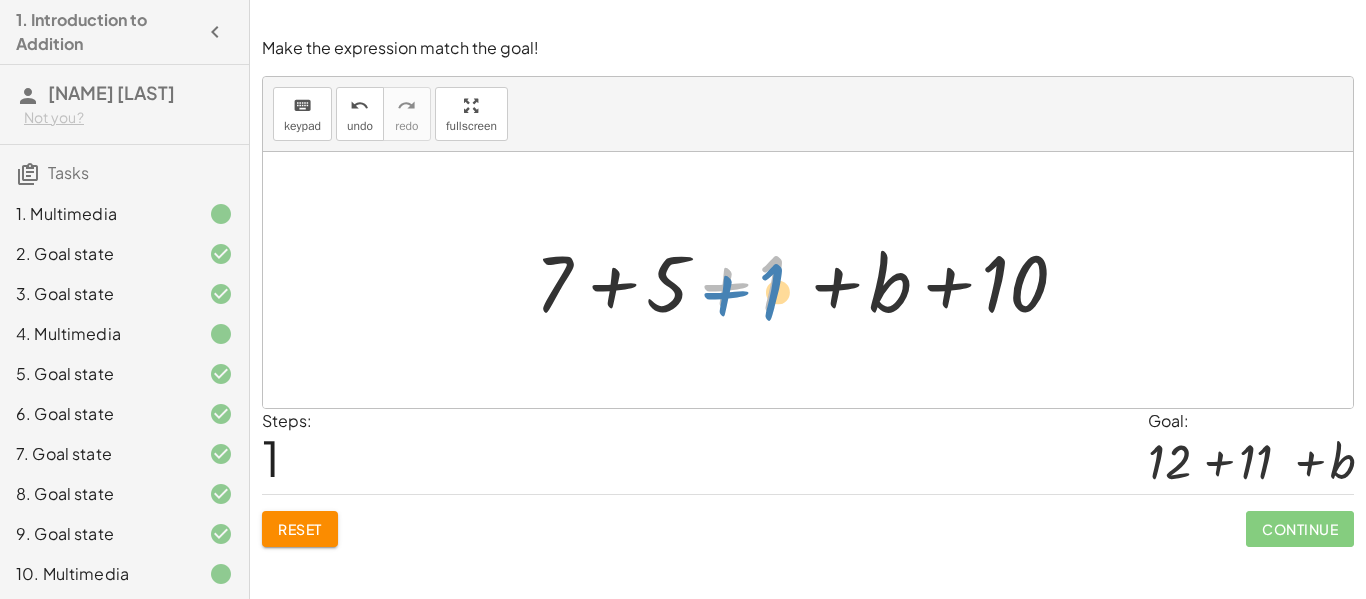 click at bounding box center (815, 280) 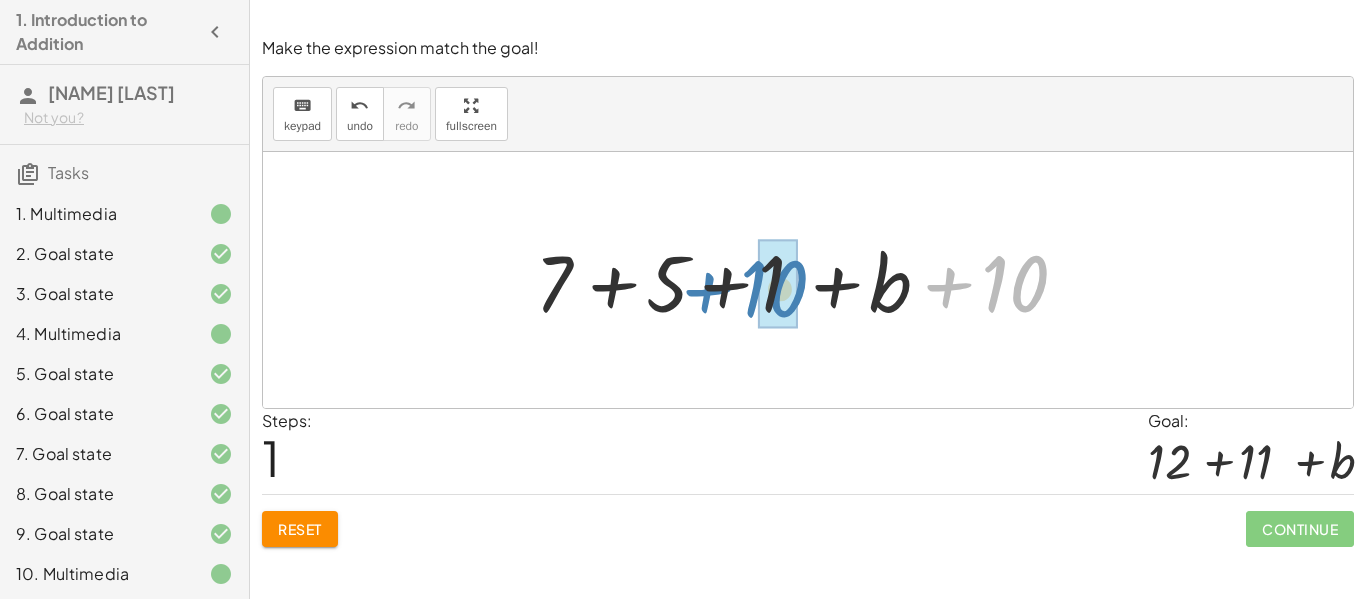 drag, startPoint x: 1006, startPoint y: 287, endPoint x: 763, endPoint y: 293, distance: 243.07407 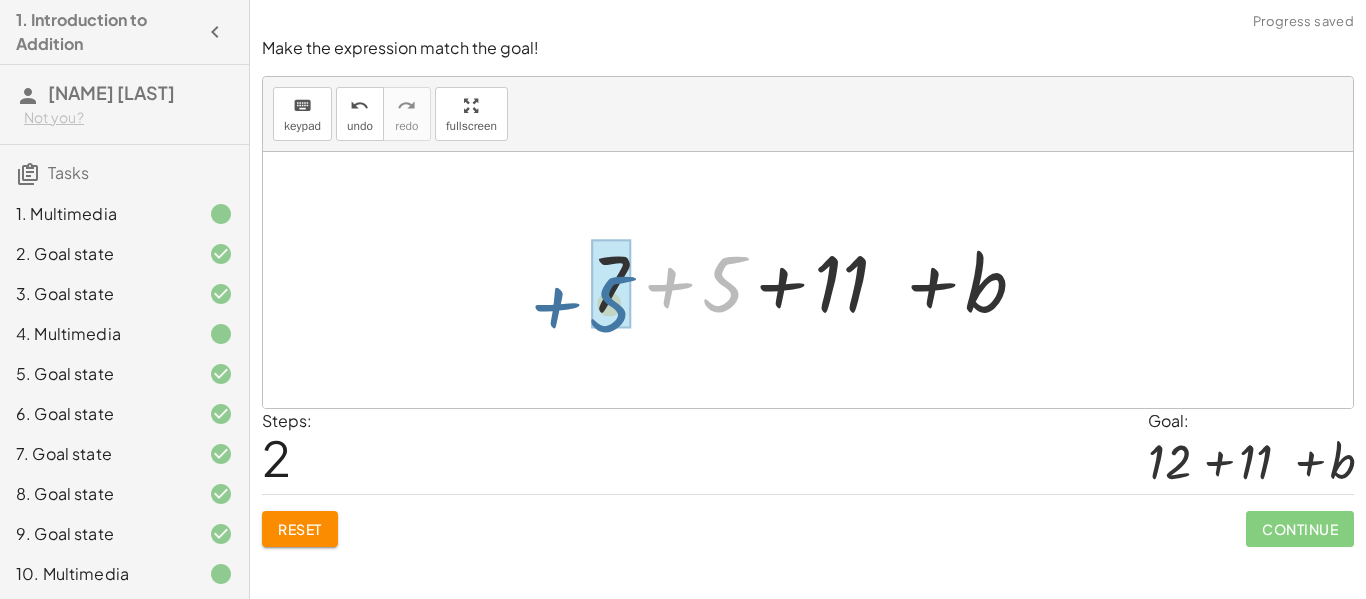 drag, startPoint x: 733, startPoint y: 284, endPoint x: 621, endPoint y: 296, distance: 112.64102 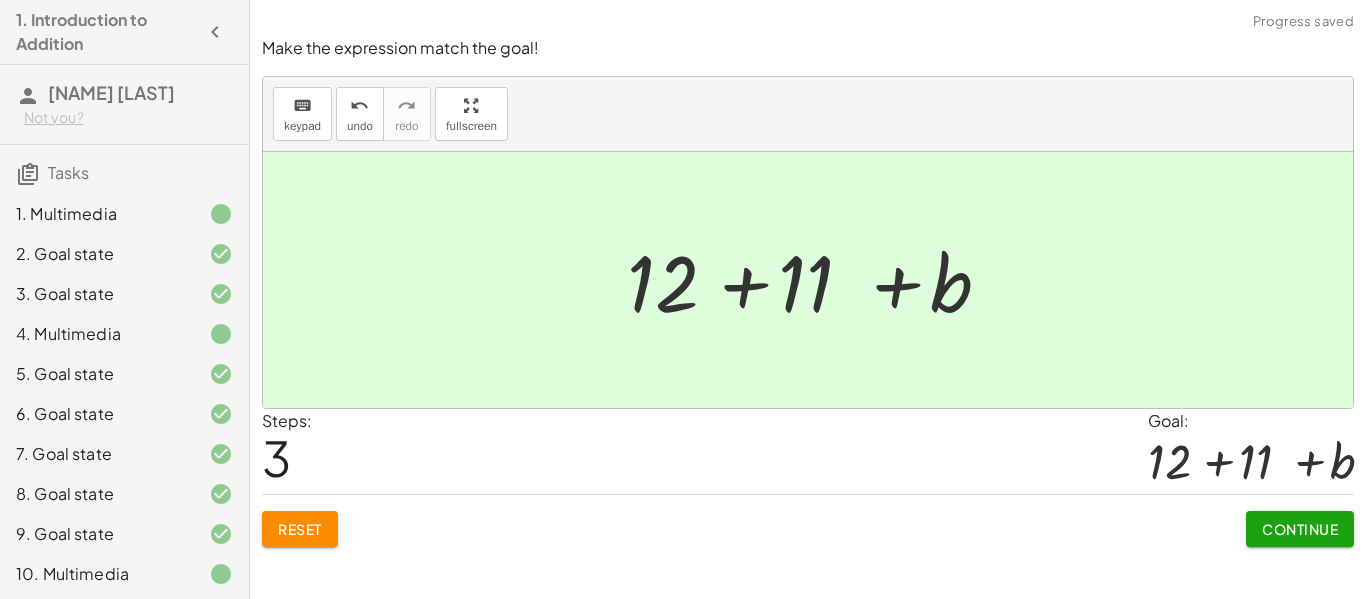 click on "Continue" at bounding box center [1300, 529] 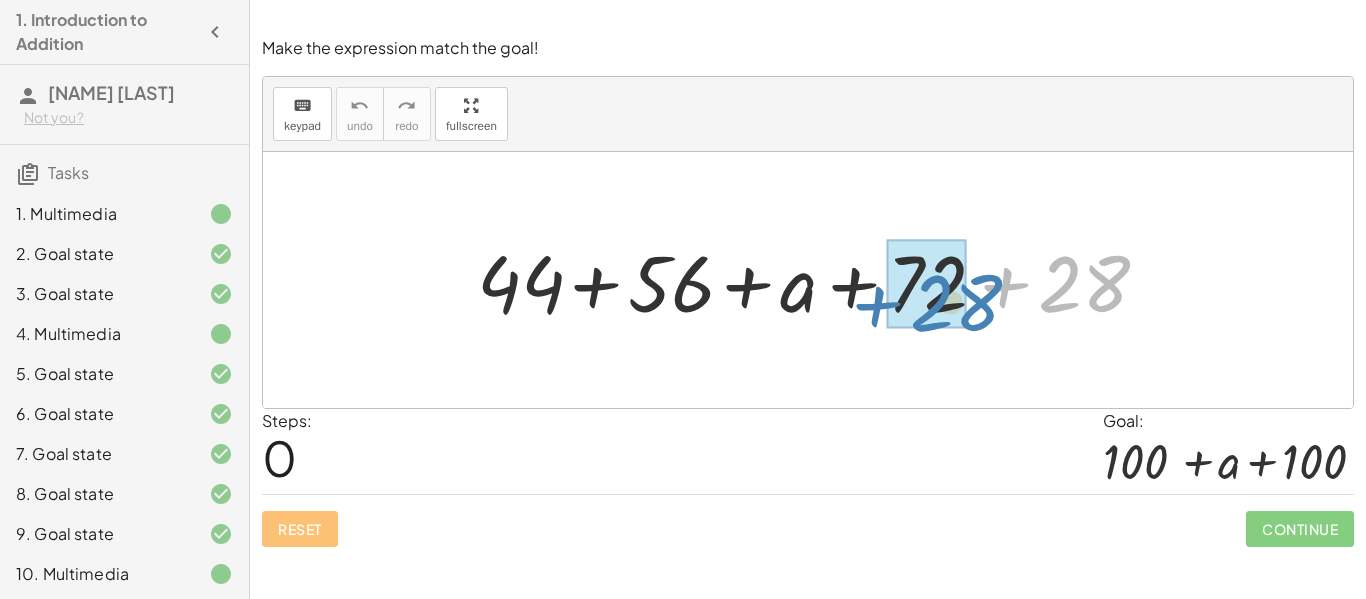 drag, startPoint x: 1070, startPoint y: 292, endPoint x: 938, endPoint y: 306, distance: 132.74034 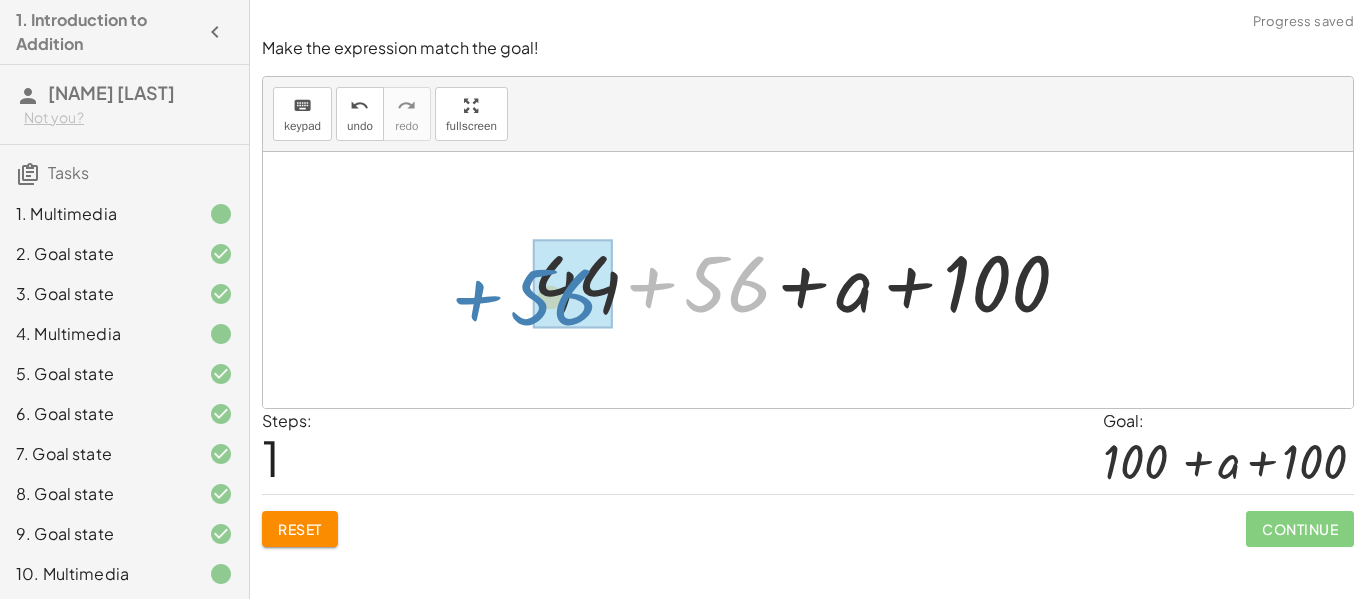 drag, startPoint x: 724, startPoint y: 271, endPoint x: 568, endPoint y: 273, distance: 156.01282 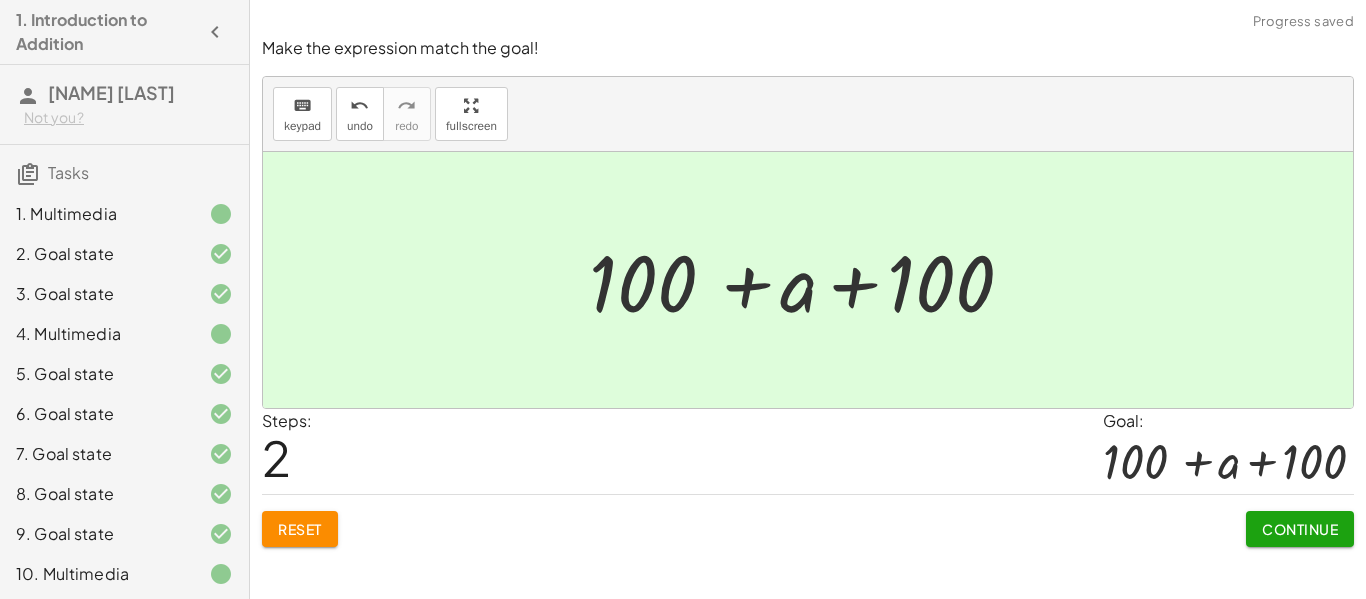 click on "Continue" at bounding box center [1300, 529] 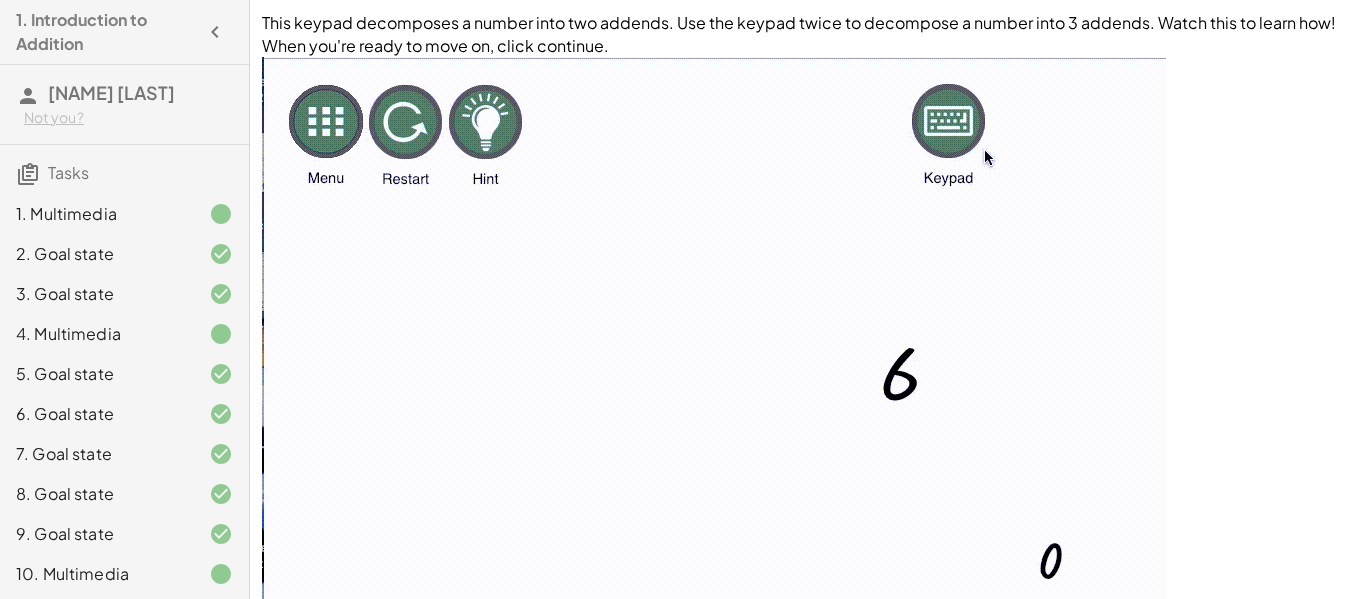 scroll, scrollTop: 217, scrollLeft: 0, axis: vertical 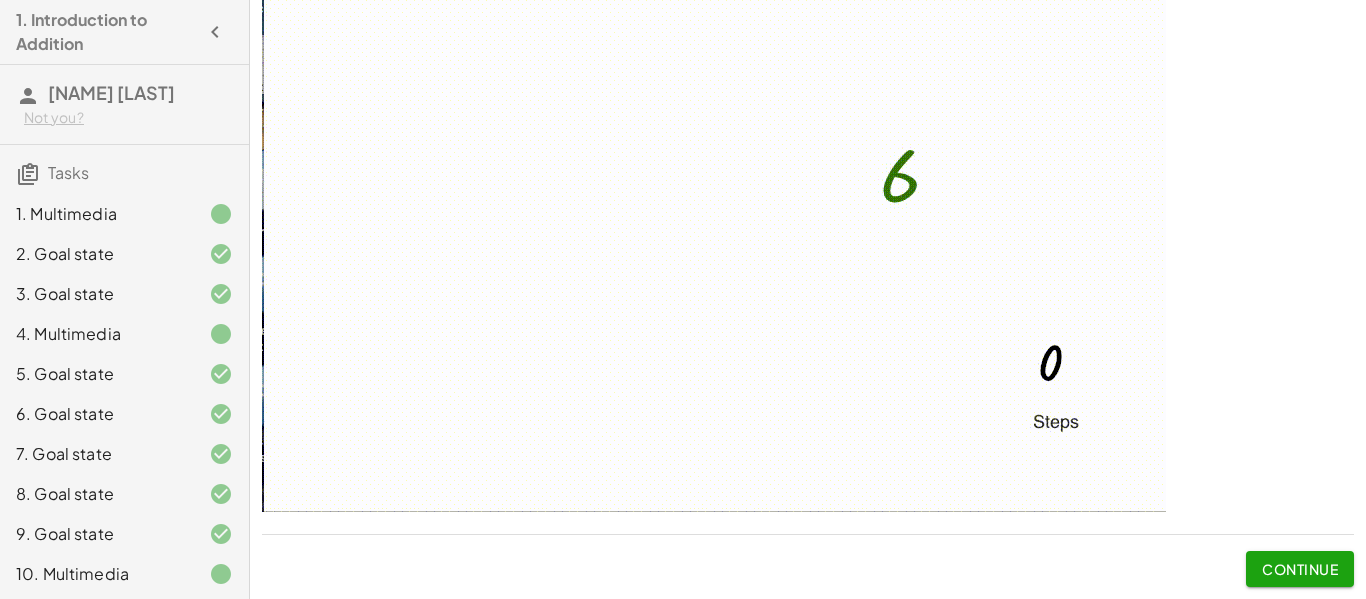 click on "Continue" at bounding box center [1300, 569] 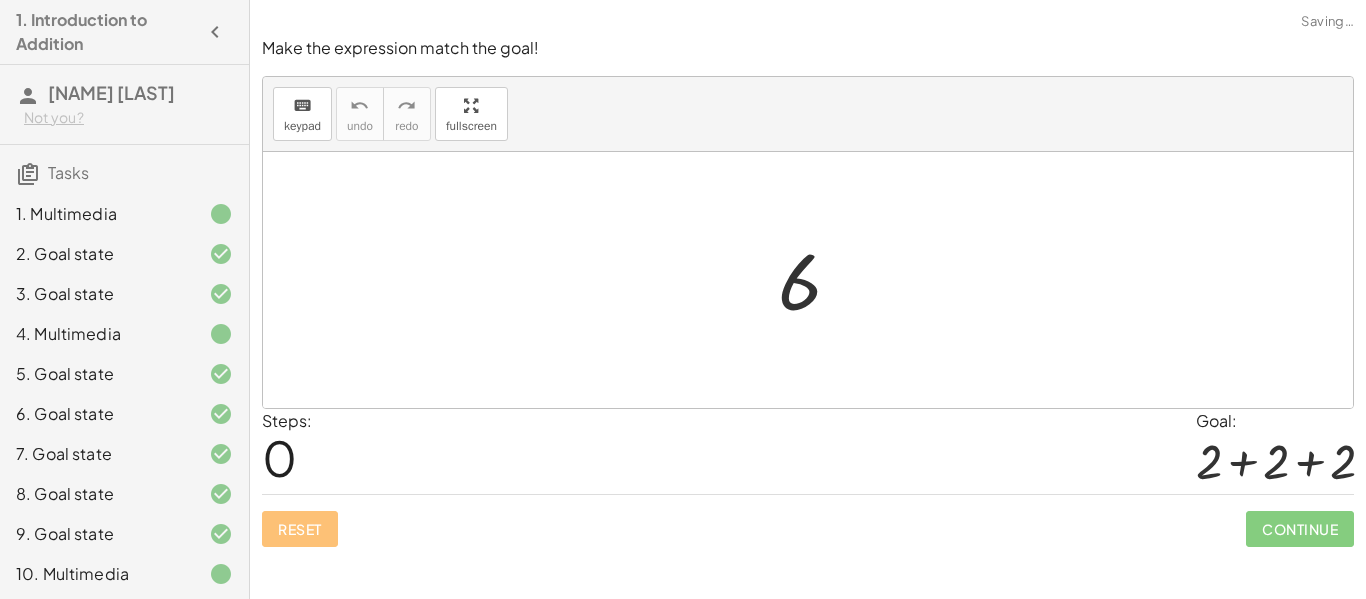 scroll, scrollTop: 0, scrollLeft: 0, axis: both 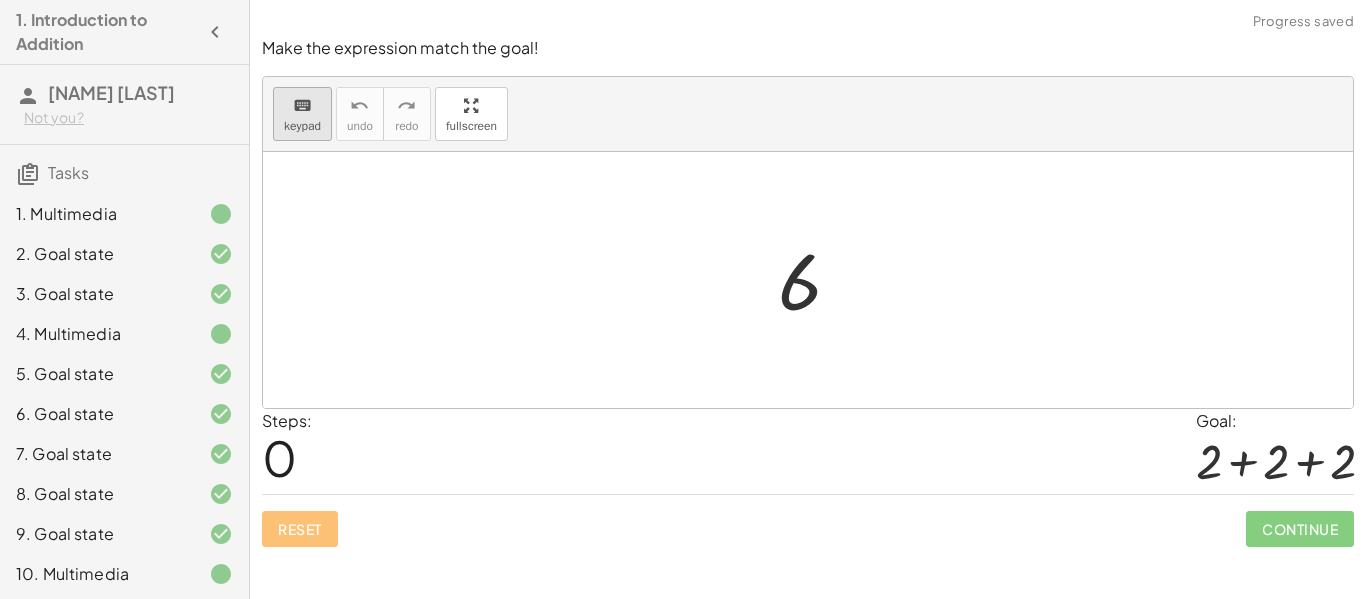 click on "keyboard keypad" at bounding box center [302, 114] 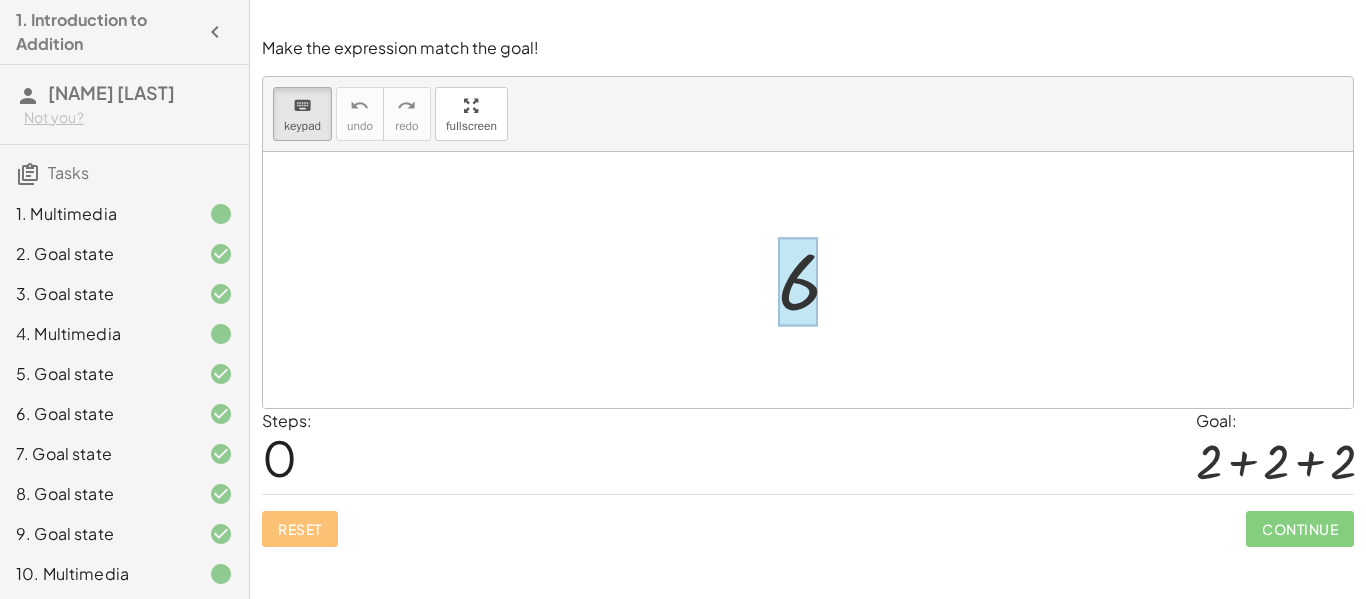 click at bounding box center [798, 282] 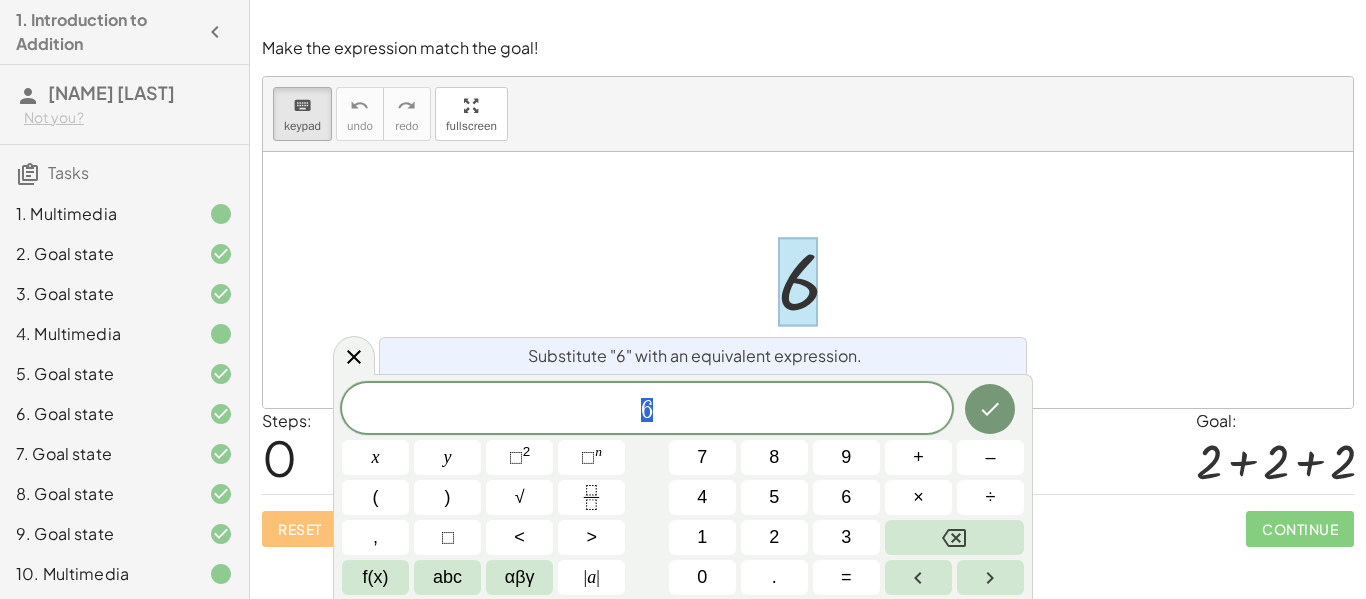 click on "6" at bounding box center (647, 410) 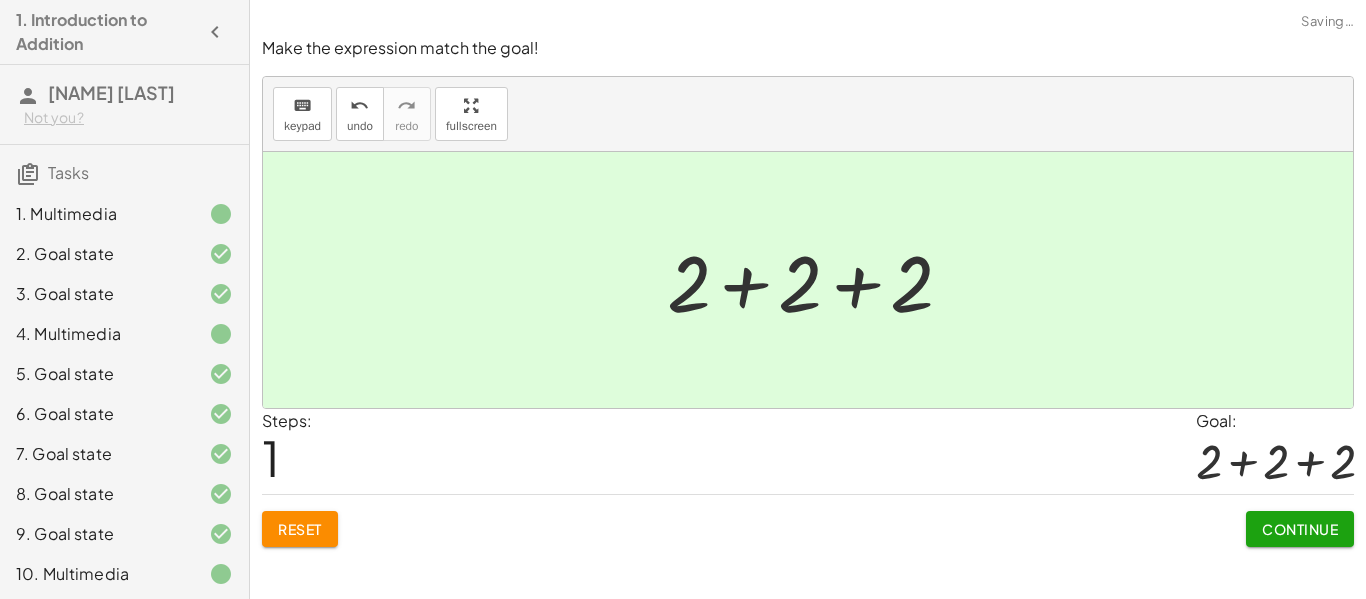 scroll, scrollTop: 0, scrollLeft: 0, axis: both 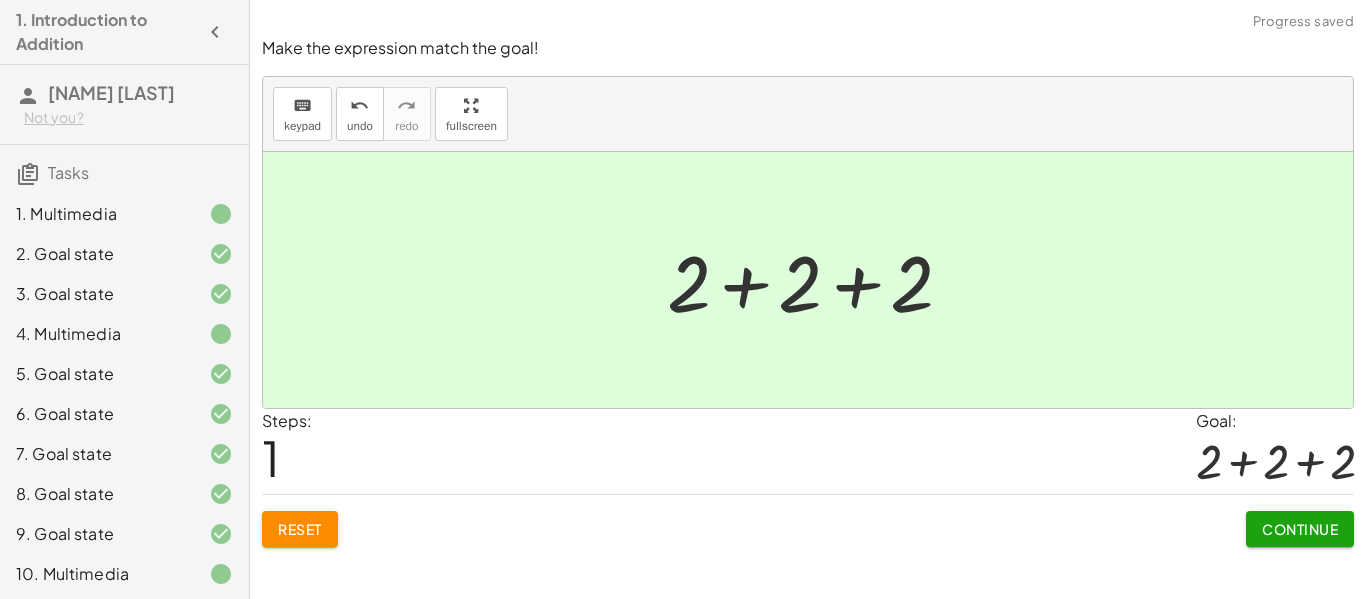click on "Continue" 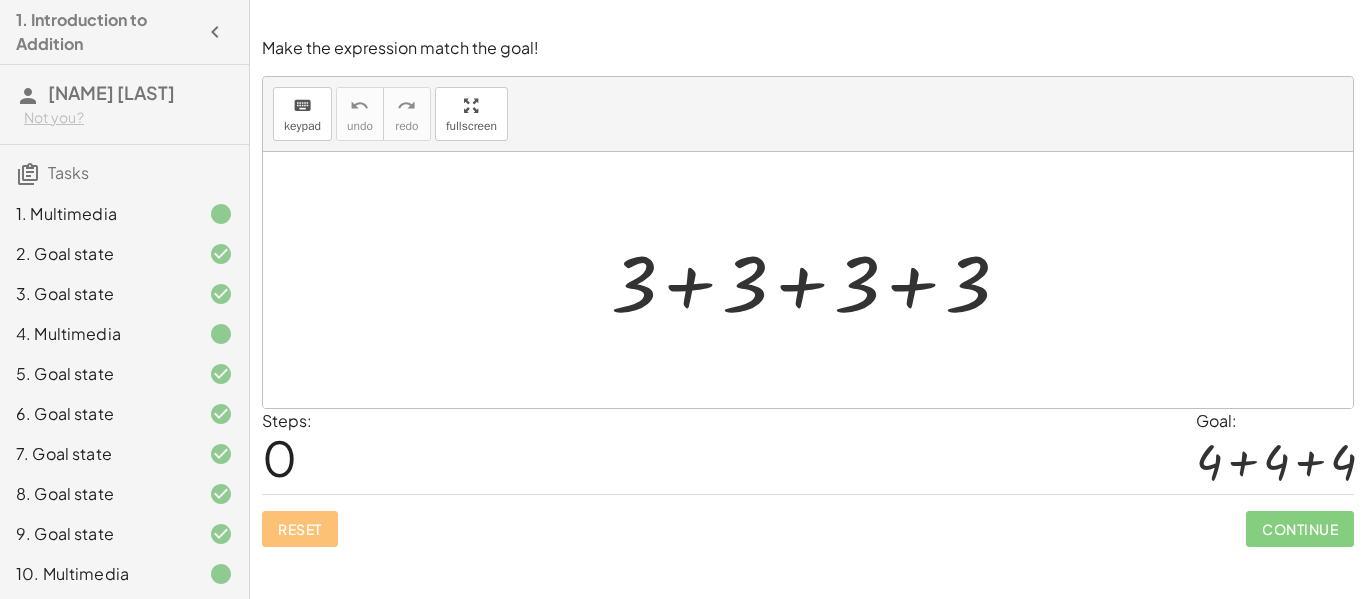 click at bounding box center (815, 280) 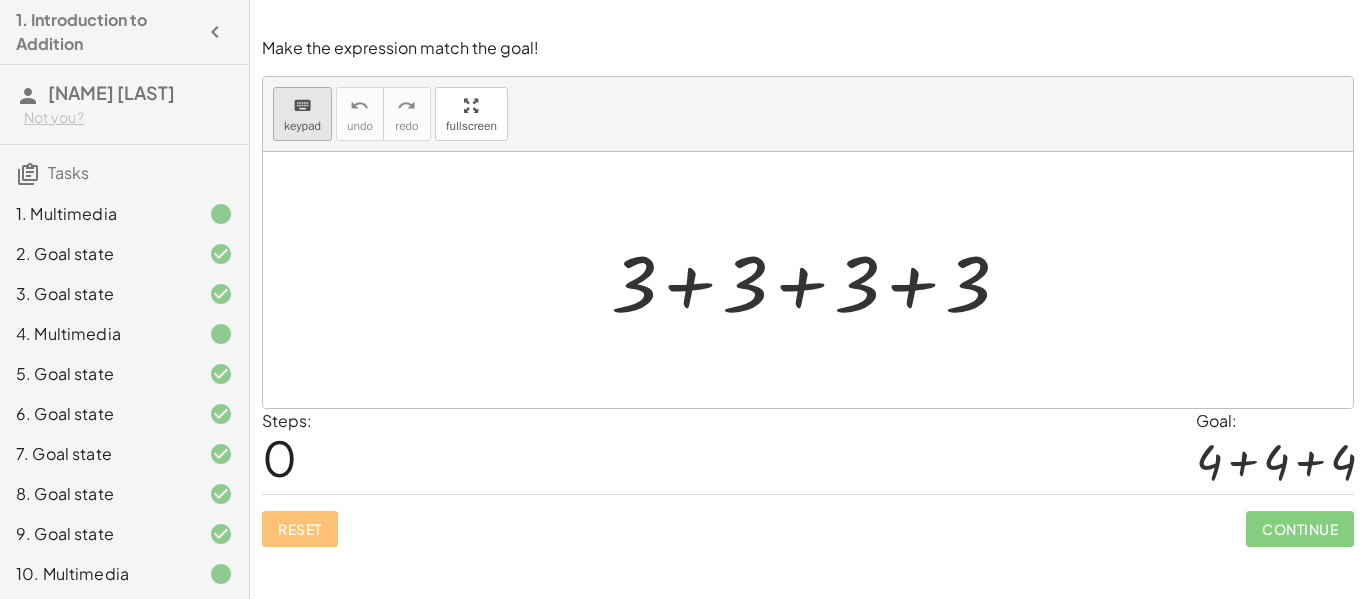 click on "keypad" at bounding box center (302, 126) 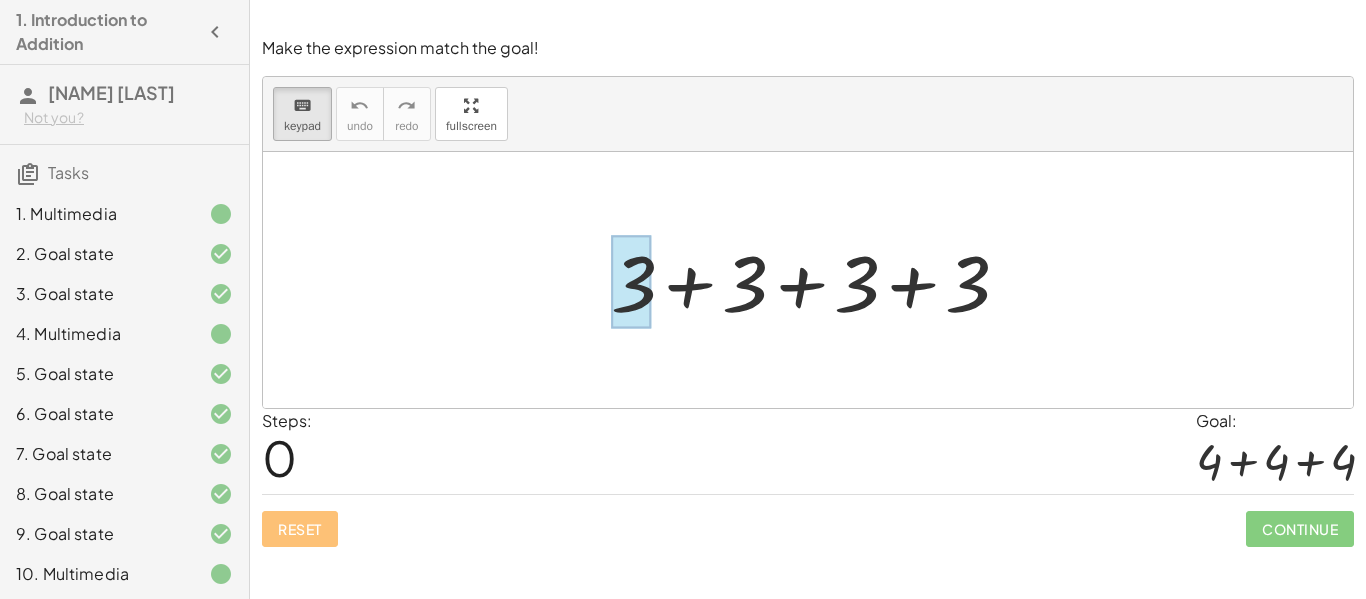 click at bounding box center (631, 282) 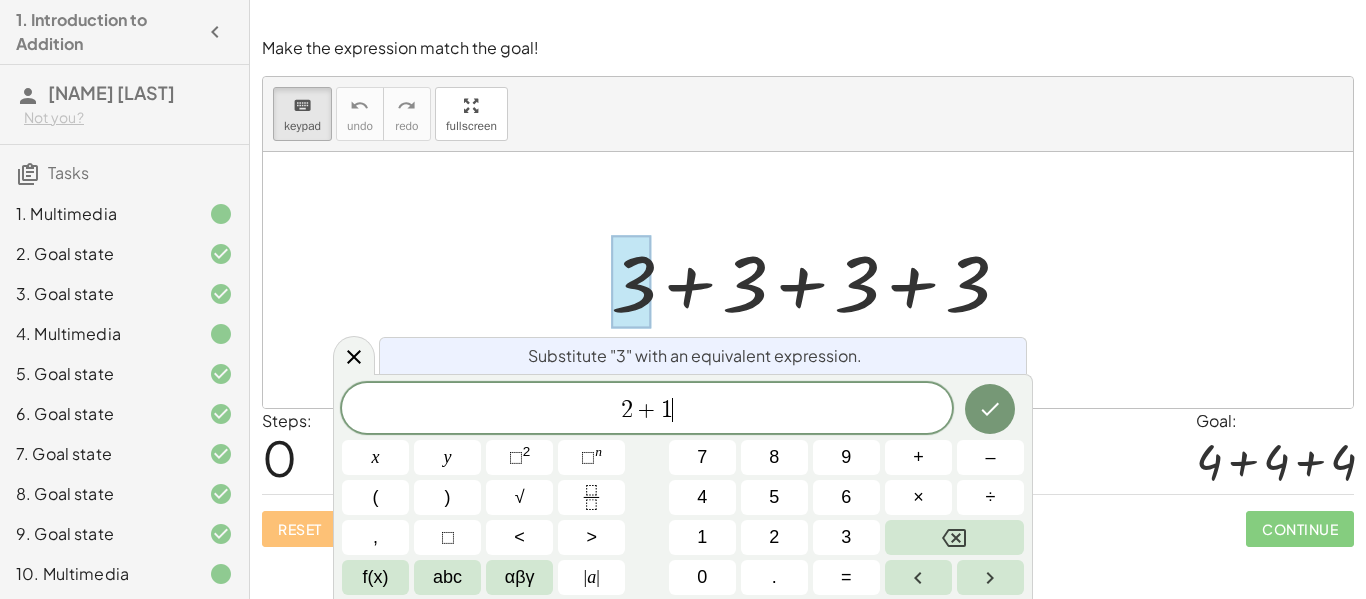 scroll, scrollTop: 21, scrollLeft: 0, axis: vertical 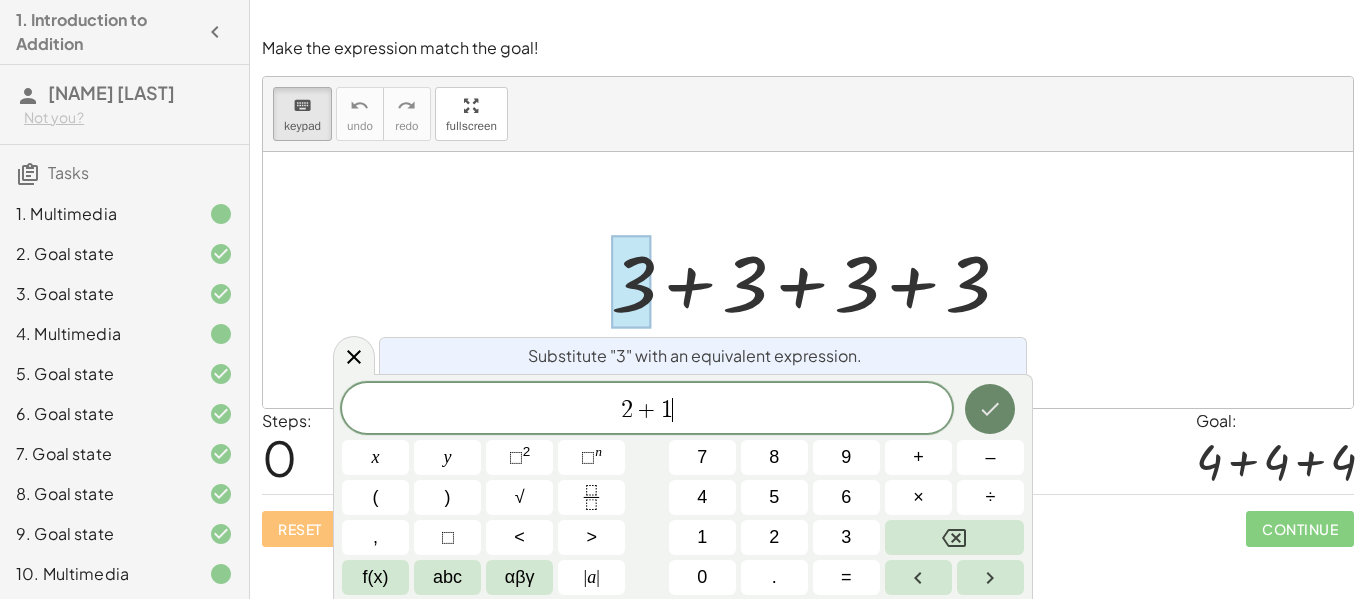 click 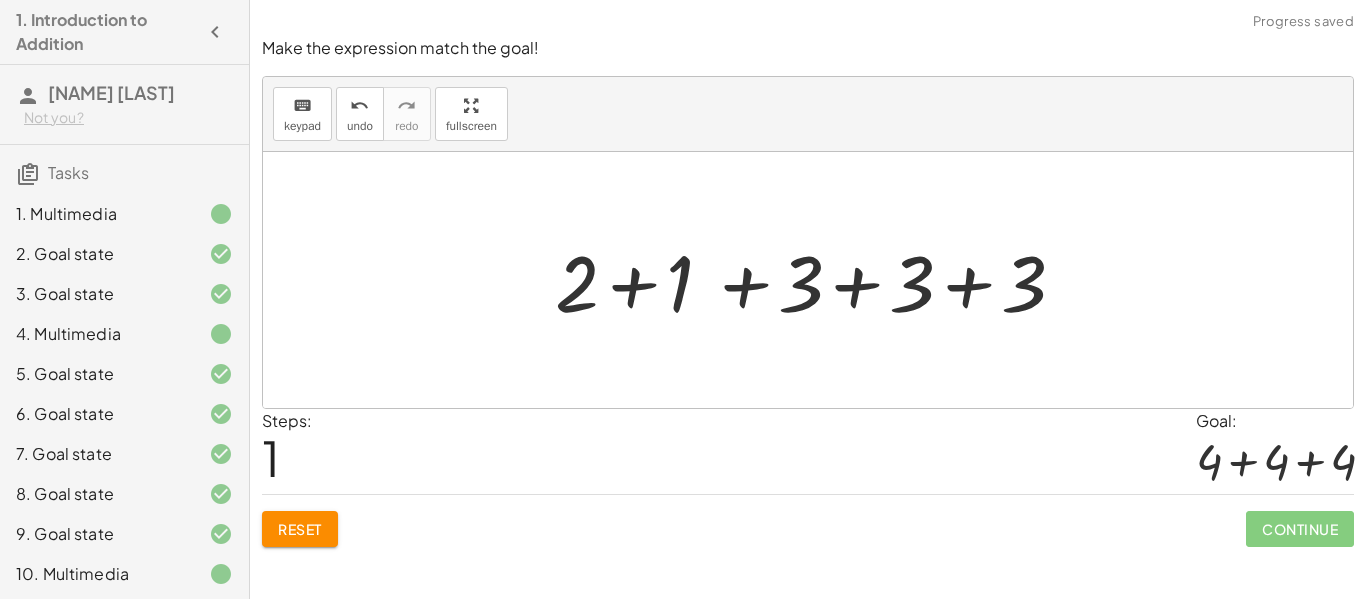 click at bounding box center [815, 280] 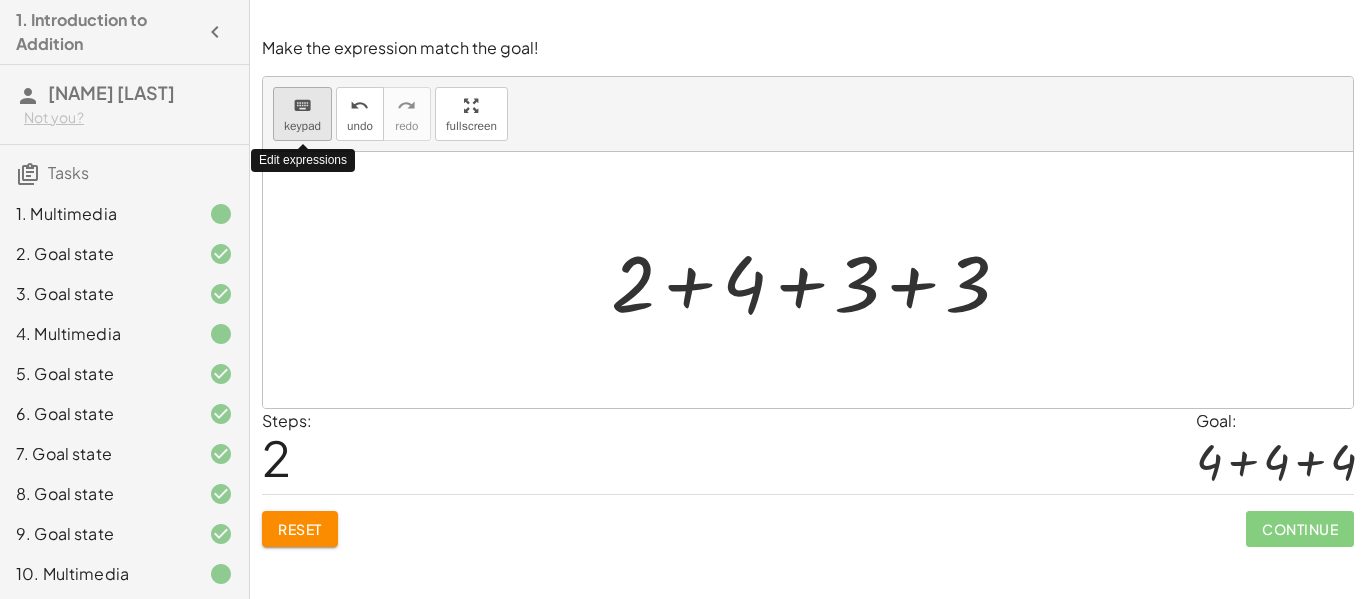 click on "keypad" at bounding box center (302, 126) 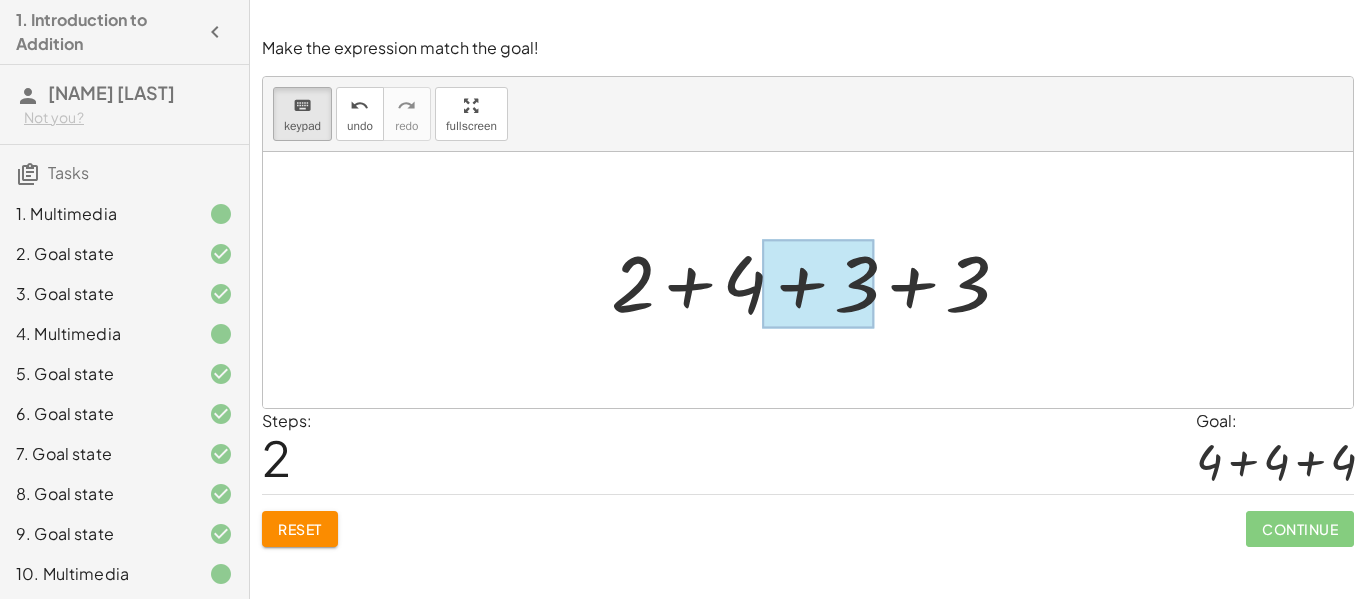 click at bounding box center [817, 284] 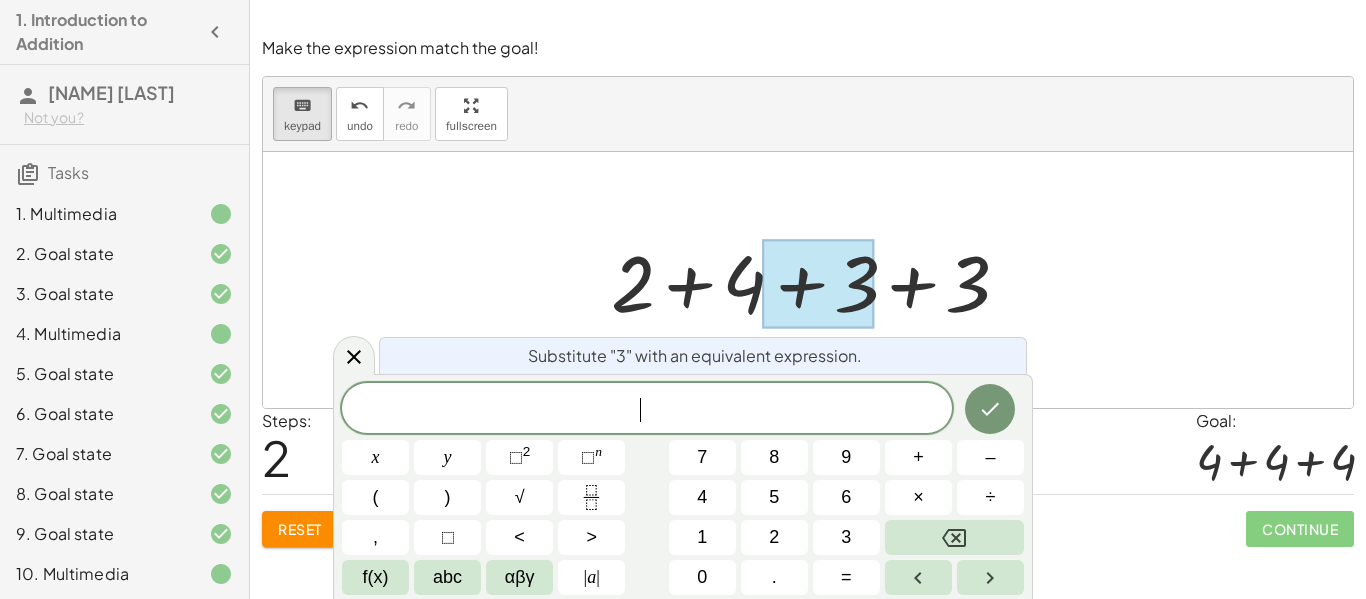 scroll, scrollTop: 23, scrollLeft: 0, axis: vertical 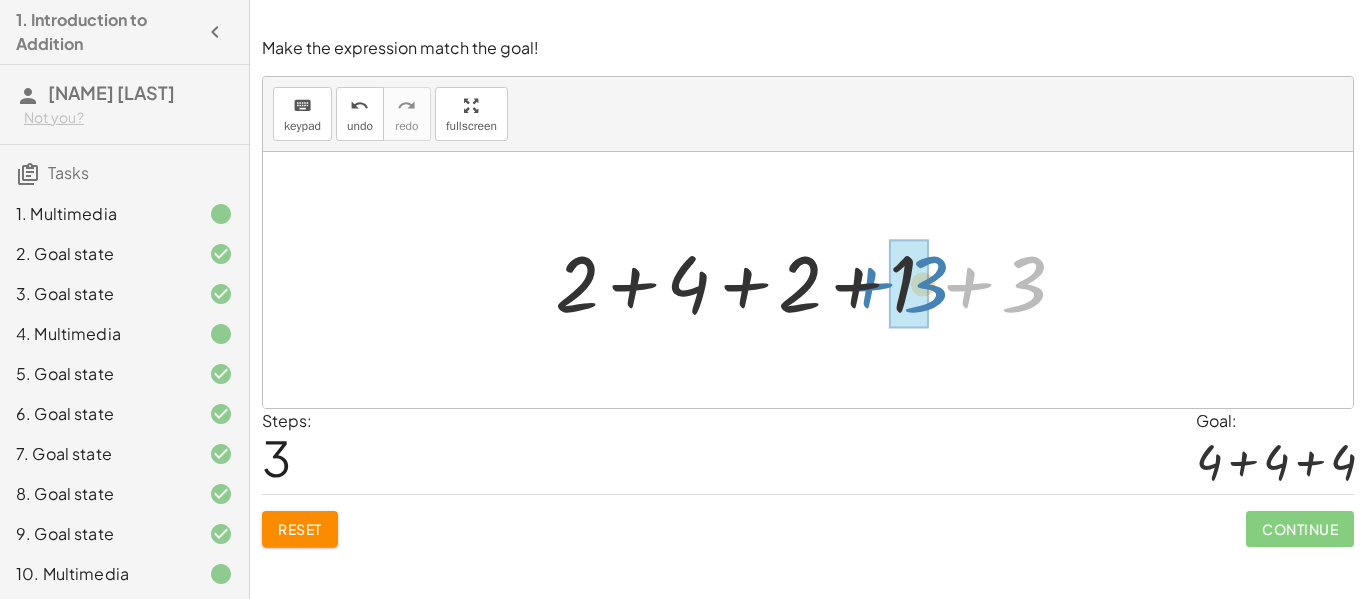 drag, startPoint x: 1024, startPoint y: 302, endPoint x: 920, endPoint y: 301, distance: 104.00481 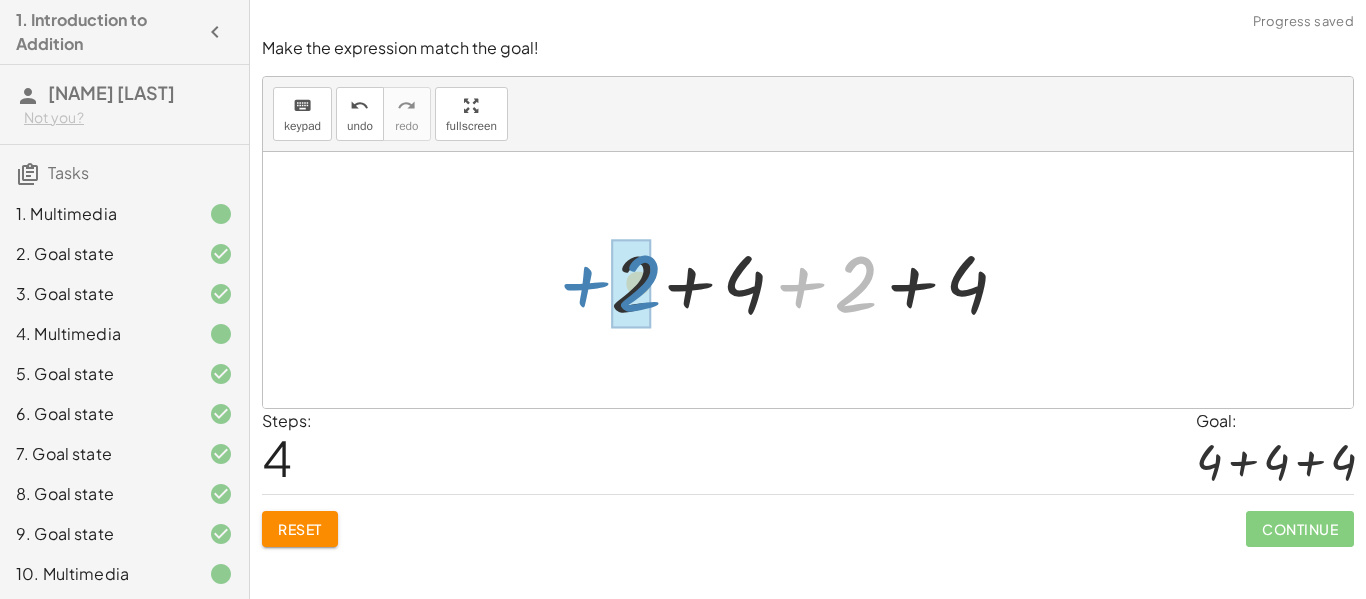 drag, startPoint x: 855, startPoint y: 303, endPoint x: 632, endPoint y: 302, distance: 223.00224 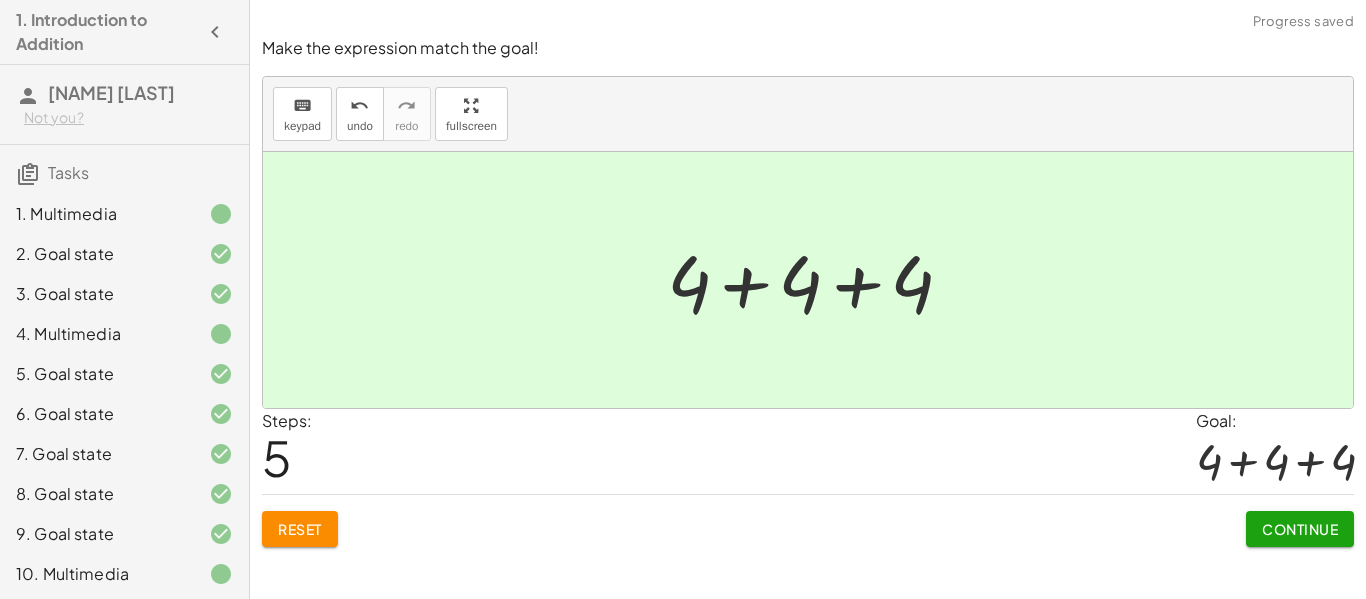 click on "Continue" at bounding box center [1300, 529] 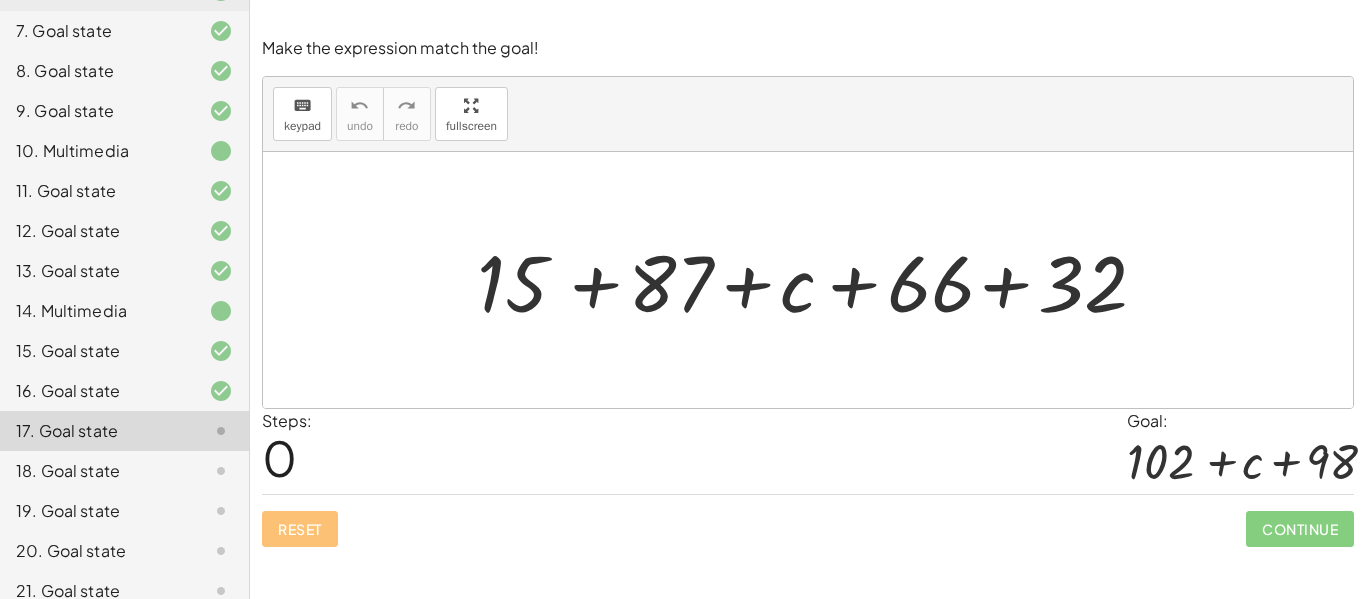 scroll, scrollTop: 422, scrollLeft: 0, axis: vertical 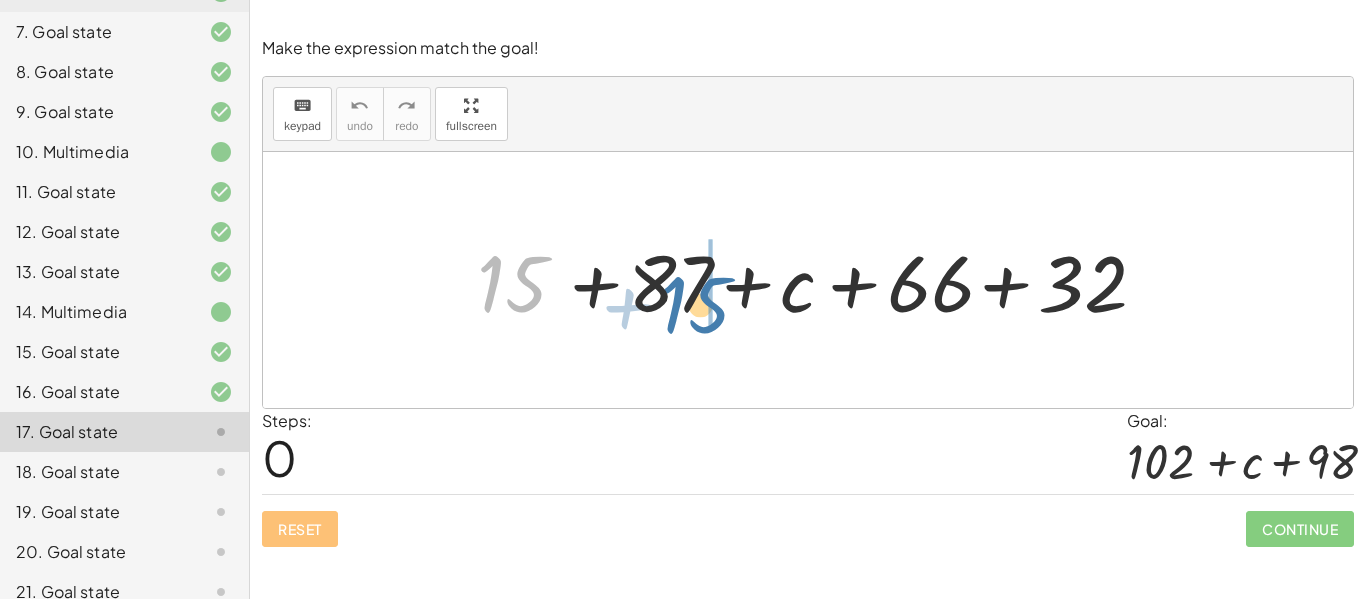 drag, startPoint x: 494, startPoint y: 285, endPoint x: 677, endPoint y: 305, distance: 184.08965 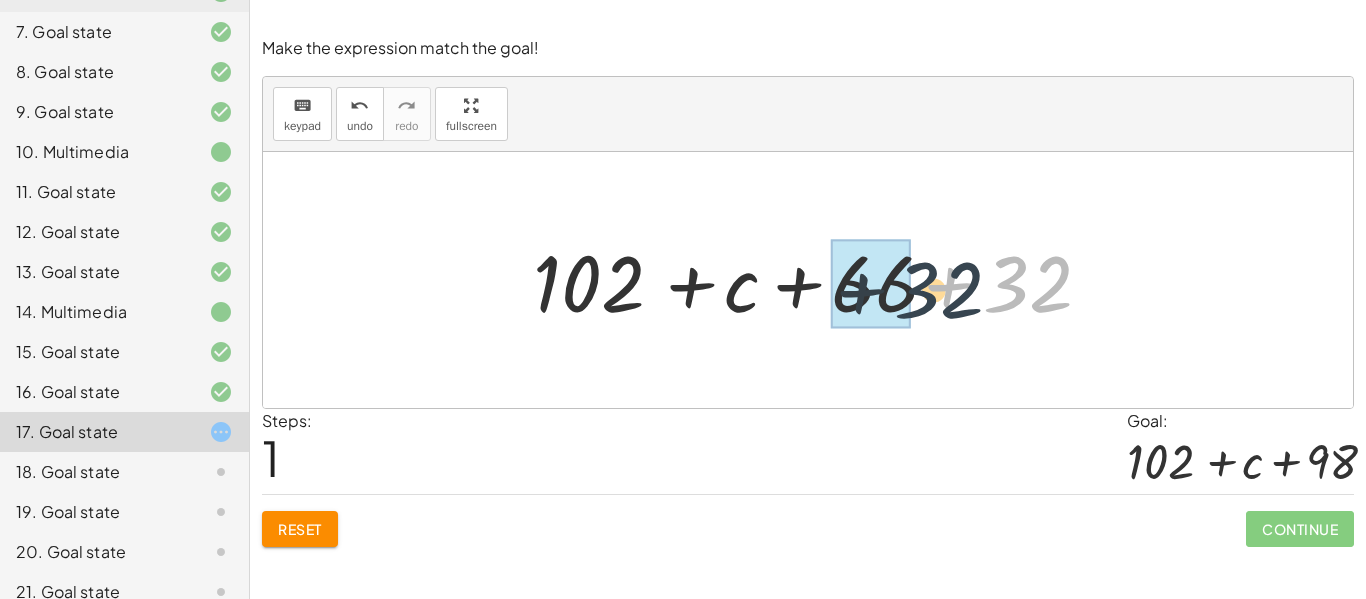 drag, startPoint x: 1017, startPoint y: 296, endPoint x: 863, endPoint y: 301, distance: 154.08115 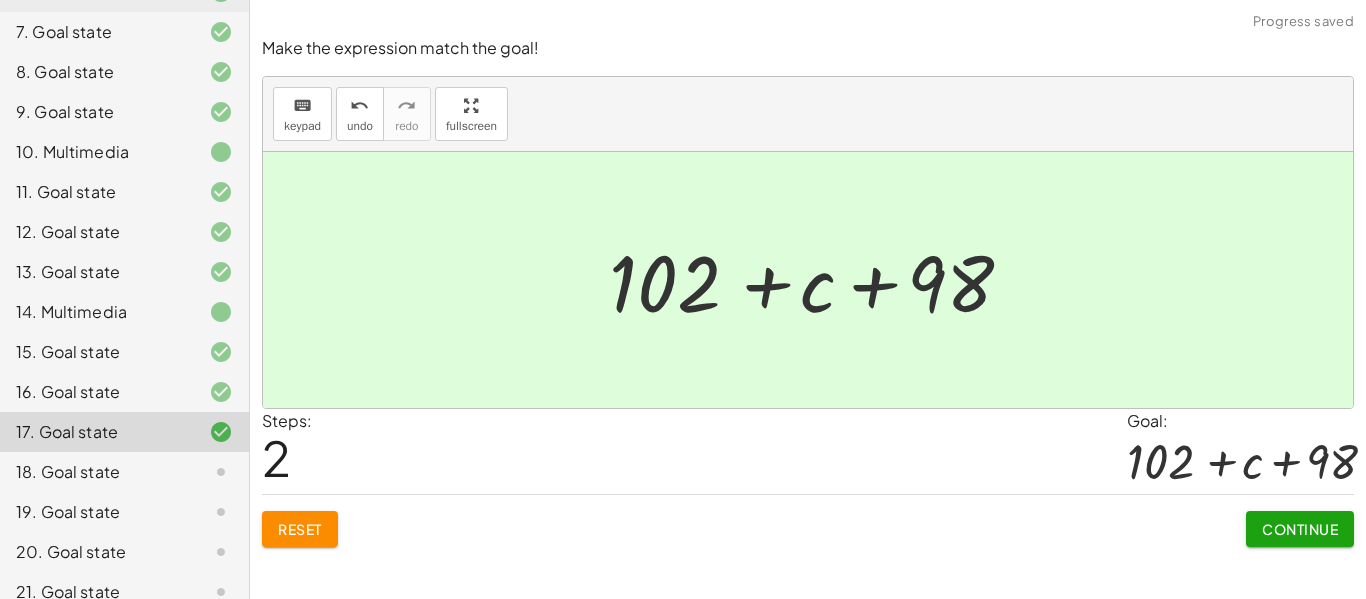 click on "Continue" at bounding box center [1300, 529] 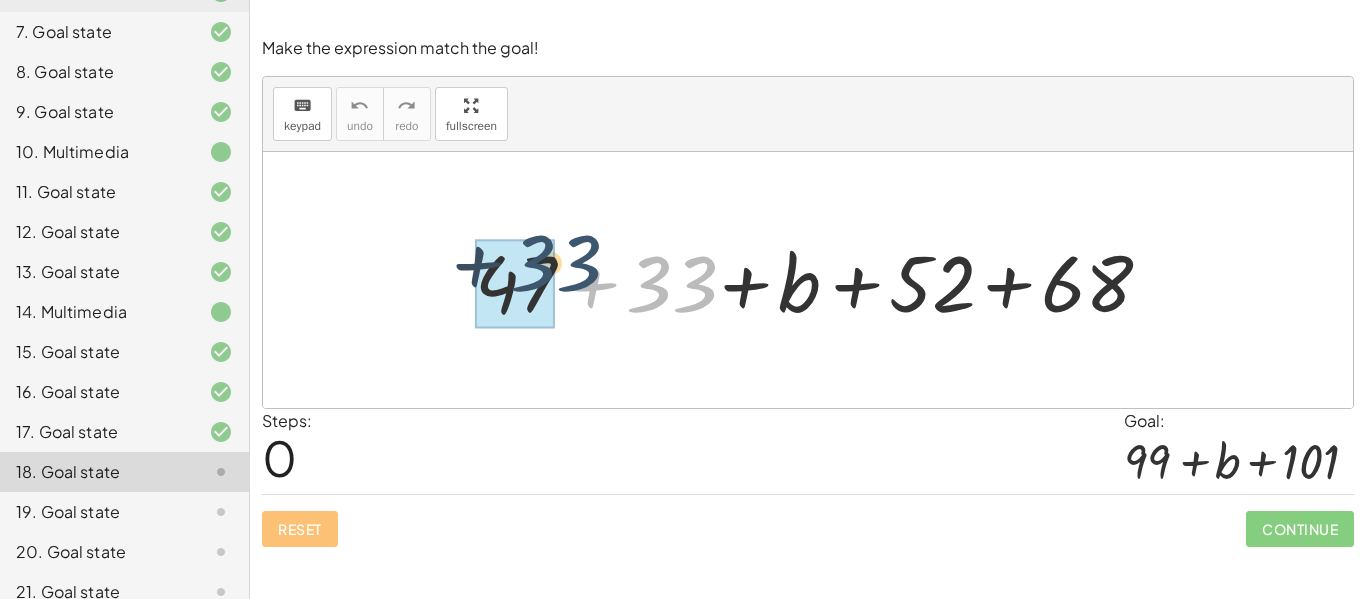 drag, startPoint x: 656, startPoint y: 301, endPoint x: 526, endPoint y: 280, distance: 131.68523 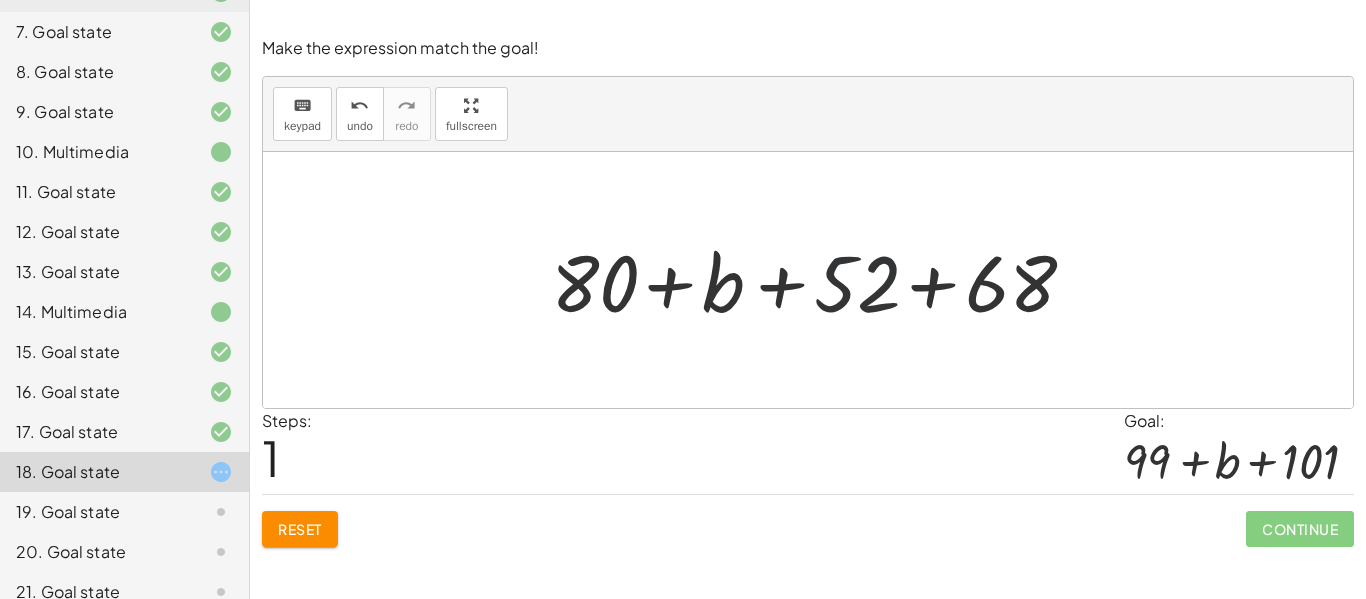 click at bounding box center (815, 280) 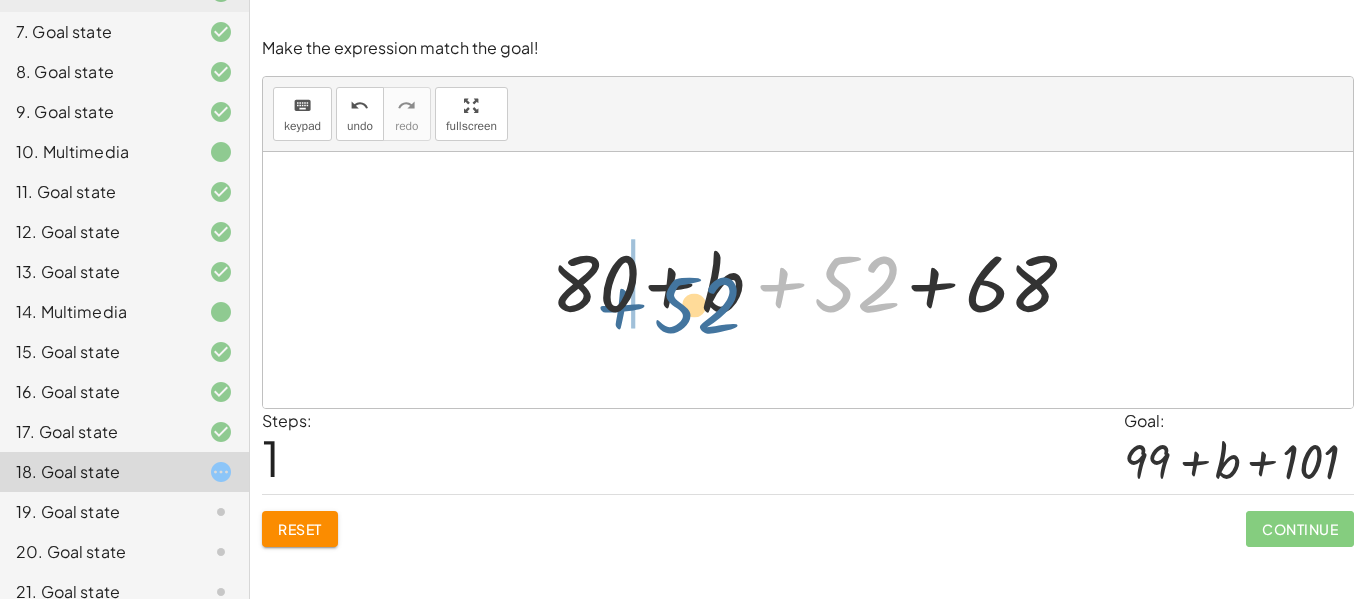 drag, startPoint x: 868, startPoint y: 304, endPoint x: 643, endPoint y: 312, distance: 225.14218 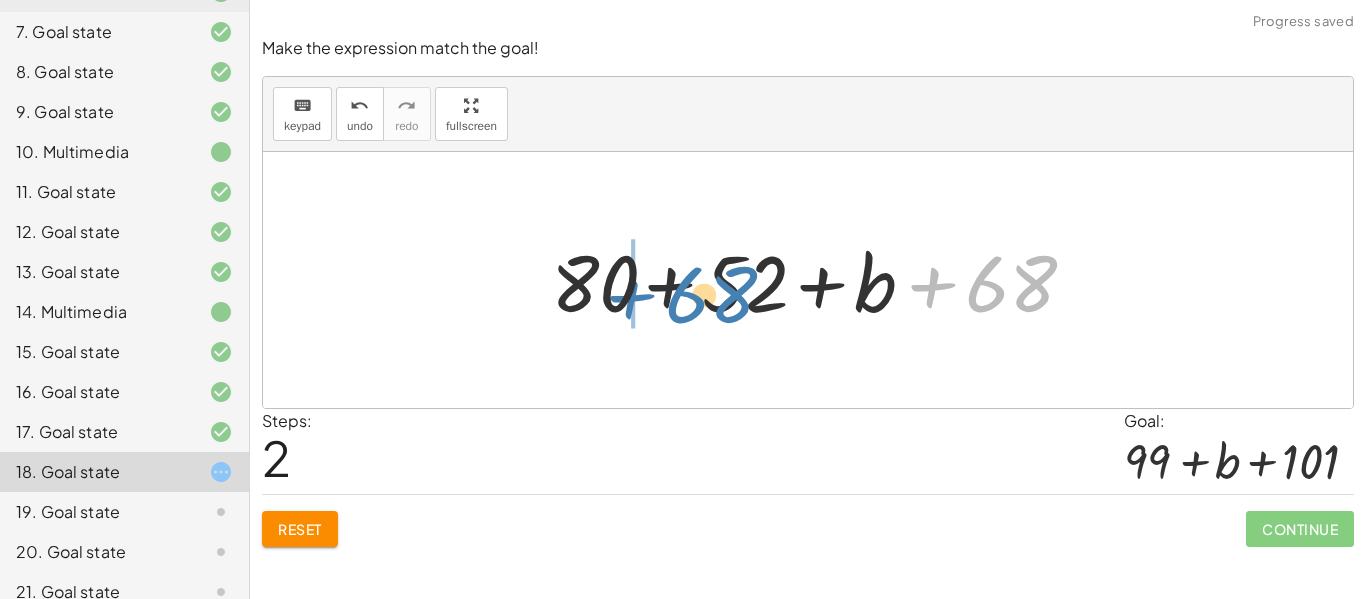 drag, startPoint x: 1049, startPoint y: 301, endPoint x: 752, endPoint y: 305, distance: 297.02695 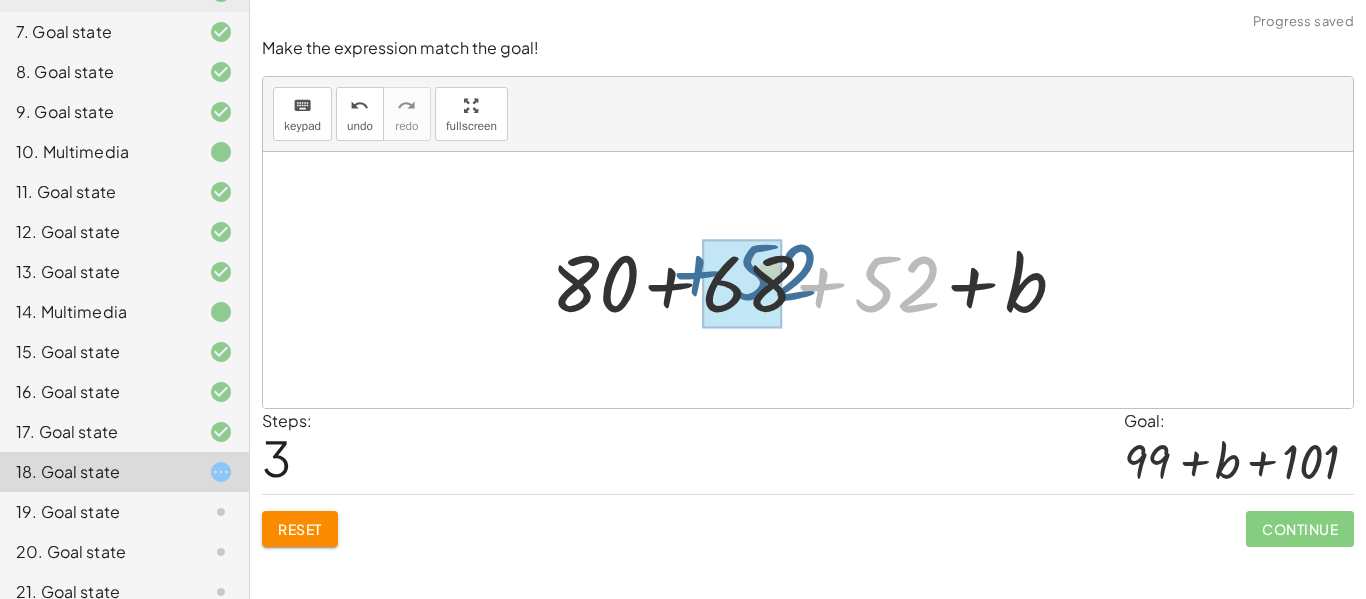 drag, startPoint x: 883, startPoint y: 300, endPoint x: 754, endPoint y: 291, distance: 129.31357 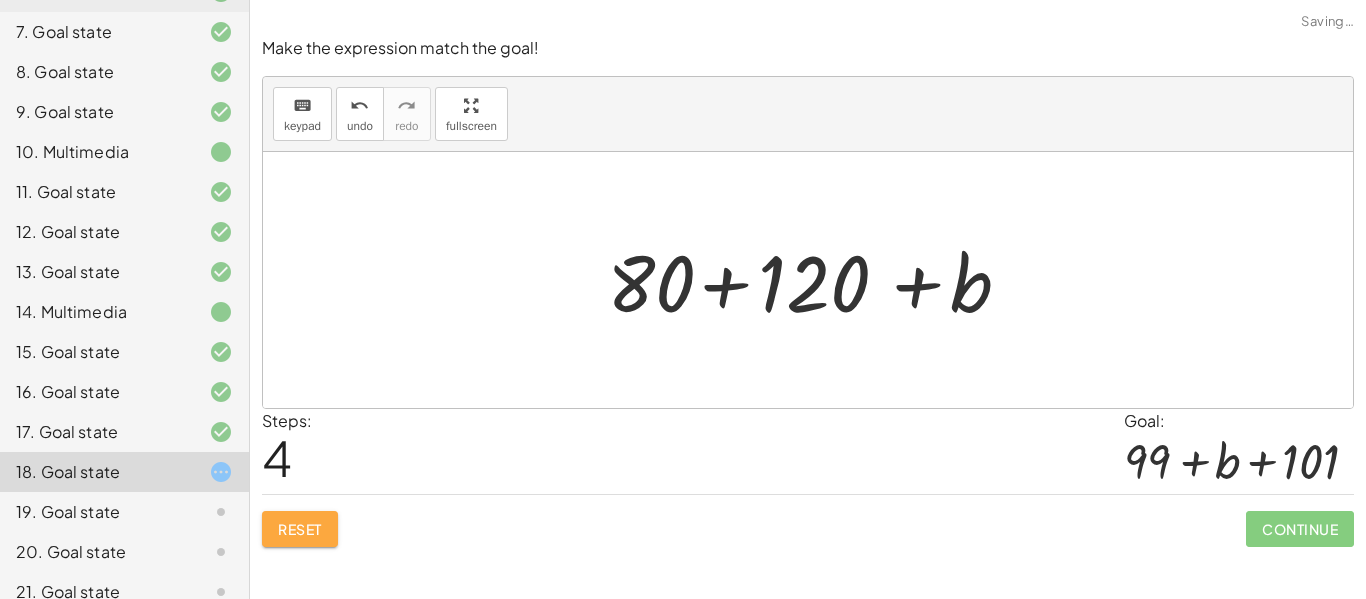 click on "Reset" 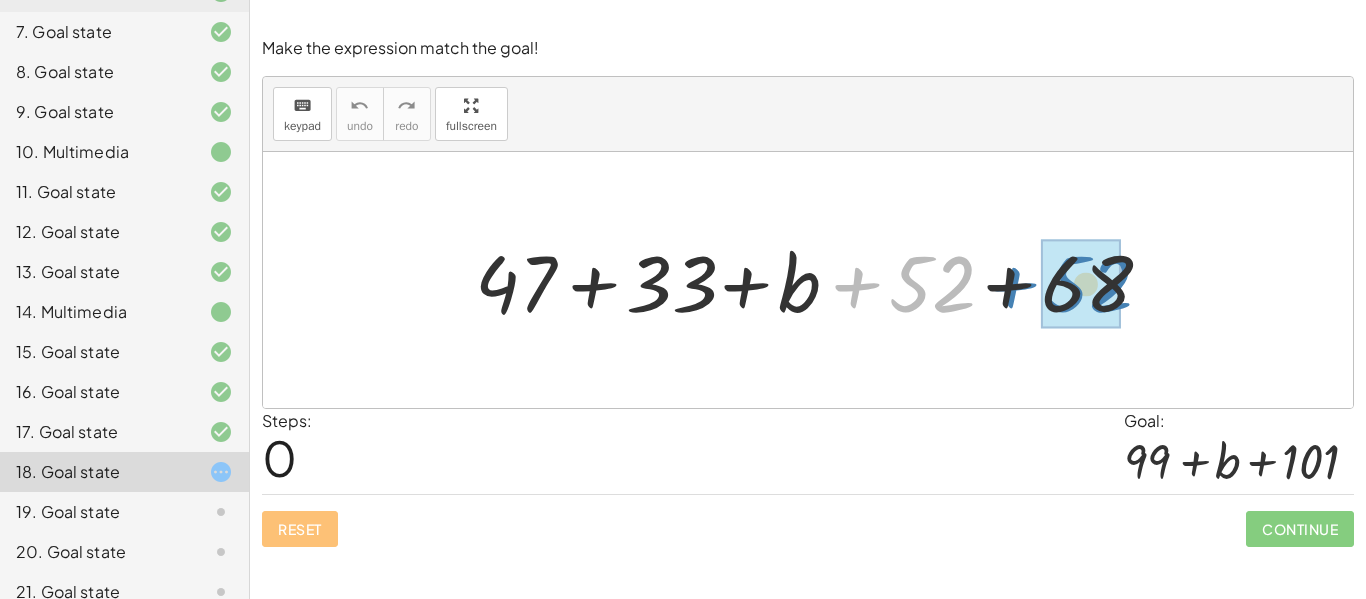 drag, startPoint x: 946, startPoint y: 292, endPoint x: 1103, endPoint y: 292, distance: 157 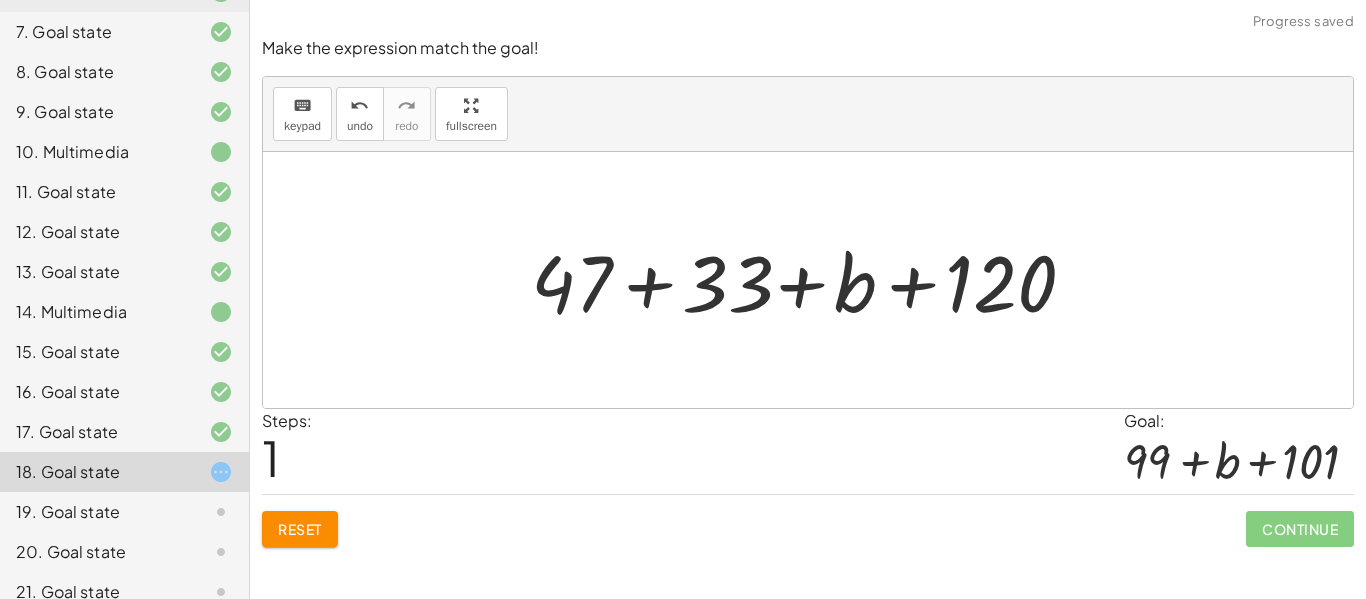 click on "Reset" 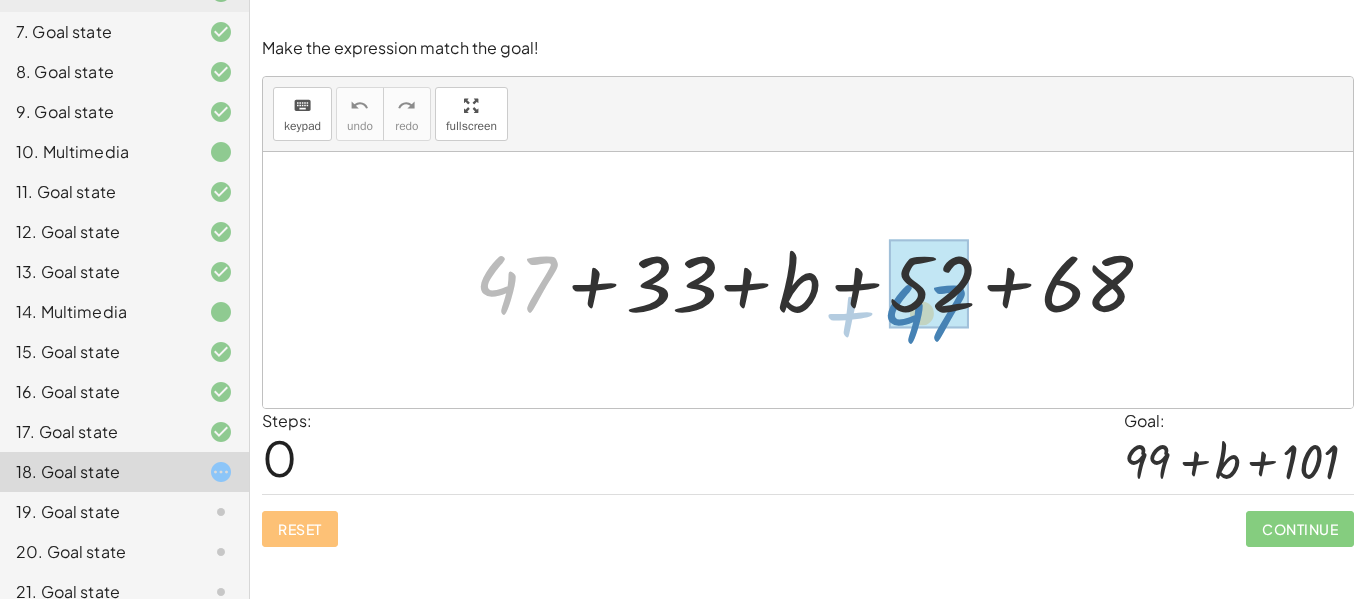 drag, startPoint x: 513, startPoint y: 286, endPoint x: 920, endPoint y: 315, distance: 408.03186 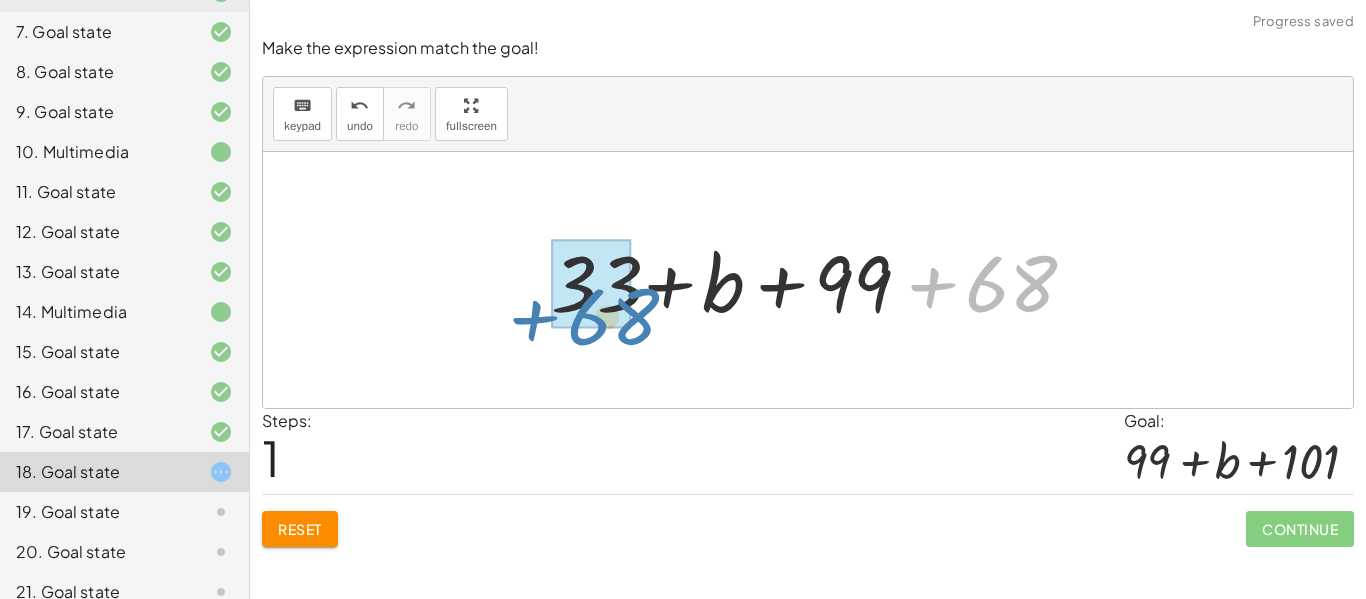 drag, startPoint x: 1013, startPoint y: 301, endPoint x: 604, endPoint y: 315, distance: 409.23953 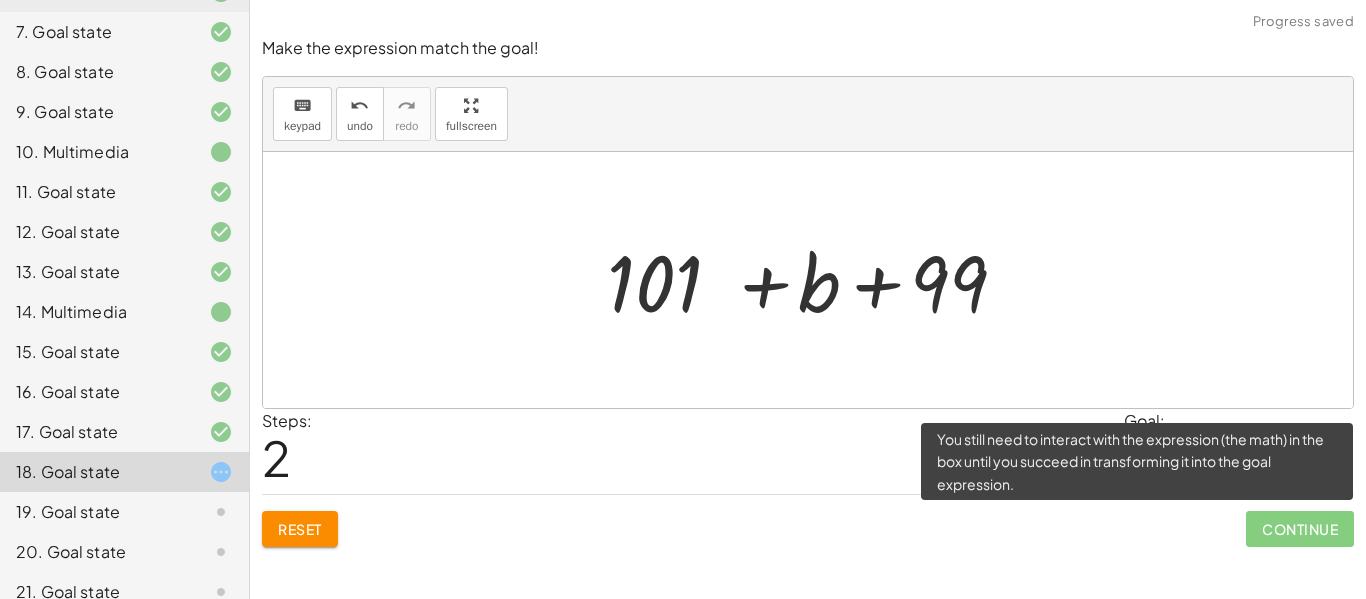 click on "Continue" 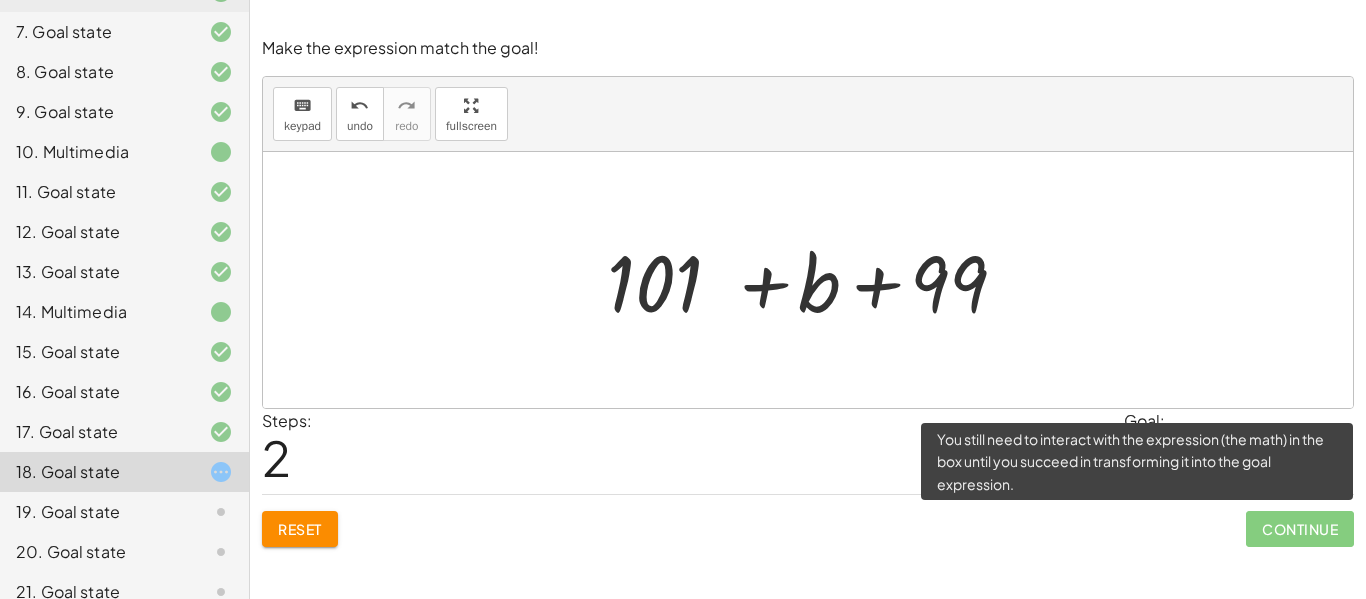 click on "Continue" 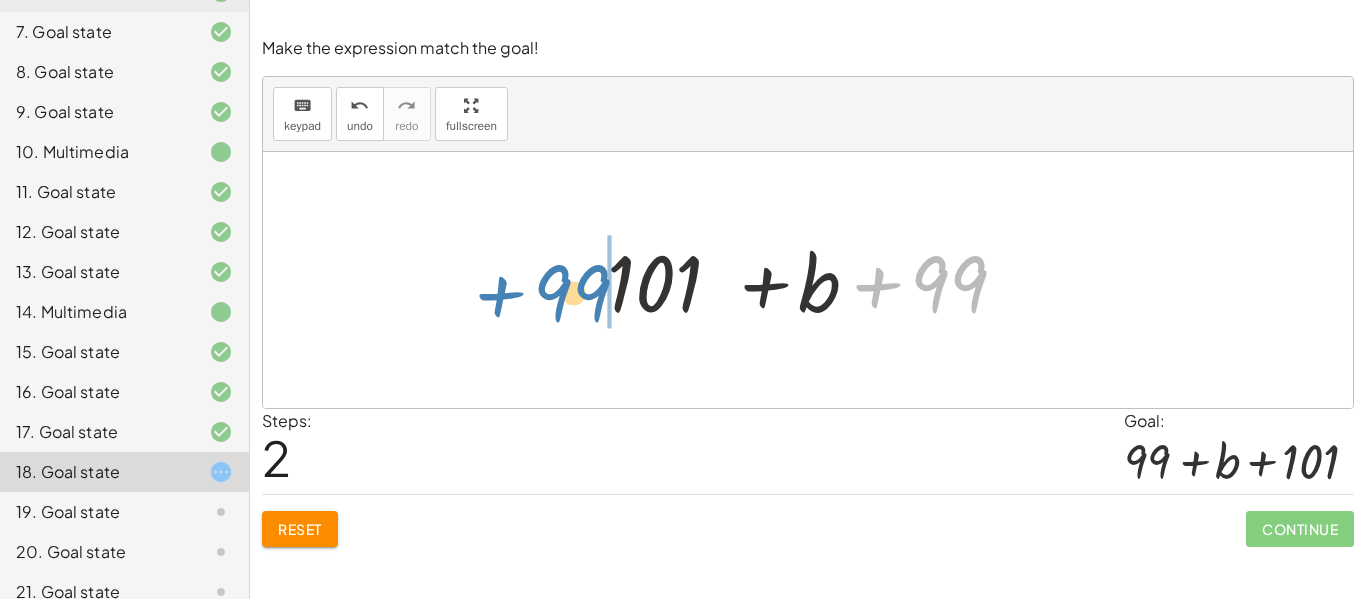 drag, startPoint x: 945, startPoint y: 319, endPoint x: 565, endPoint y: 324, distance: 380.0329 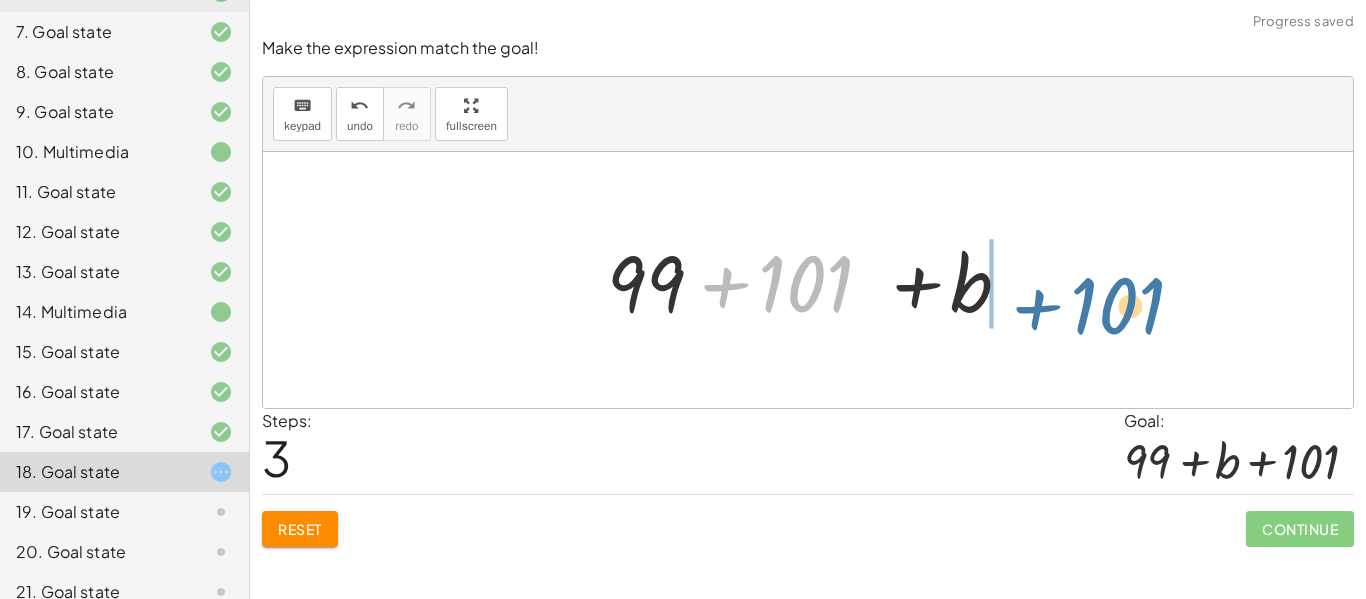 drag, startPoint x: 838, startPoint y: 284, endPoint x: 1152, endPoint y: 305, distance: 314.70145 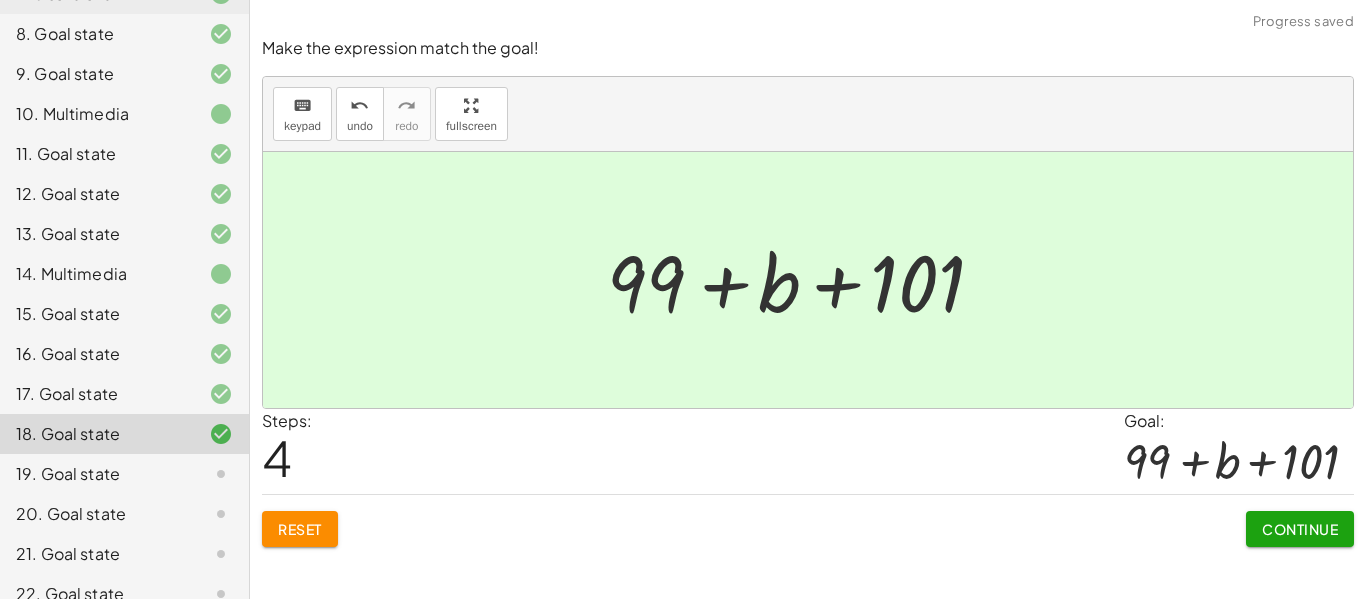 scroll, scrollTop: 463, scrollLeft: 0, axis: vertical 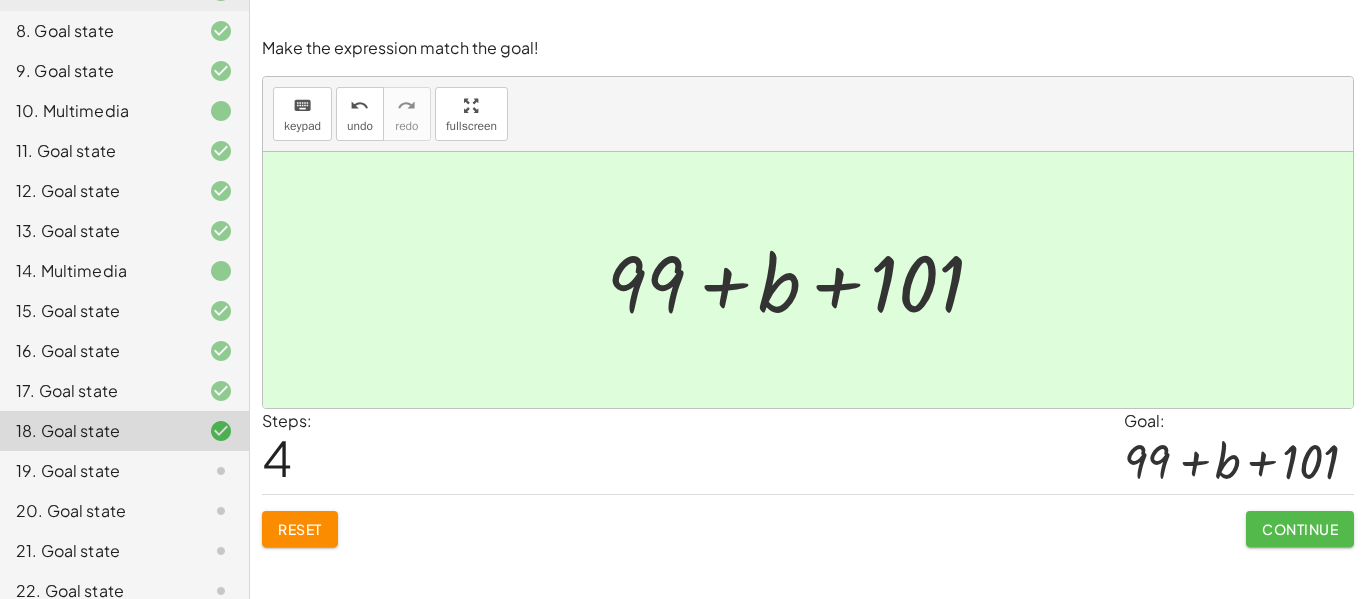 click on "Continue" at bounding box center [1300, 529] 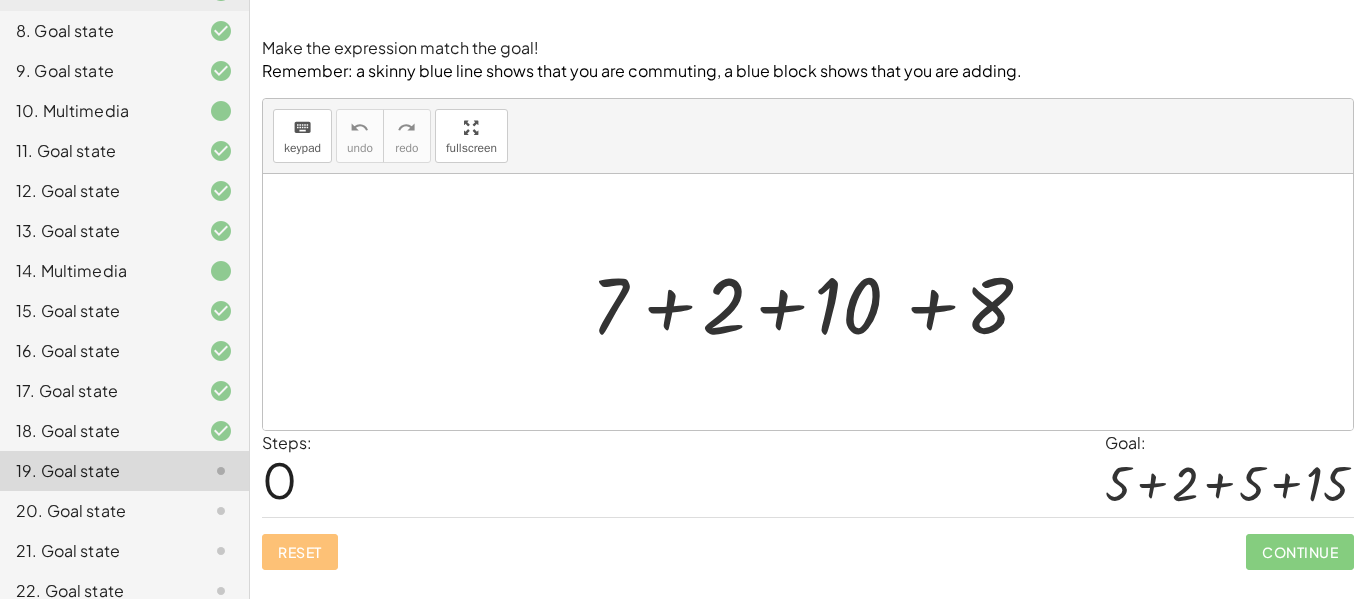 click at bounding box center (815, 302) 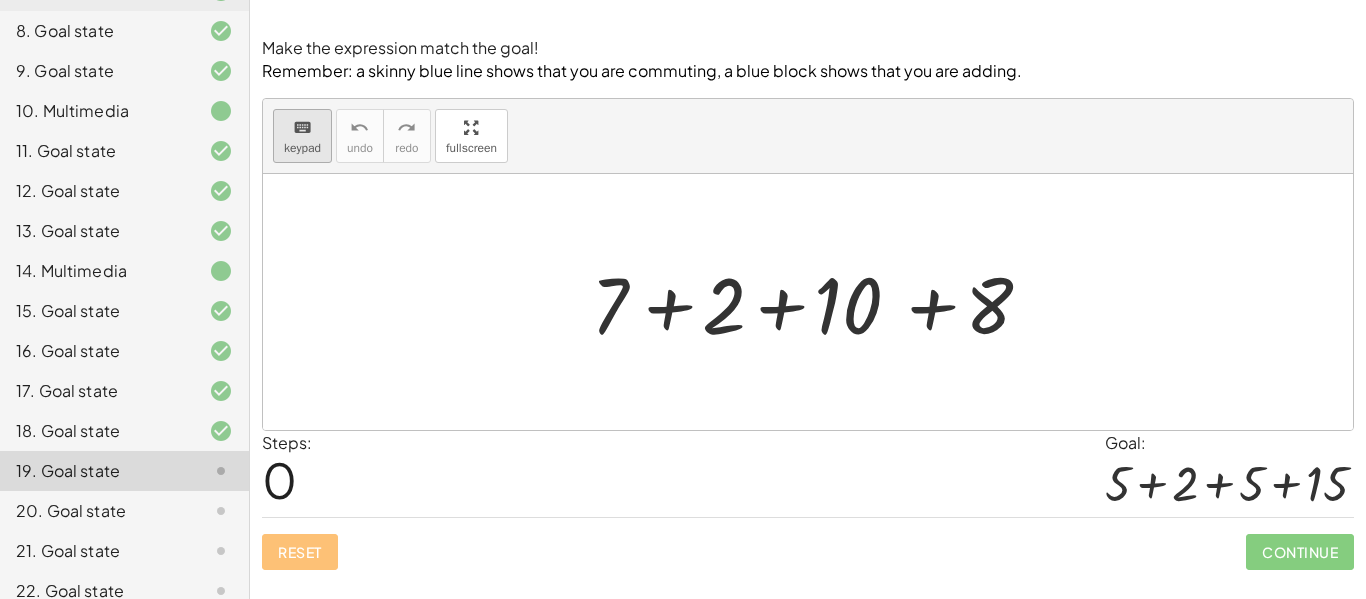 click on "keypad" at bounding box center [302, 148] 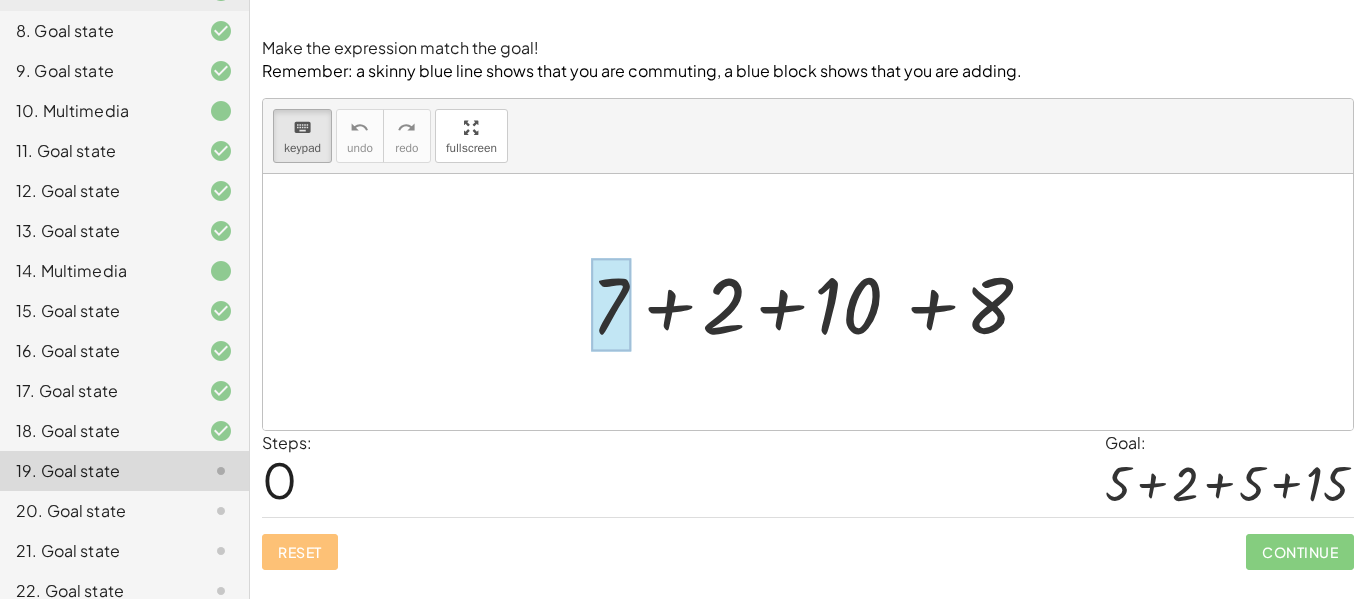 click at bounding box center (611, 304) 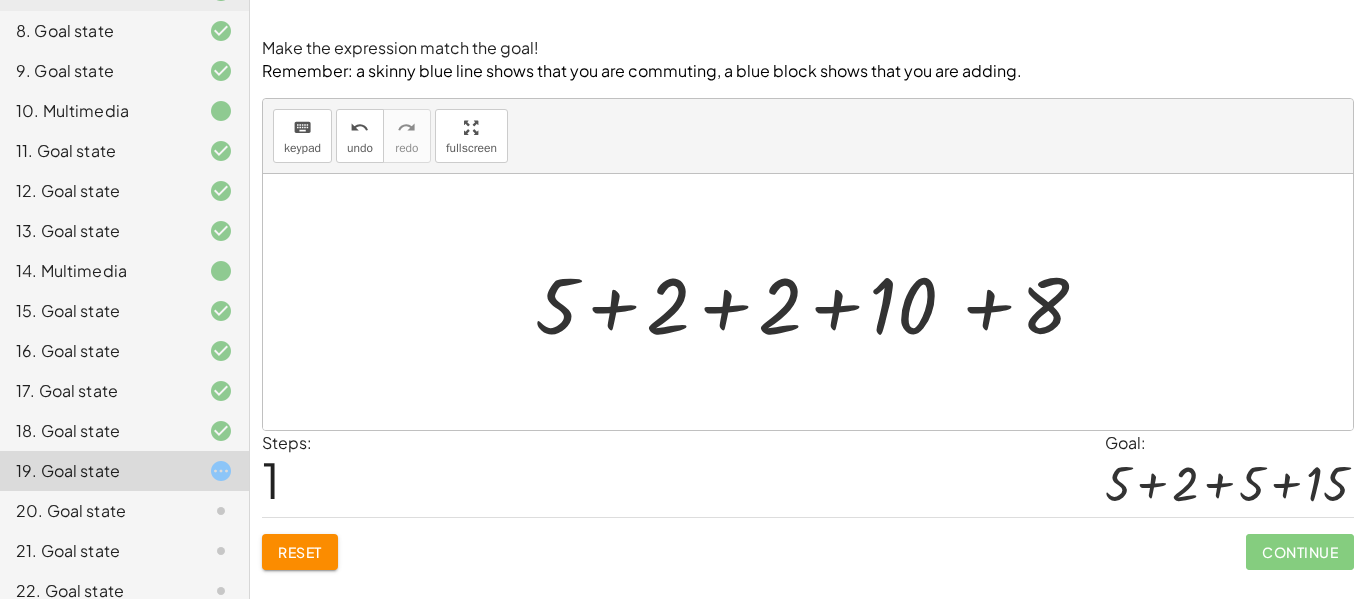 click at bounding box center [815, 302] 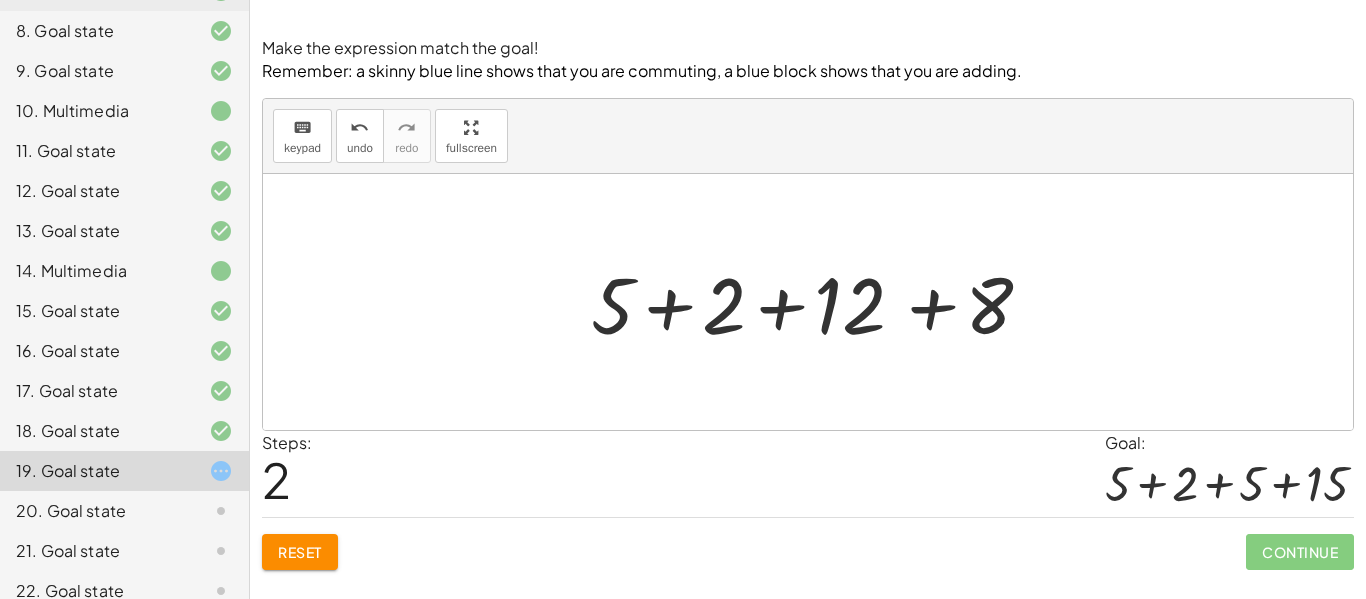 click at bounding box center (815, 302) 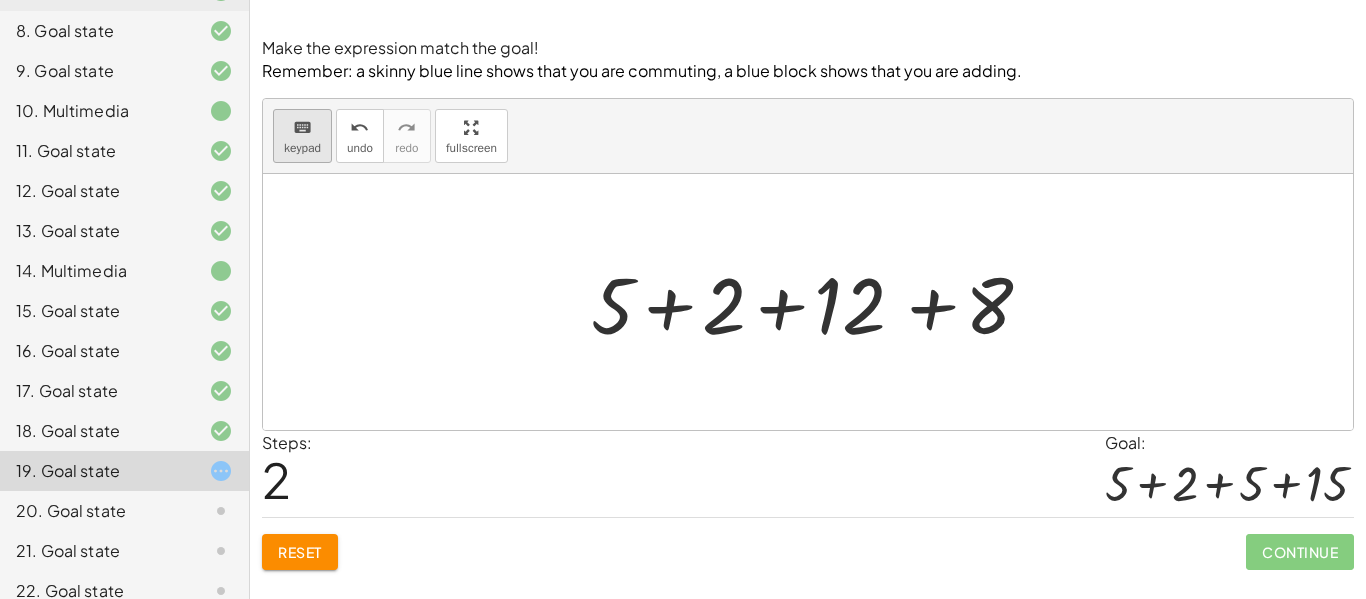 click on "keypad" at bounding box center [302, 148] 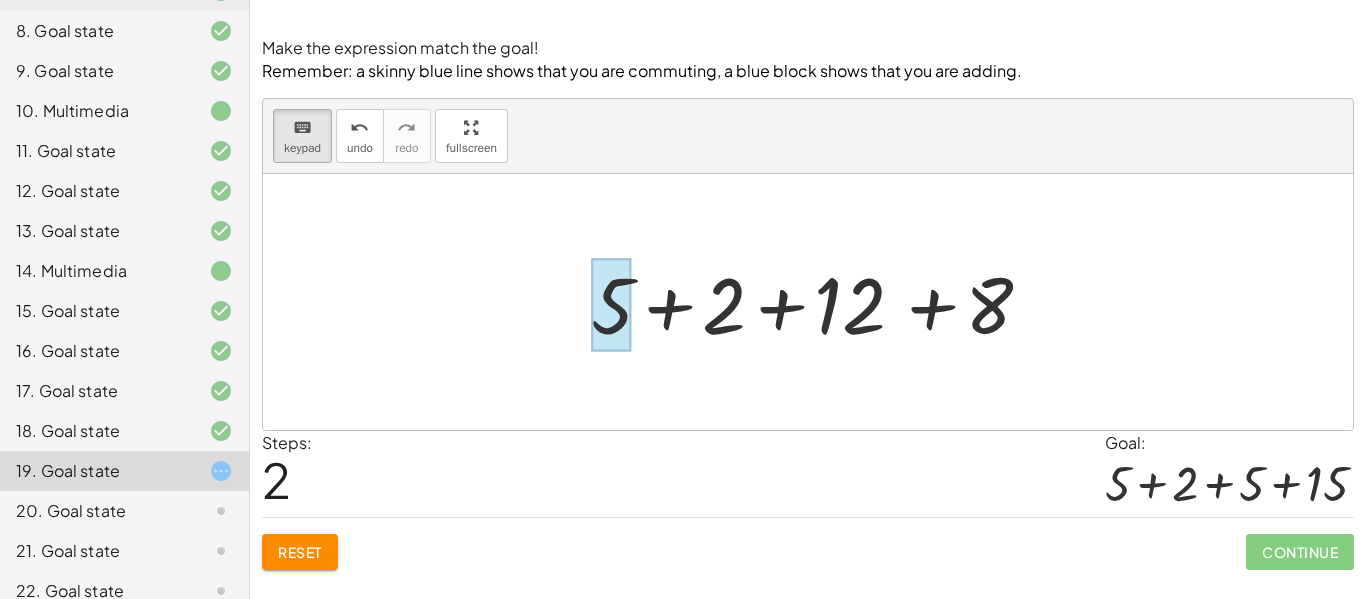click at bounding box center [611, 304] 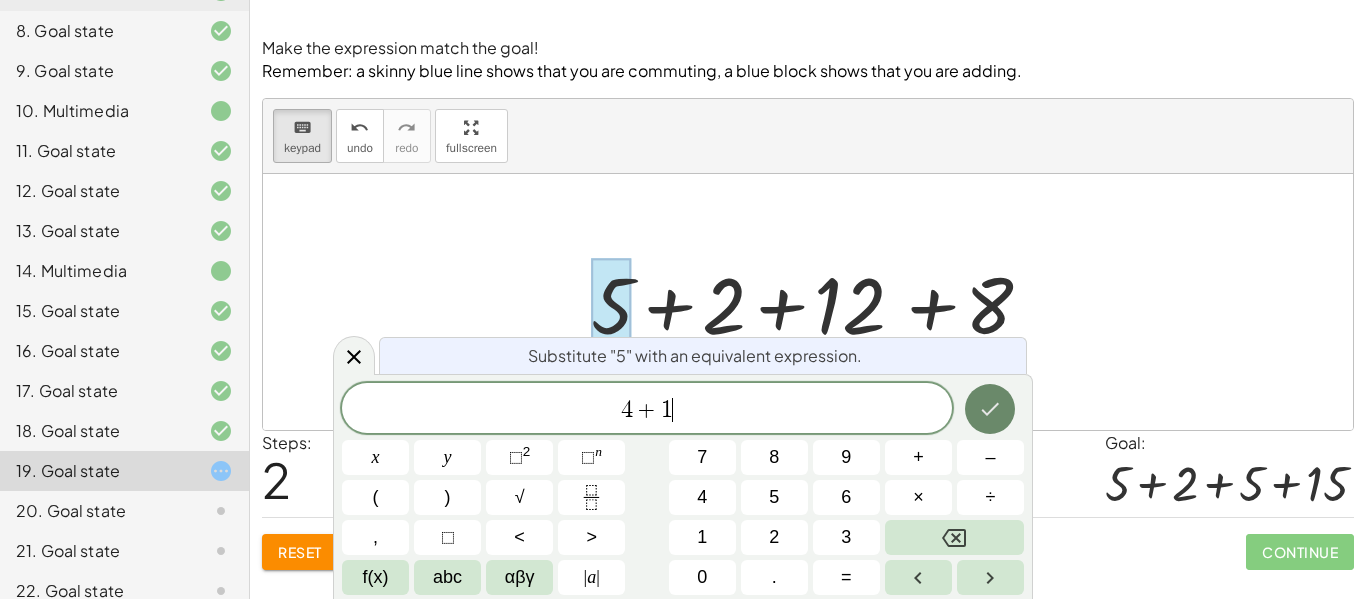 click 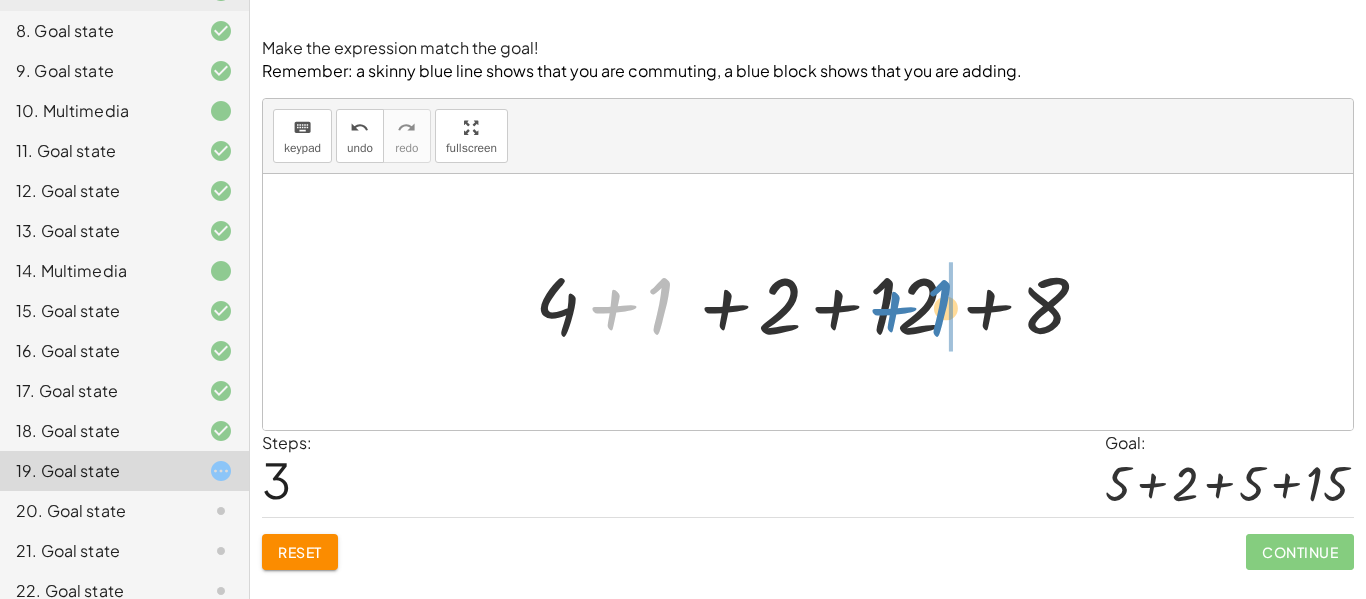 drag, startPoint x: 658, startPoint y: 297, endPoint x: 930, endPoint y: 297, distance: 272 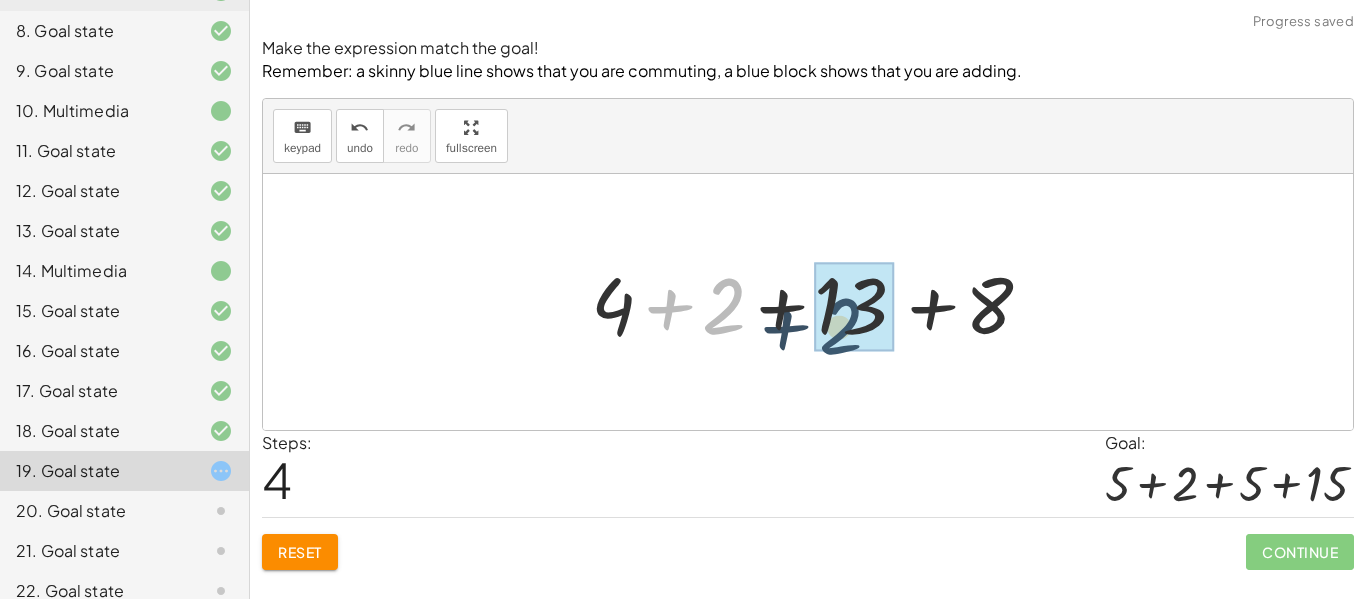 drag, startPoint x: 720, startPoint y: 314, endPoint x: 845, endPoint y: 328, distance: 125.781555 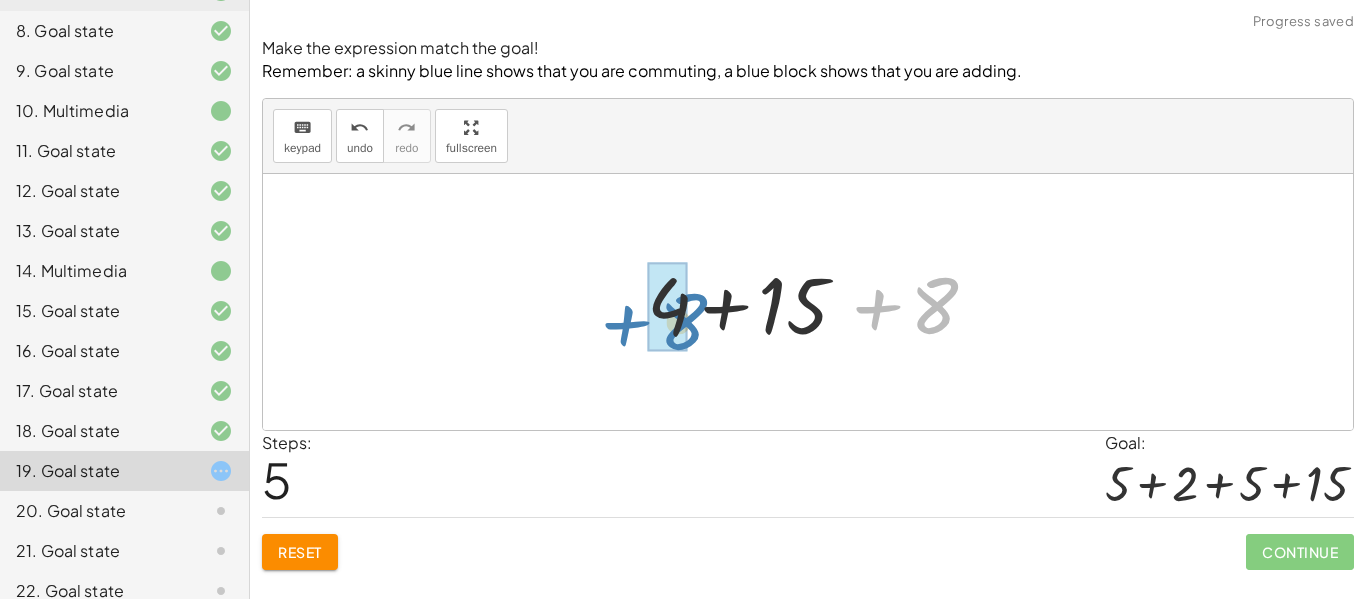 drag, startPoint x: 920, startPoint y: 322, endPoint x: 666, endPoint y: 337, distance: 254.44254 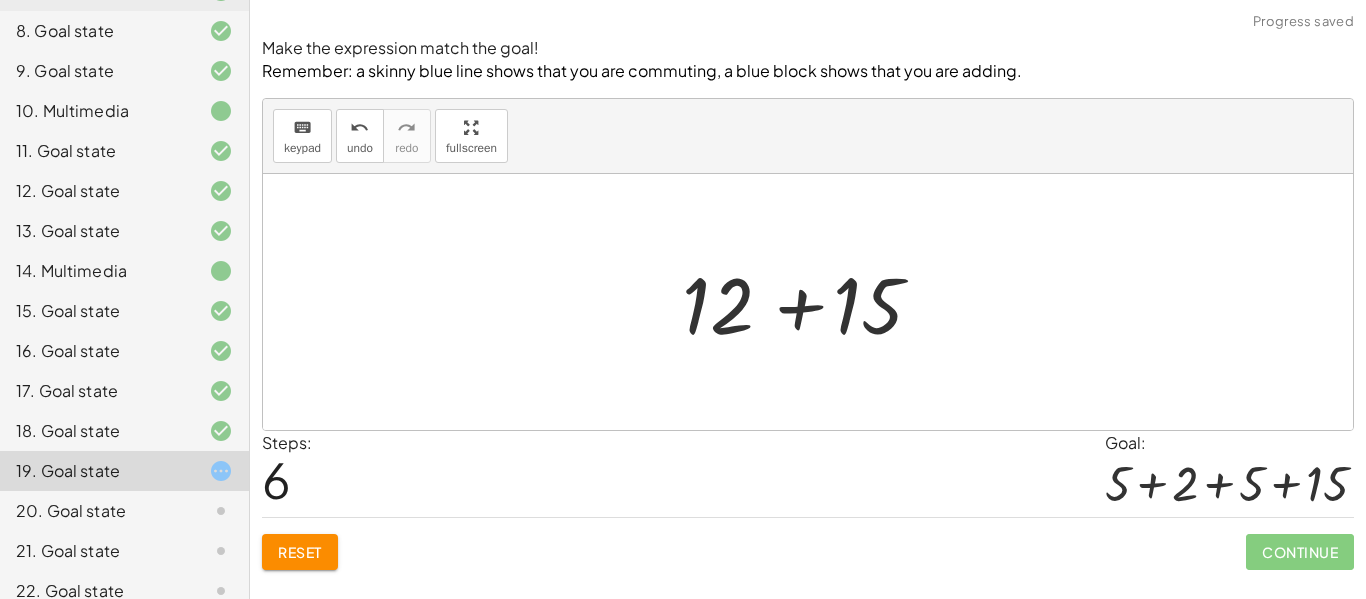 click on "Reset" 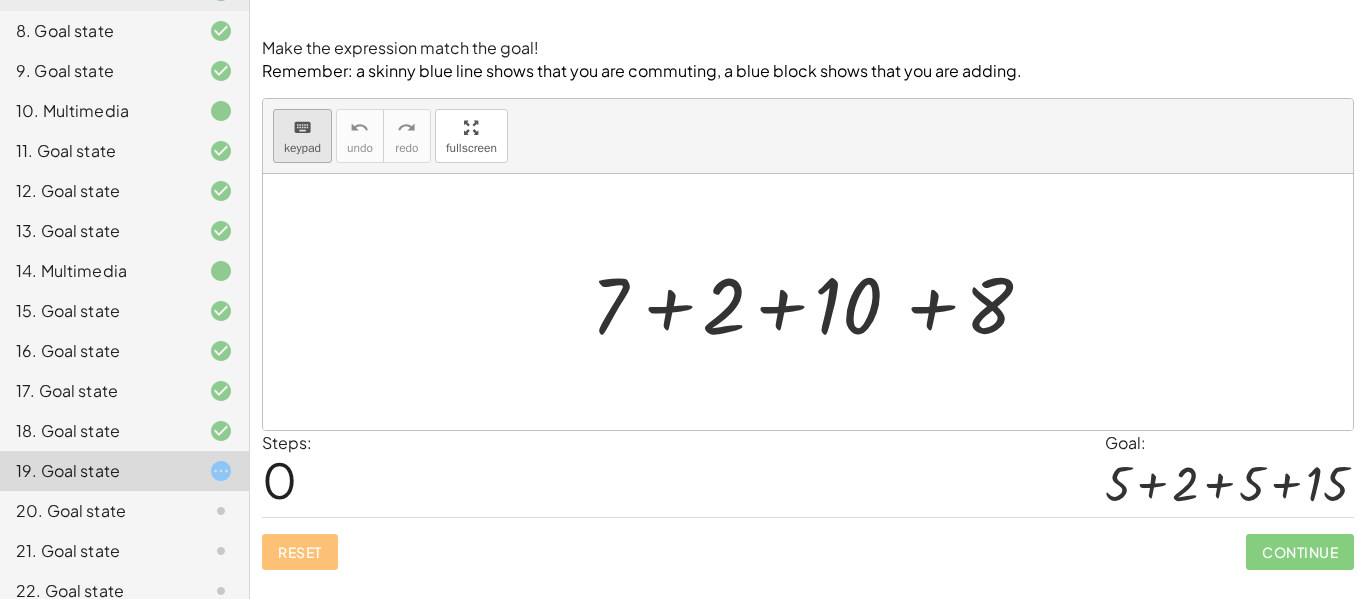 click on "keyboard" at bounding box center (302, 128) 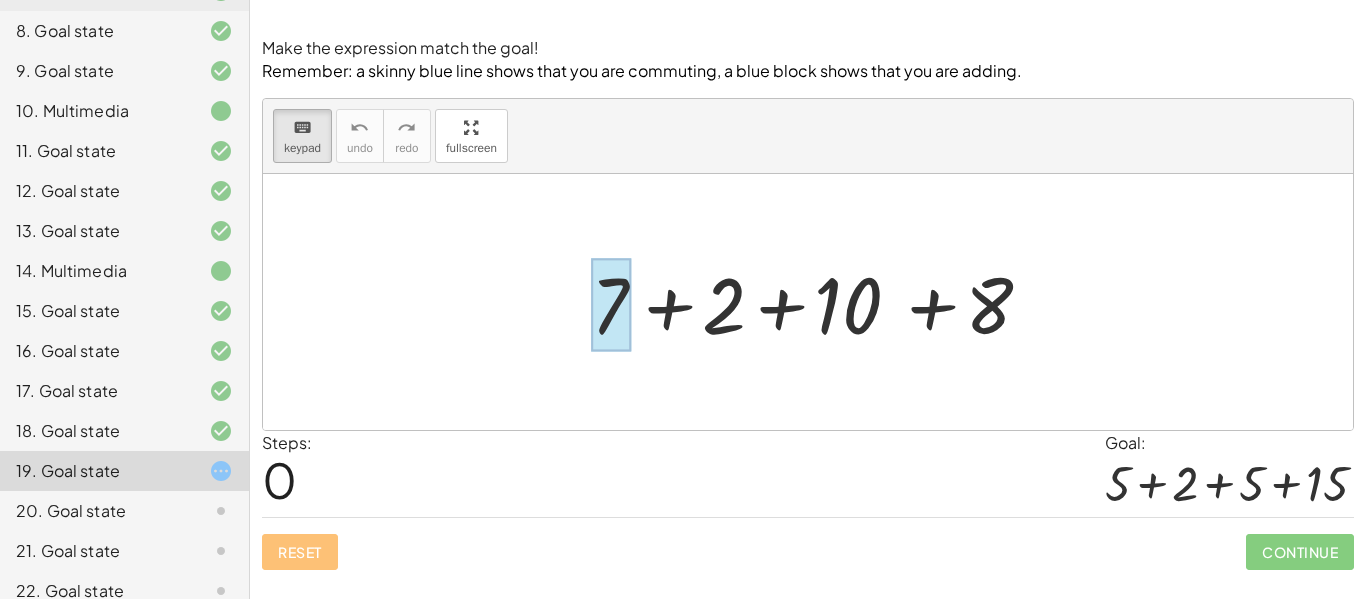 click at bounding box center [611, 304] 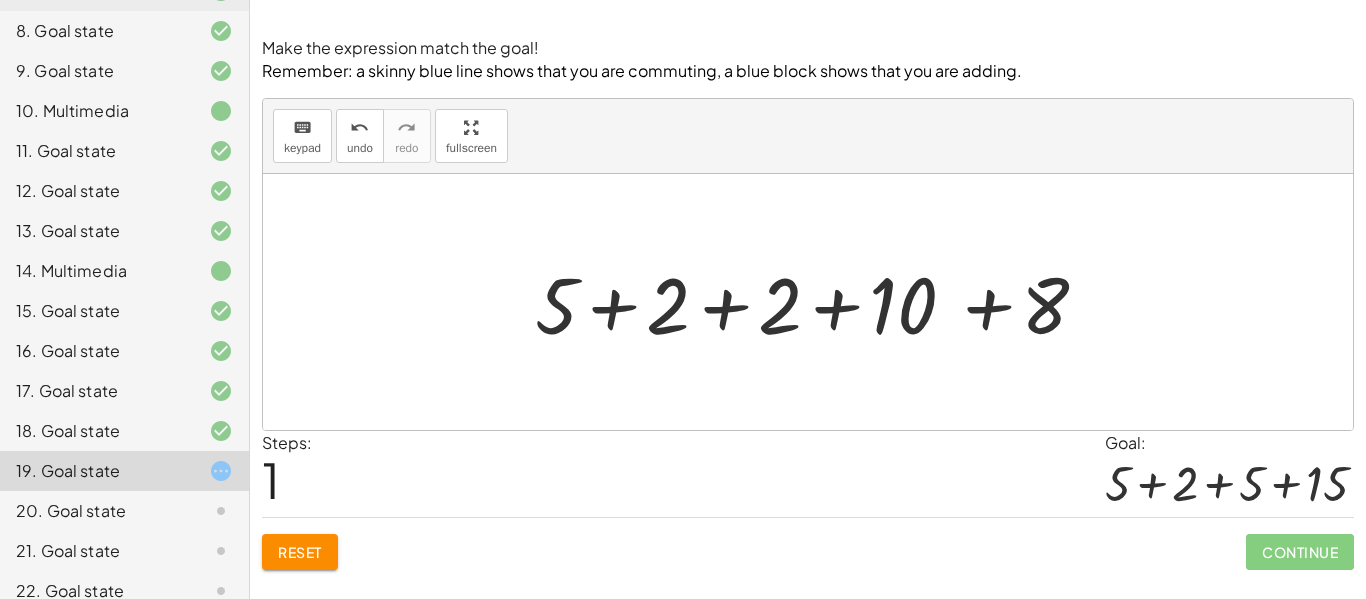 click at bounding box center (815, 302) 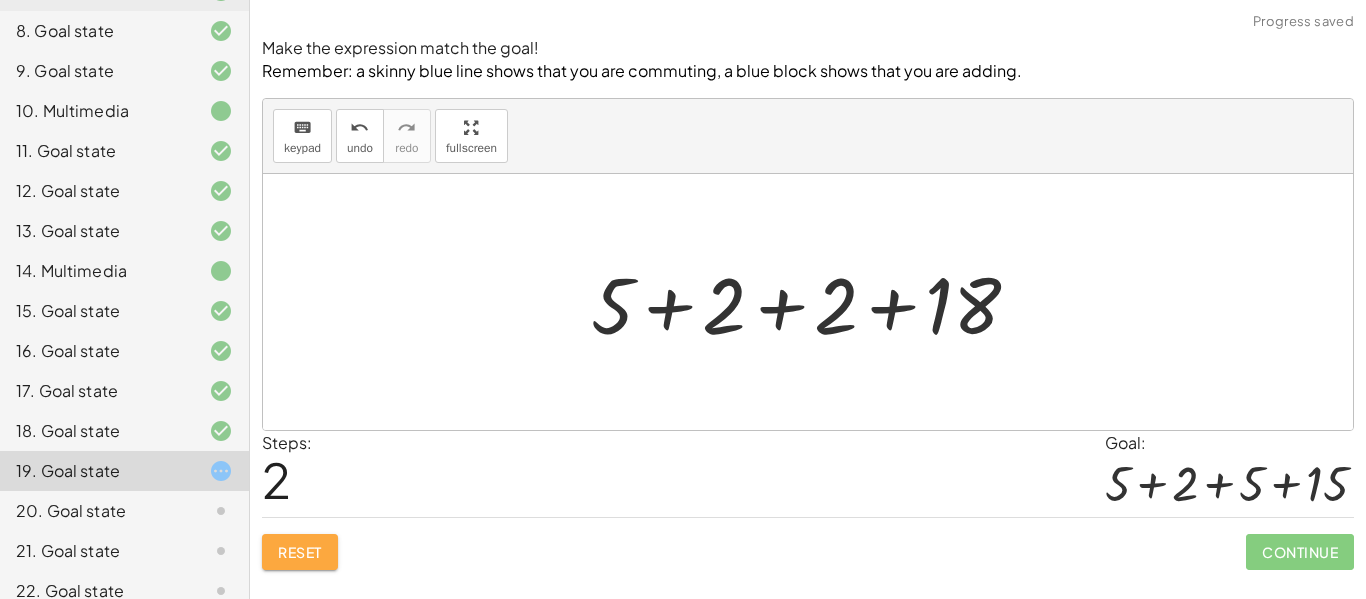 click on "Reset" at bounding box center [300, 552] 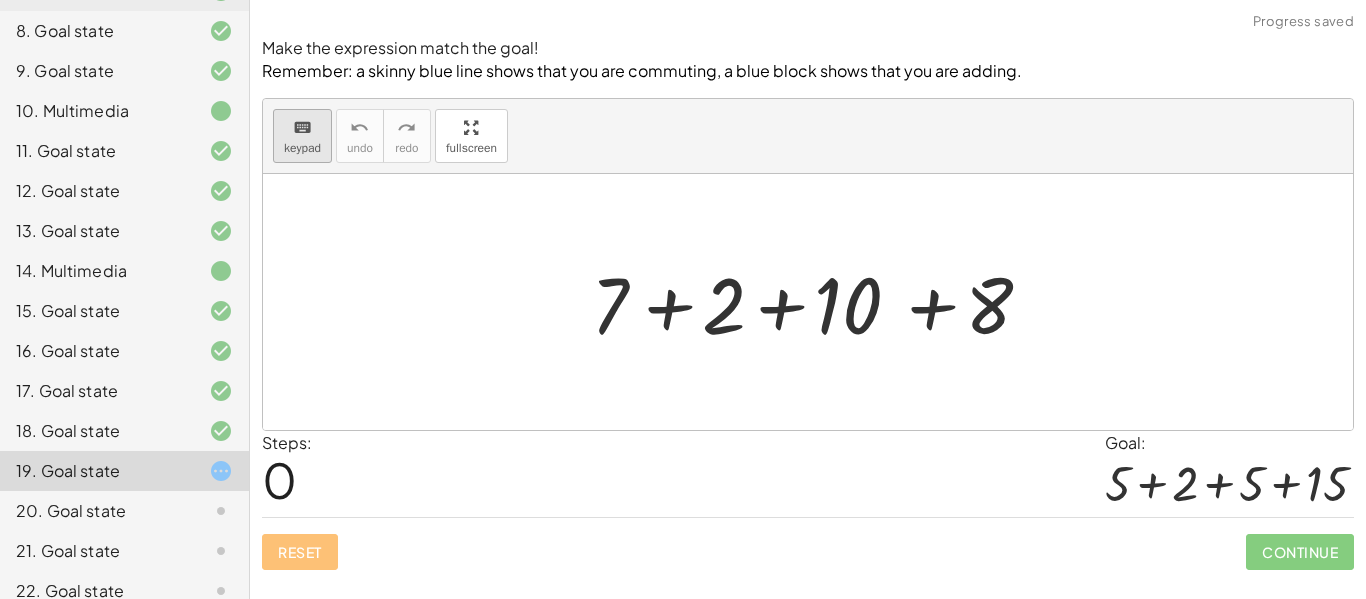 click on "keyboard" at bounding box center (302, 128) 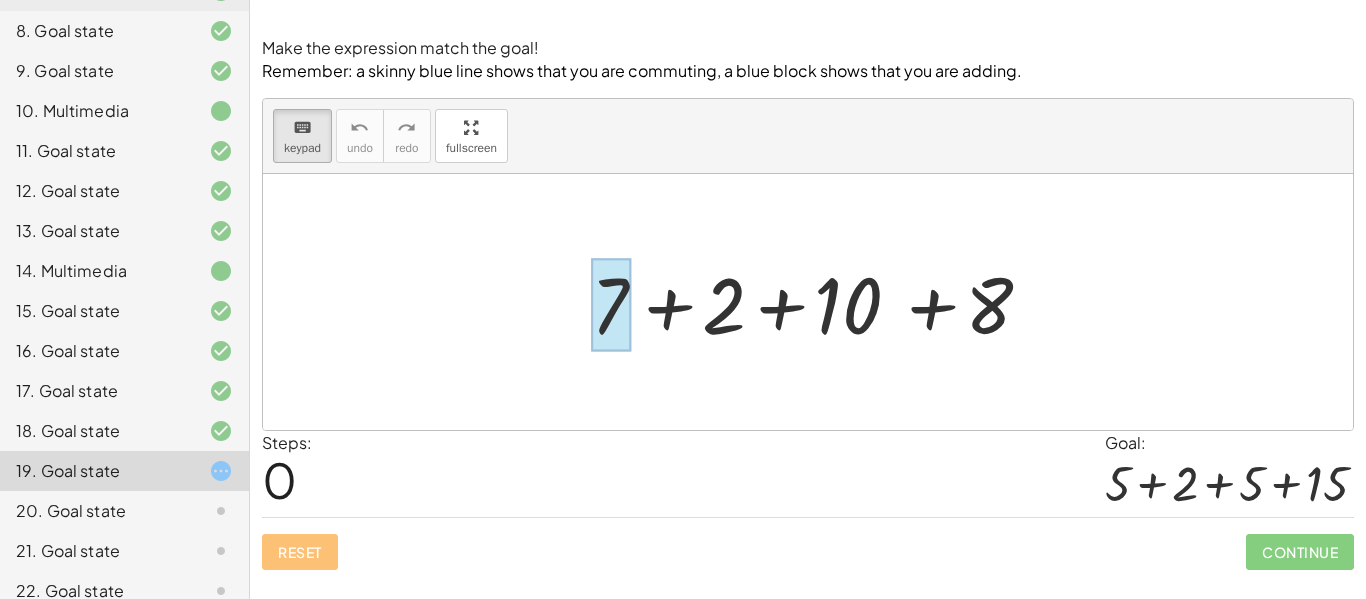 click at bounding box center [611, 304] 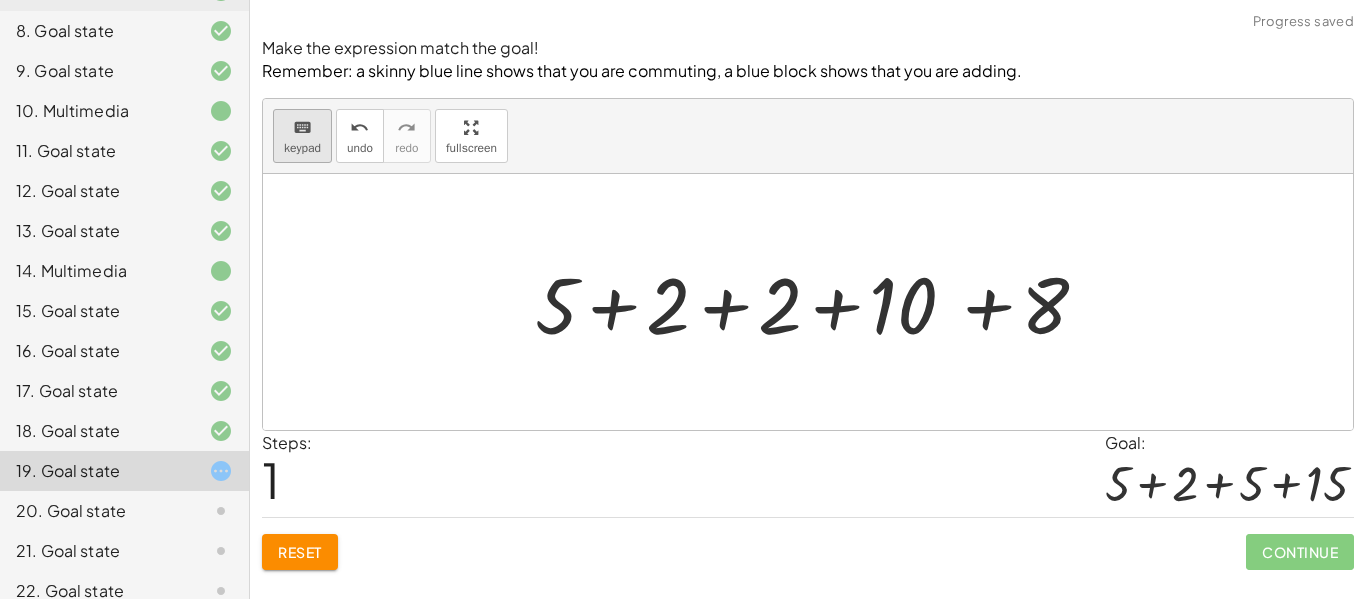 click on "keypad" at bounding box center (302, 148) 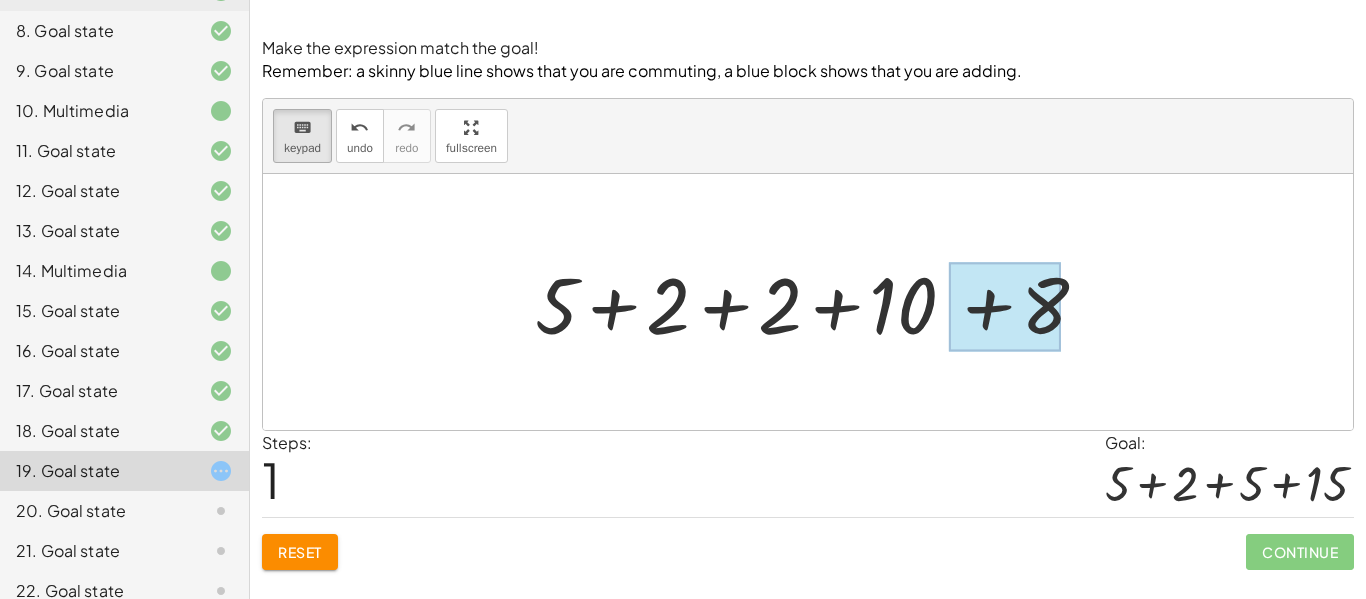 click at bounding box center [1004, 306] 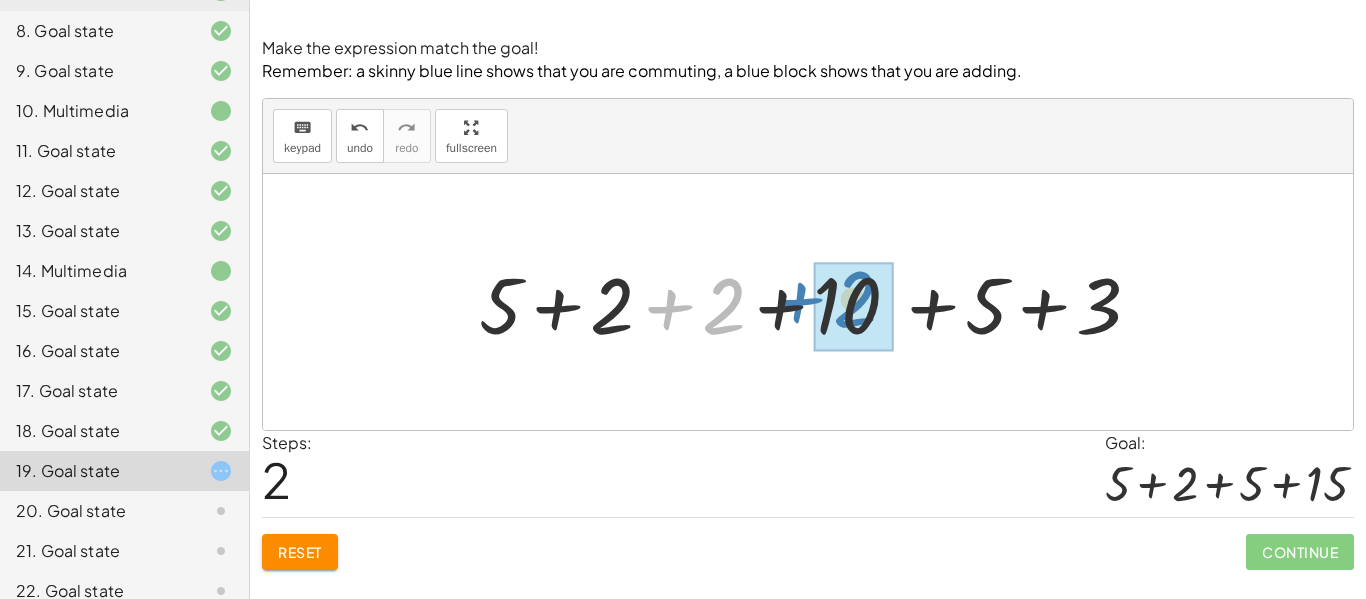 drag, startPoint x: 728, startPoint y: 319, endPoint x: 859, endPoint y: 314, distance: 131.09538 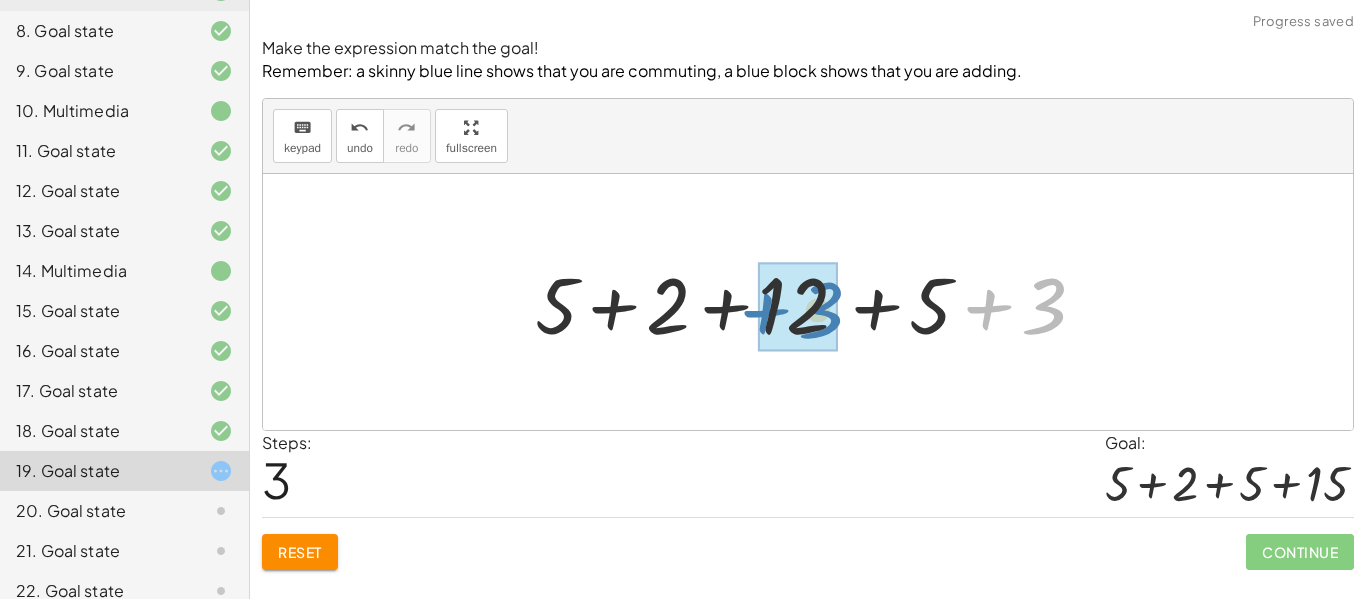 drag, startPoint x: 1025, startPoint y: 305, endPoint x: 802, endPoint y: 309, distance: 223.03587 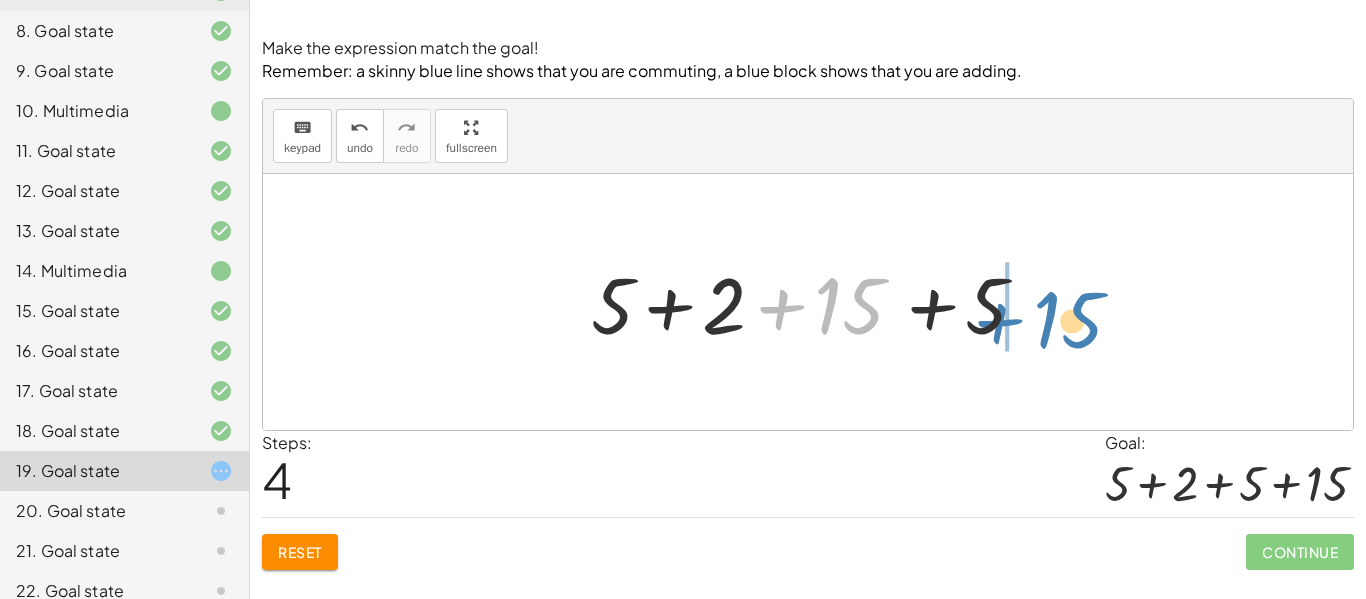 drag, startPoint x: 859, startPoint y: 310, endPoint x: 1089, endPoint y: 320, distance: 230.21729 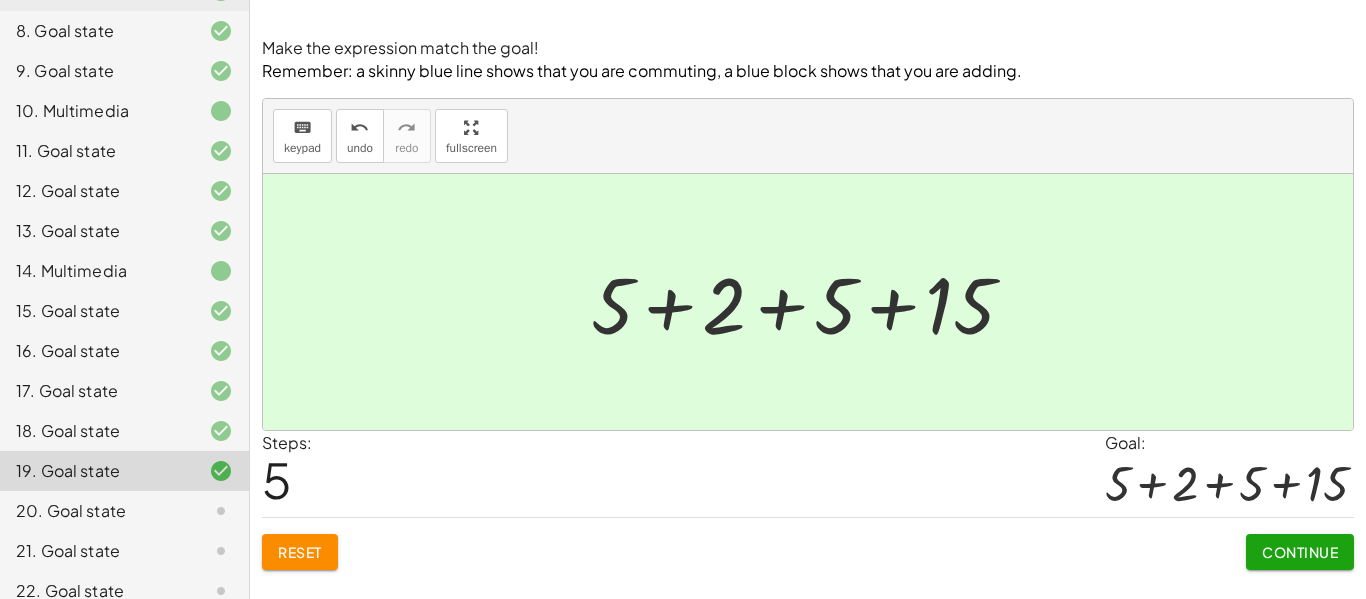 scroll, scrollTop: 483, scrollLeft: 0, axis: vertical 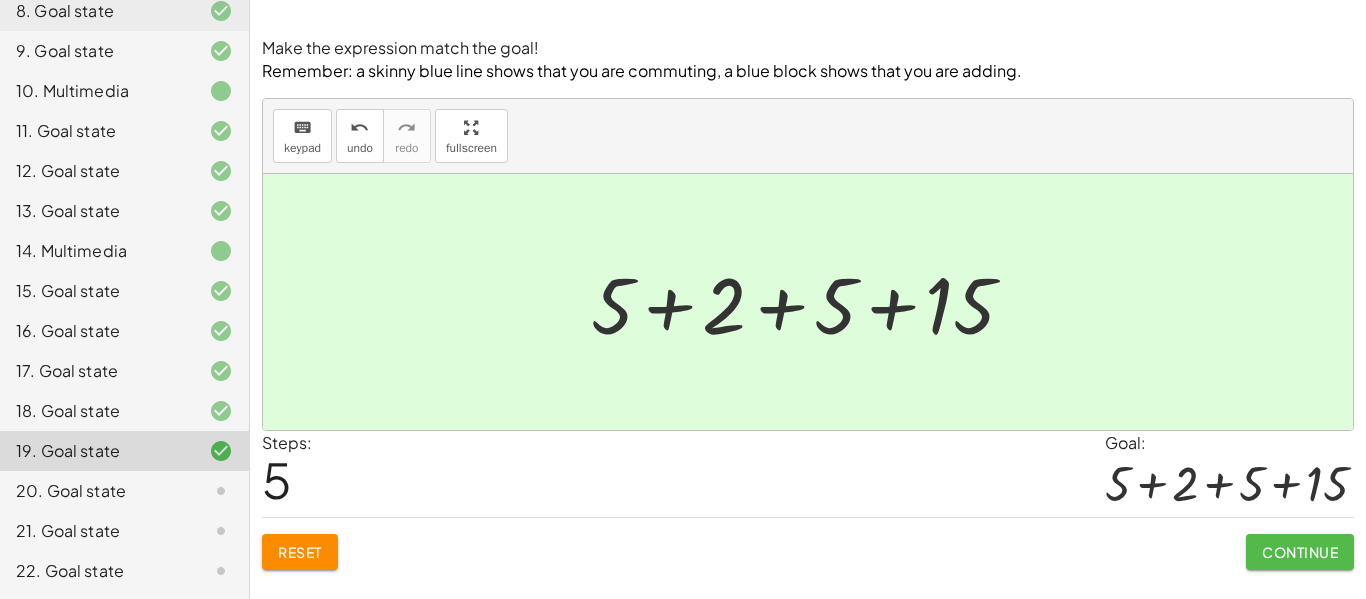 click on "Continue" 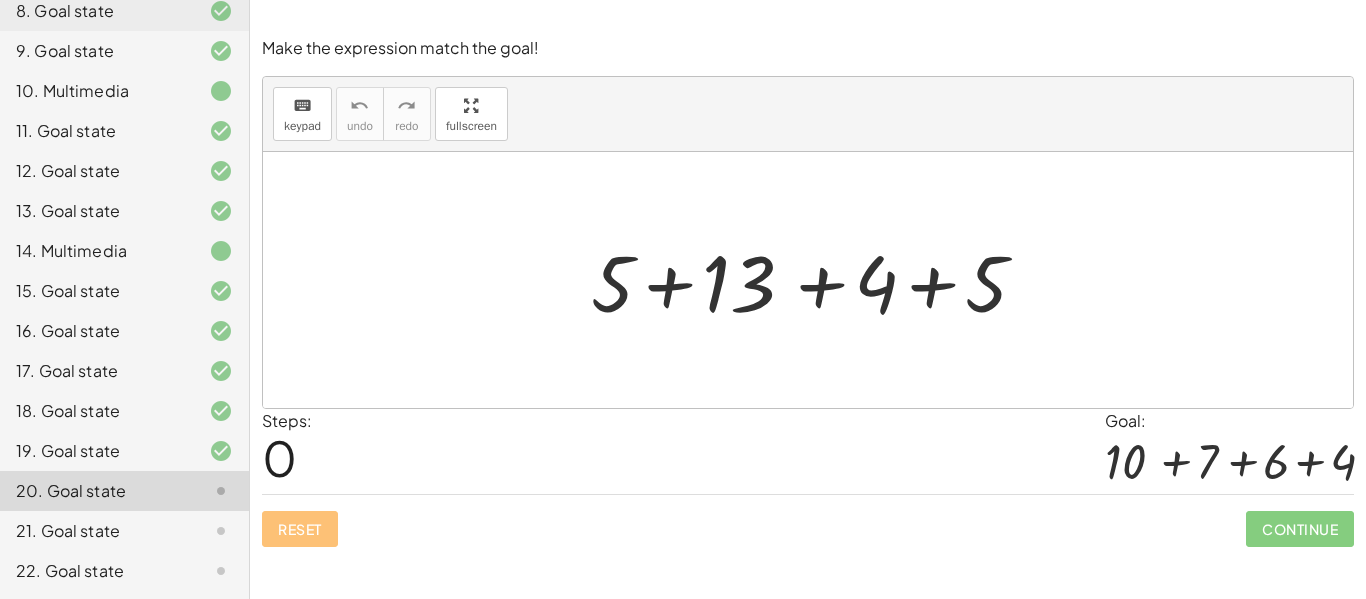 click at bounding box center (815, 280) 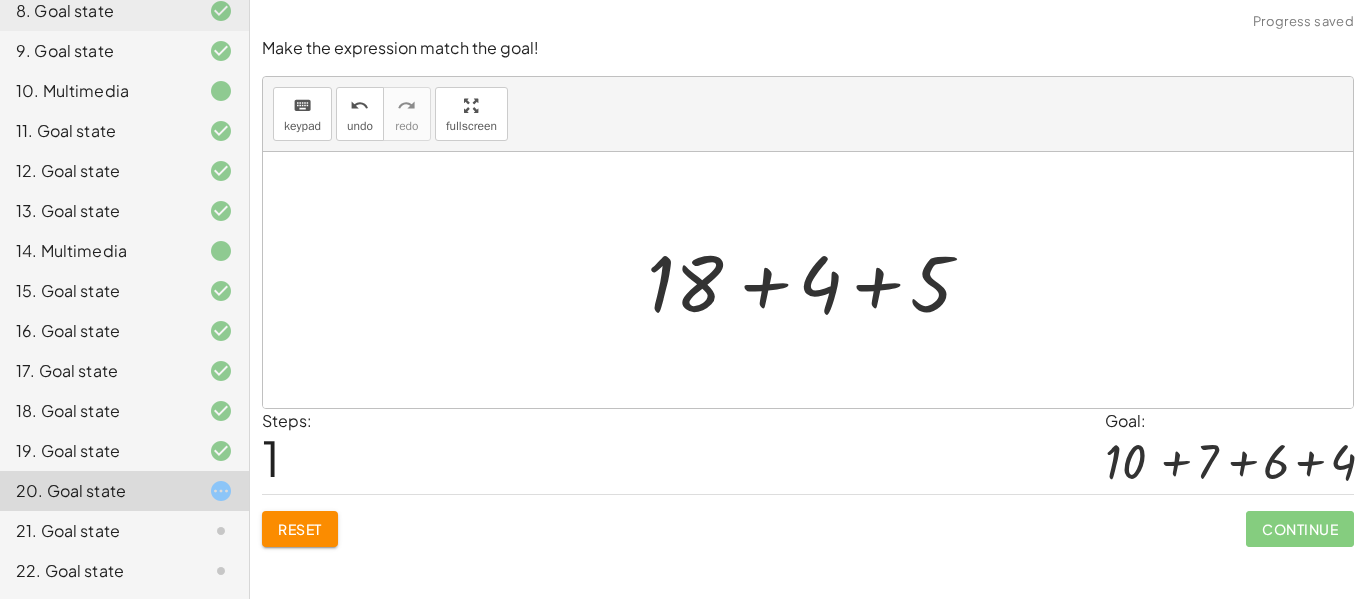 click on "Reset" 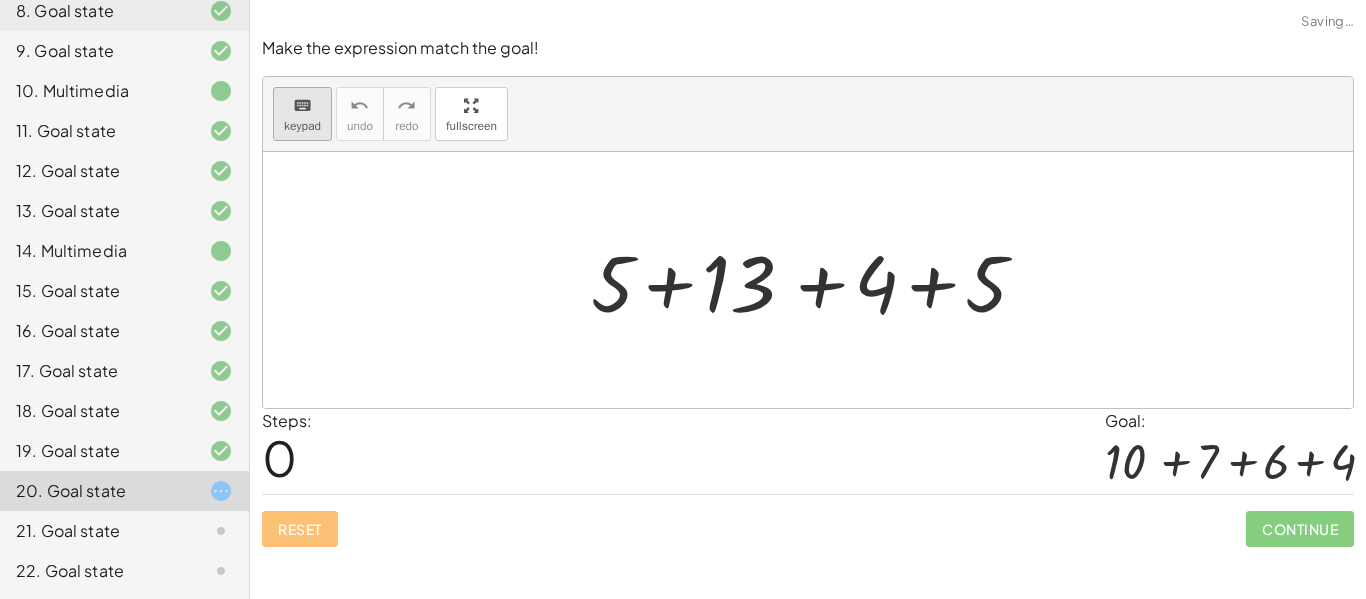 click on "keypad" at bounding box center (302, 126) 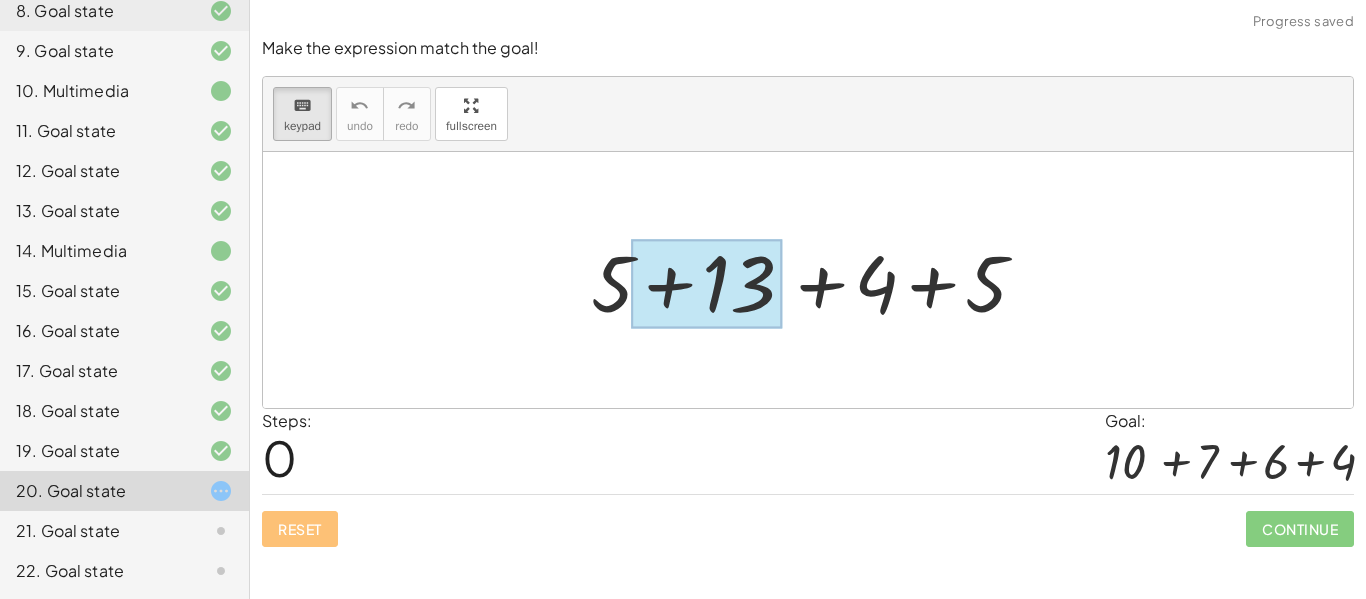 click at bounding box center [706, 284] 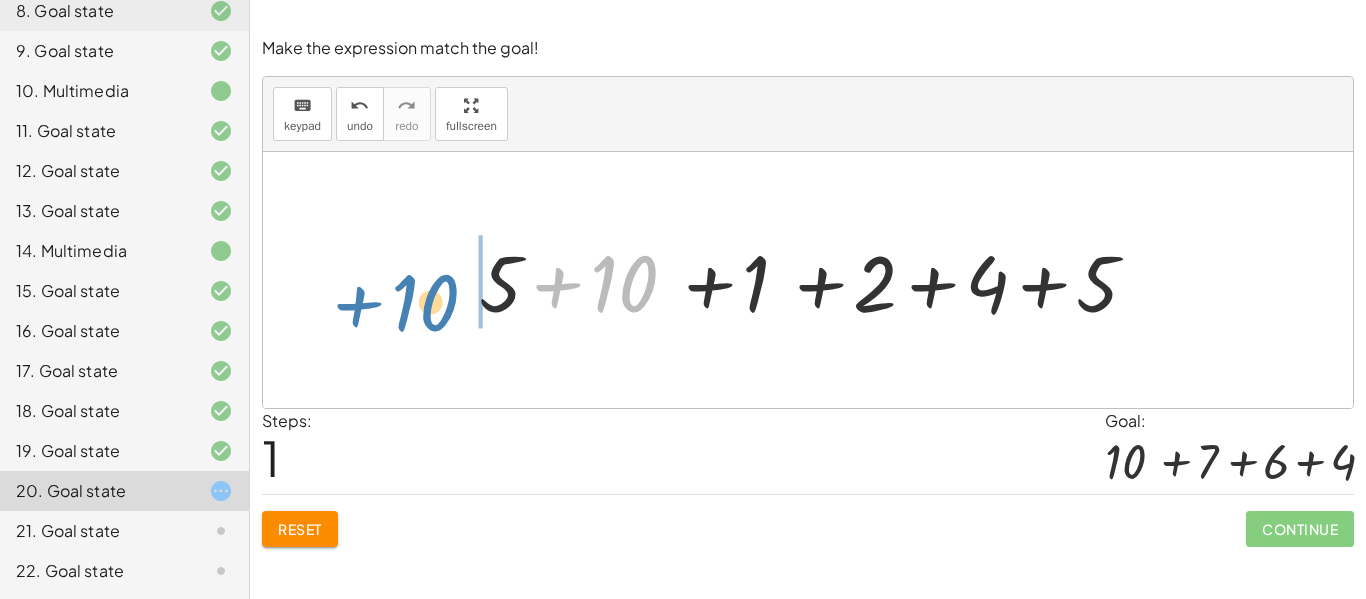 drag, startPoint x: 624, startPoint y: 291, endPoint x: 407, endPoint y: 297, distance: 217.08293 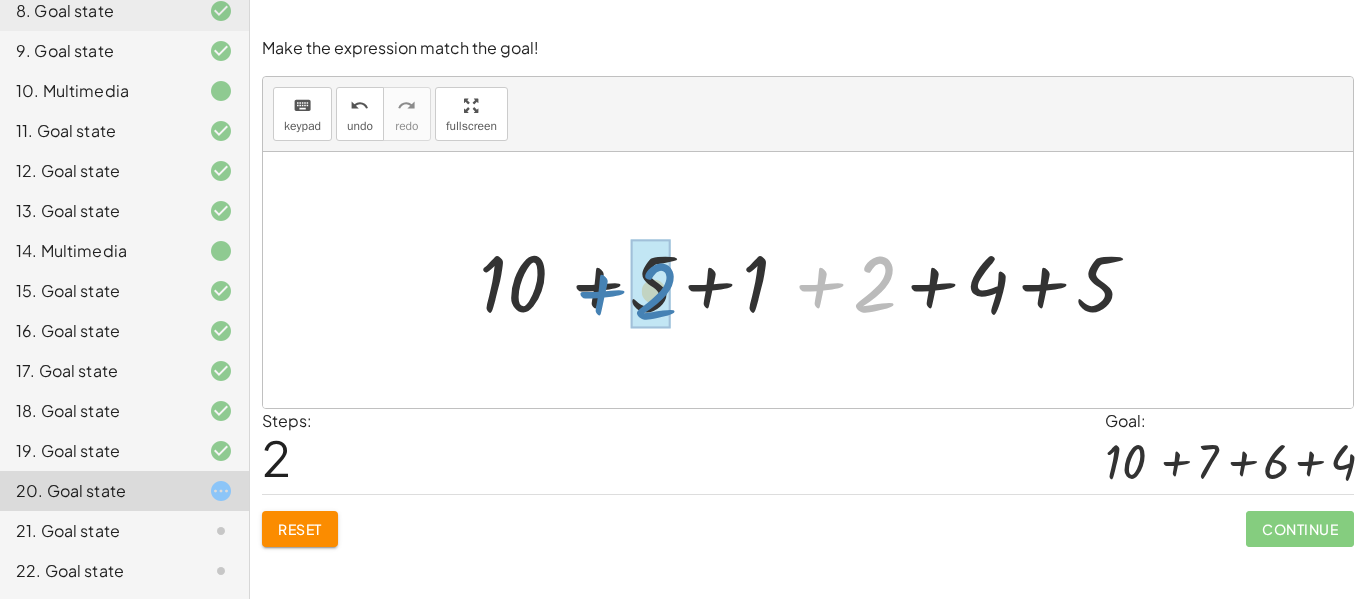 drag, startPoint x: 879, startPoint y: 303, endPoint x: 659, endPoint y: 309, distance: 220.0818 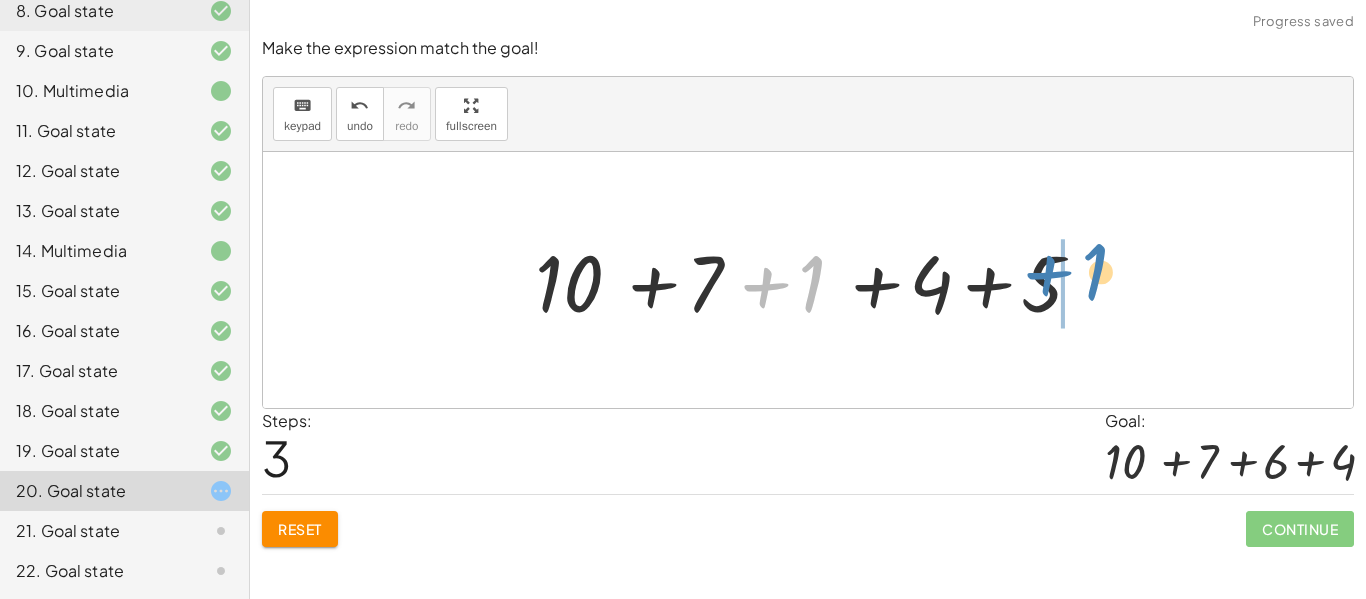 drag, startPoint x: 791, startPoint y: 292, endPoint x: 1066, endPoint y: 284, distance: 275.11633 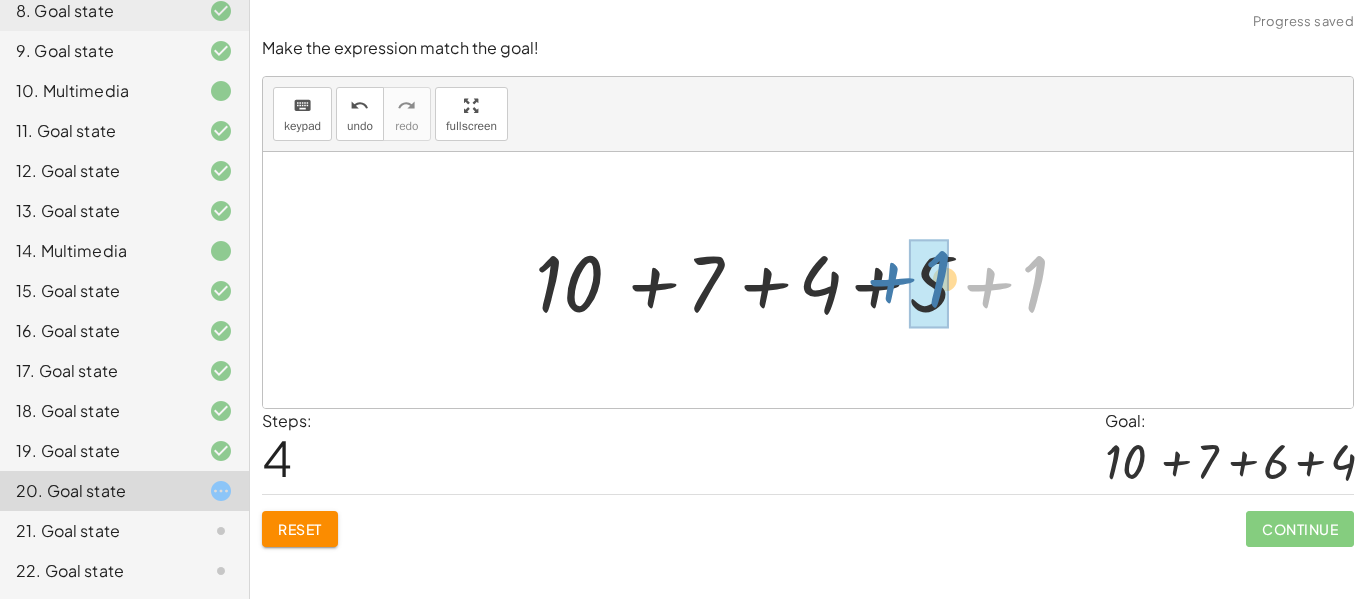 drag, startPoint x: 1005, startPoint y: 298, endPoint x: 910, endPoint y: 293, distance: 95.131485 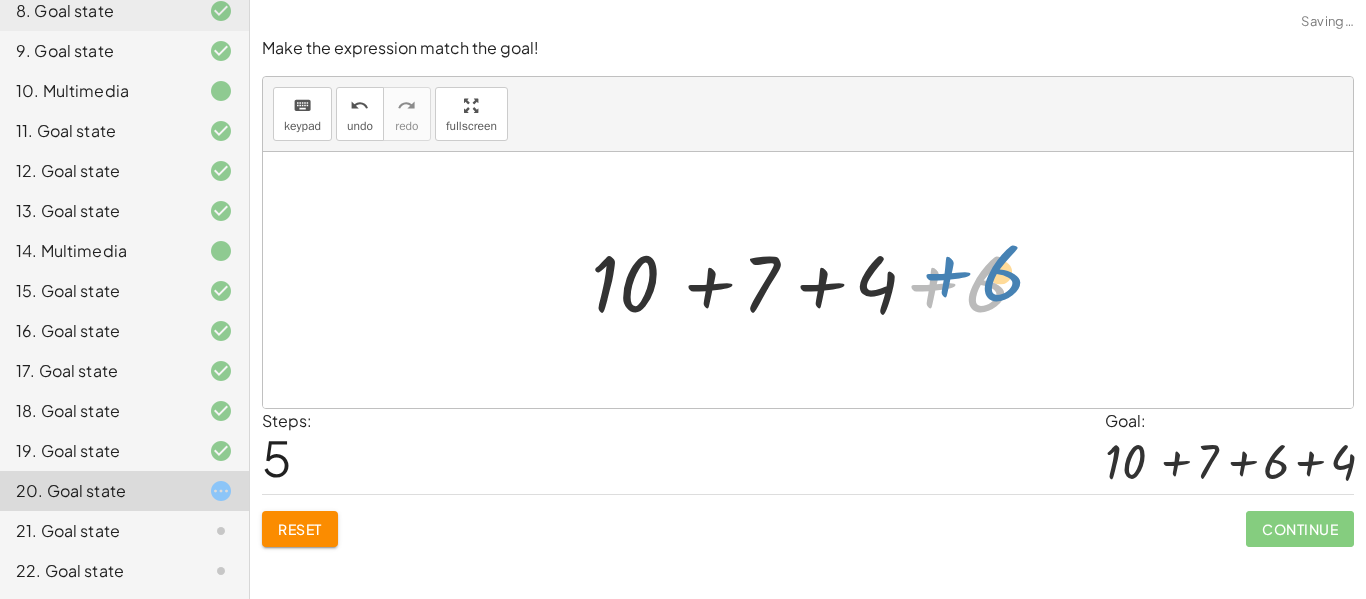 drag, startPoint x: 900, startPoint y: 290, endPoint x: 915, endPoint y: 279, distance: 18.601076 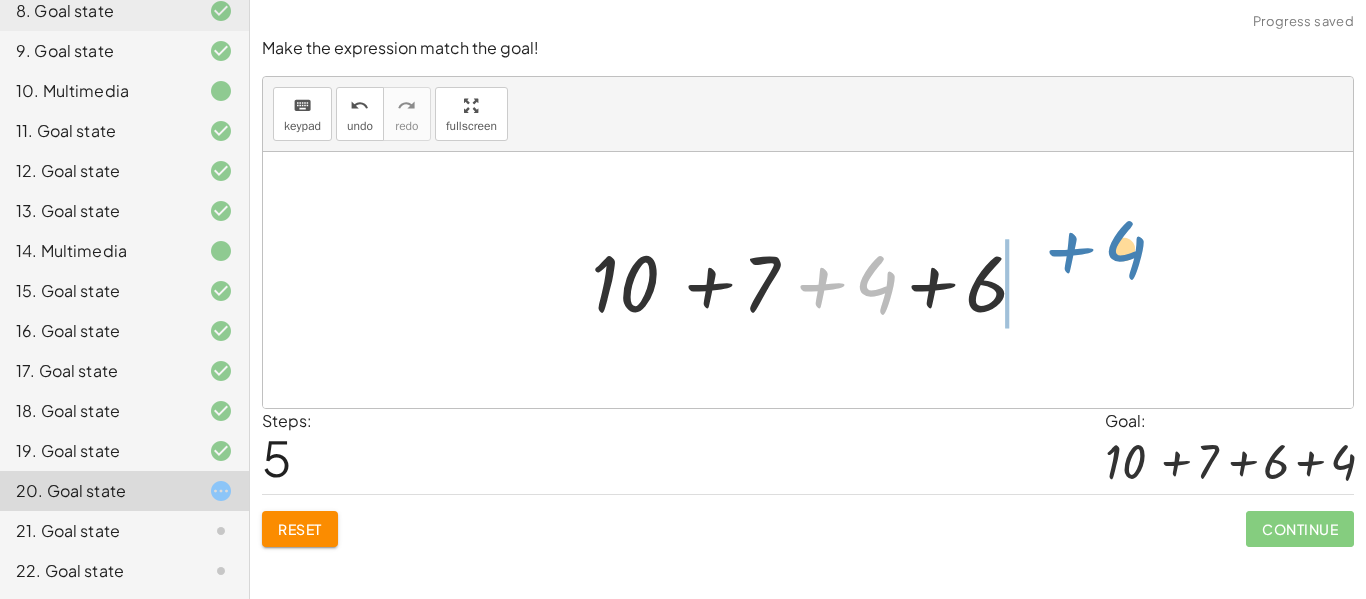 drag, startPoint x: 877, startPoint y: 290, endPoint x: 1128, endPoint y: 252, distance: 253.8602 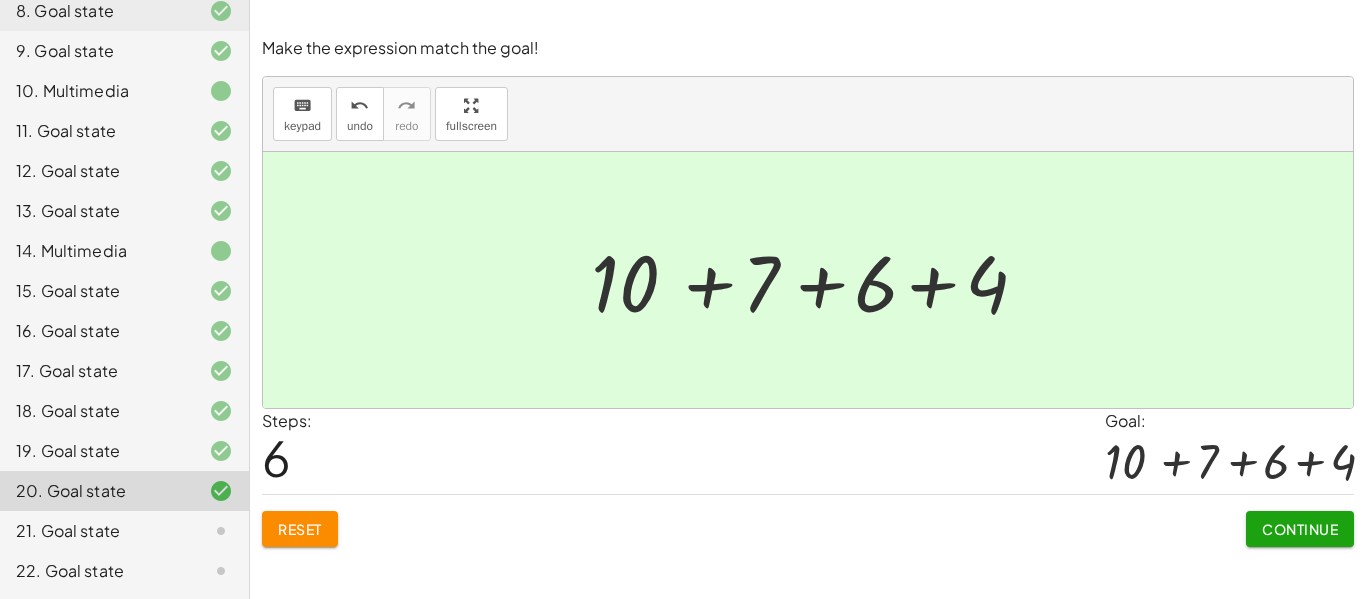 click on "Continue" 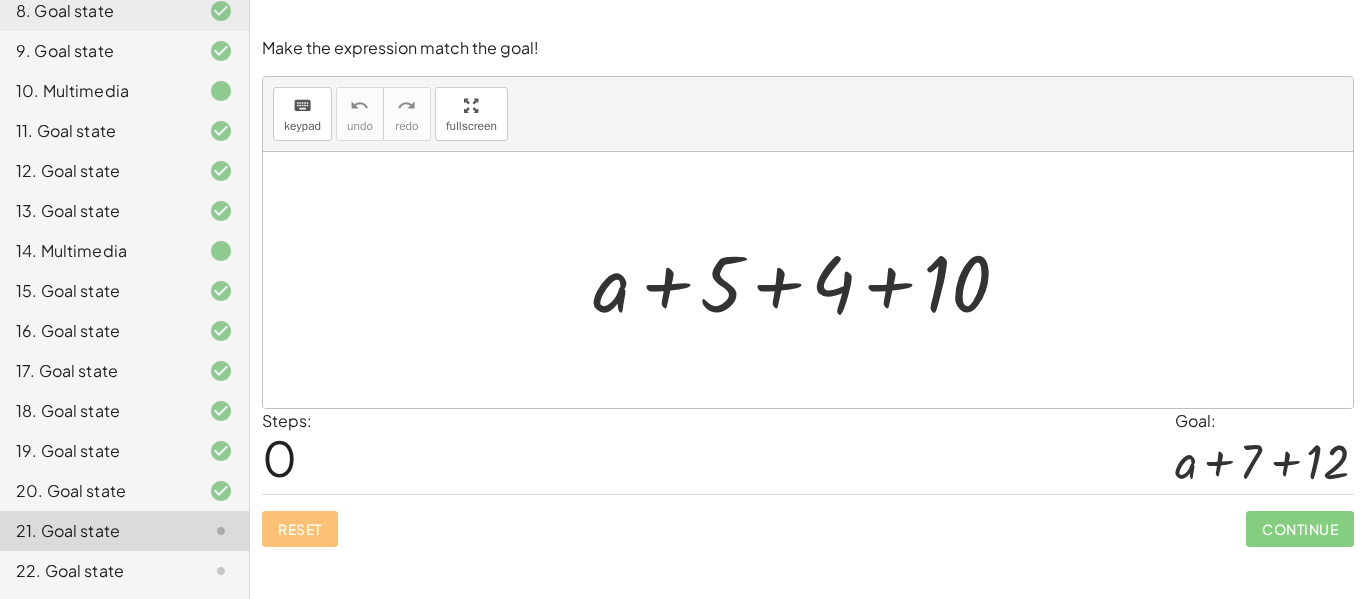 click at bounding box center [815, 280] 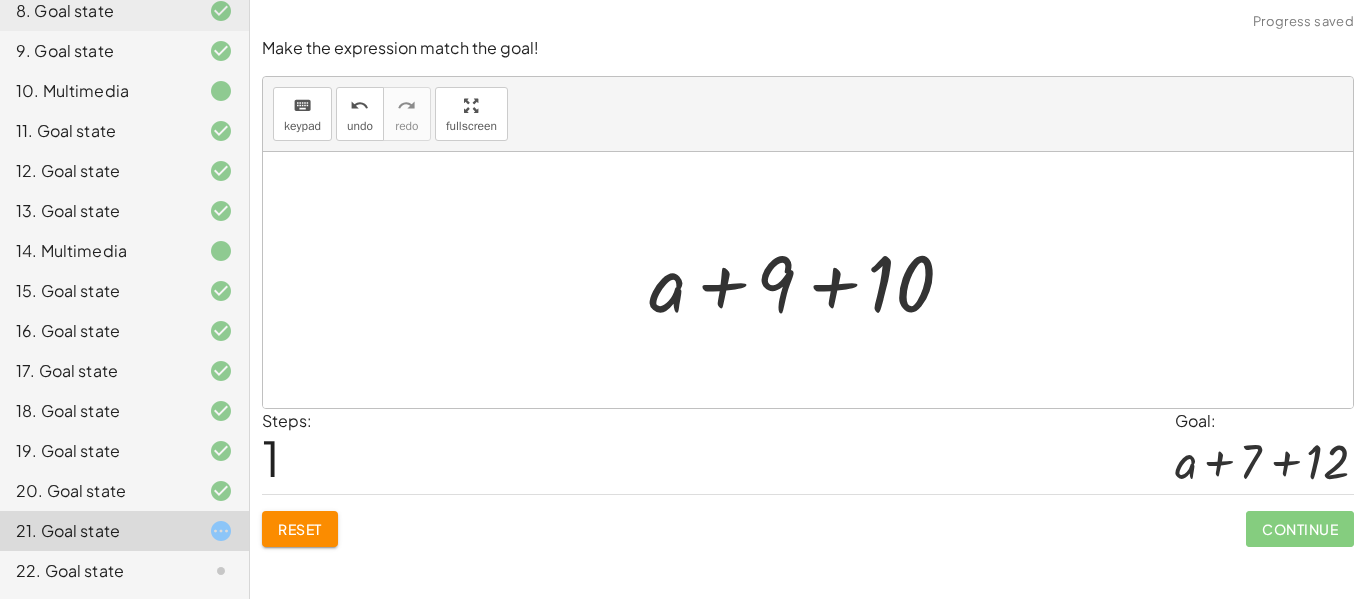 click on "Reset" 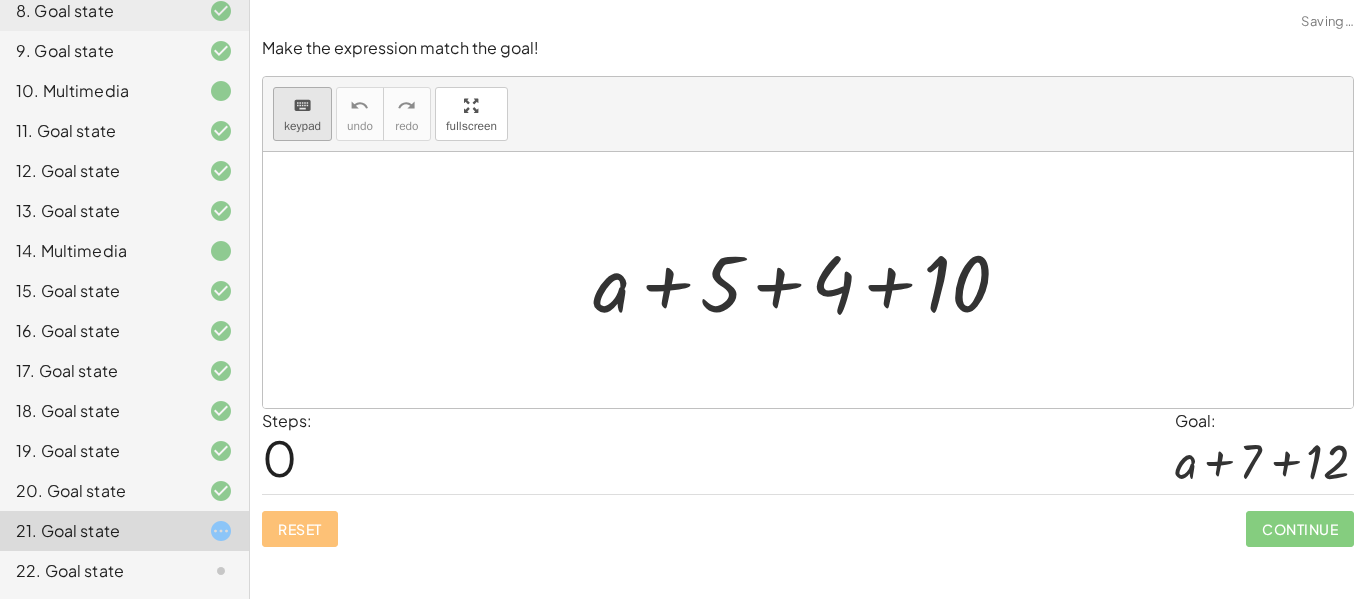 click on "keyboard keypad" at bounding box center (302, 114) 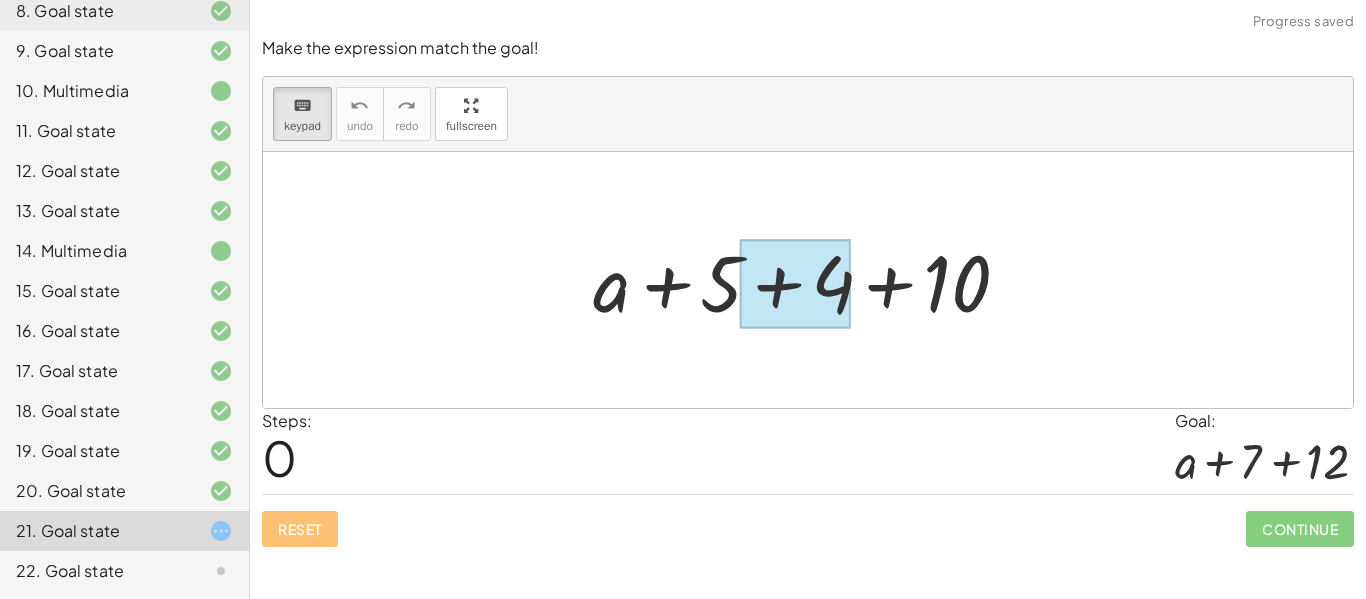 click at bounding box center (795, 284) 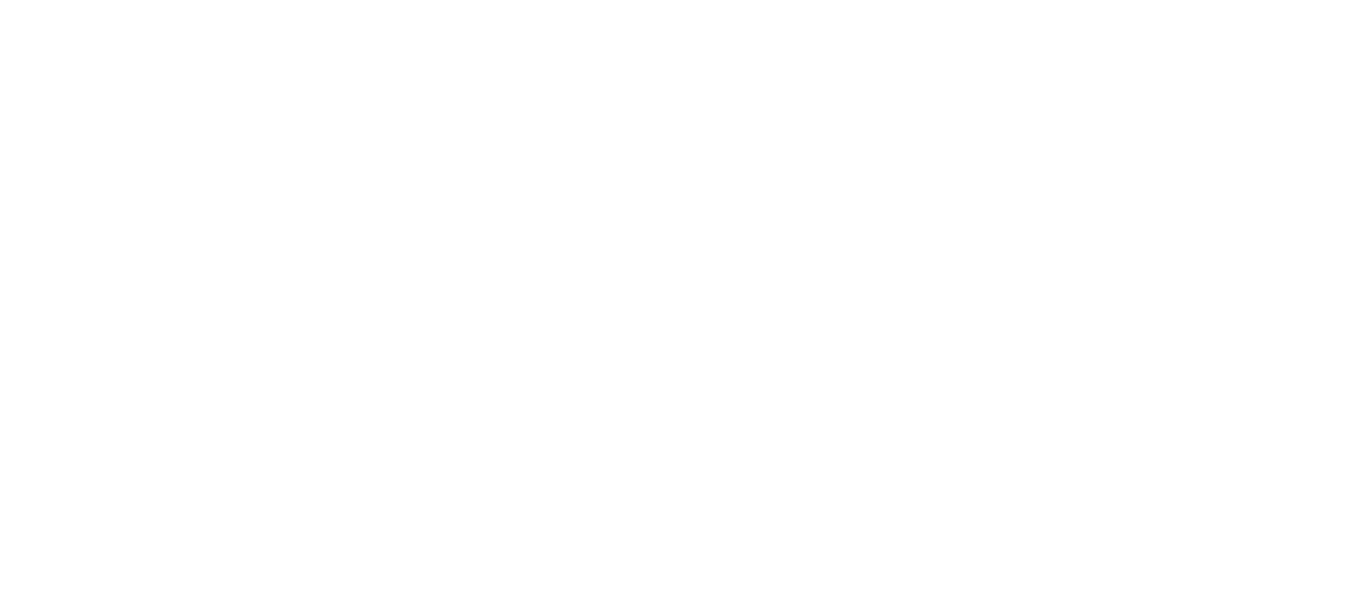 scroll, scrollTop: 0, scrollLeft: 0, axis: both 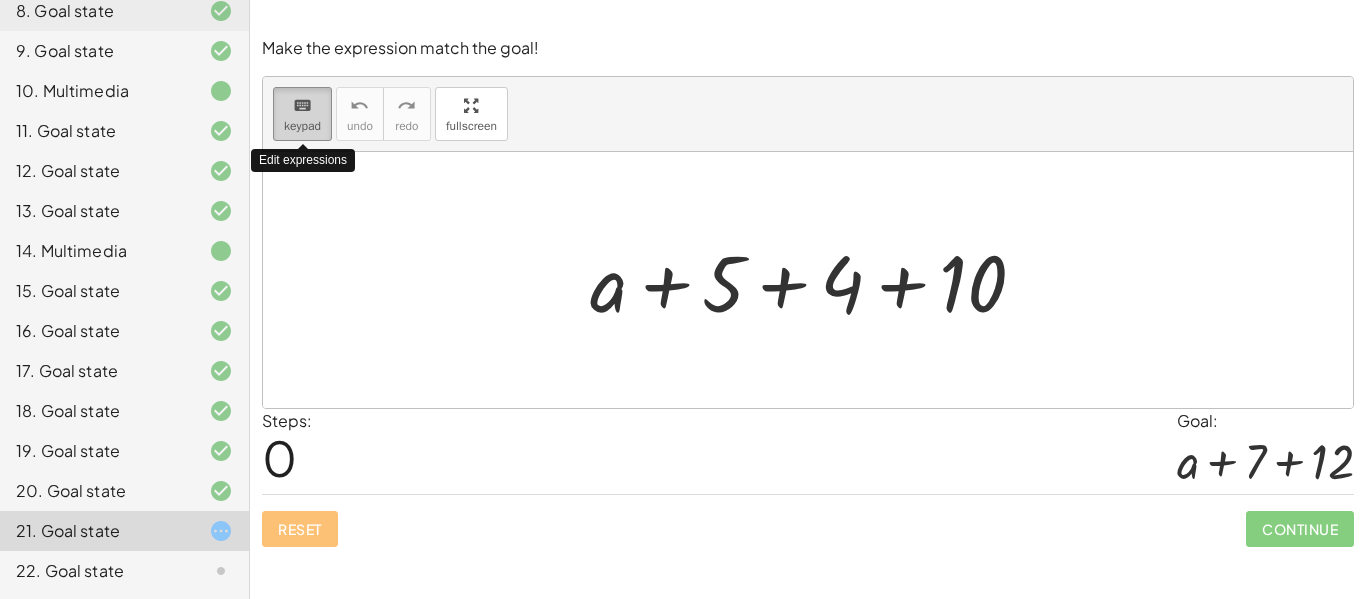 click on "keyboard keypad" at bounding box center (302, 114) 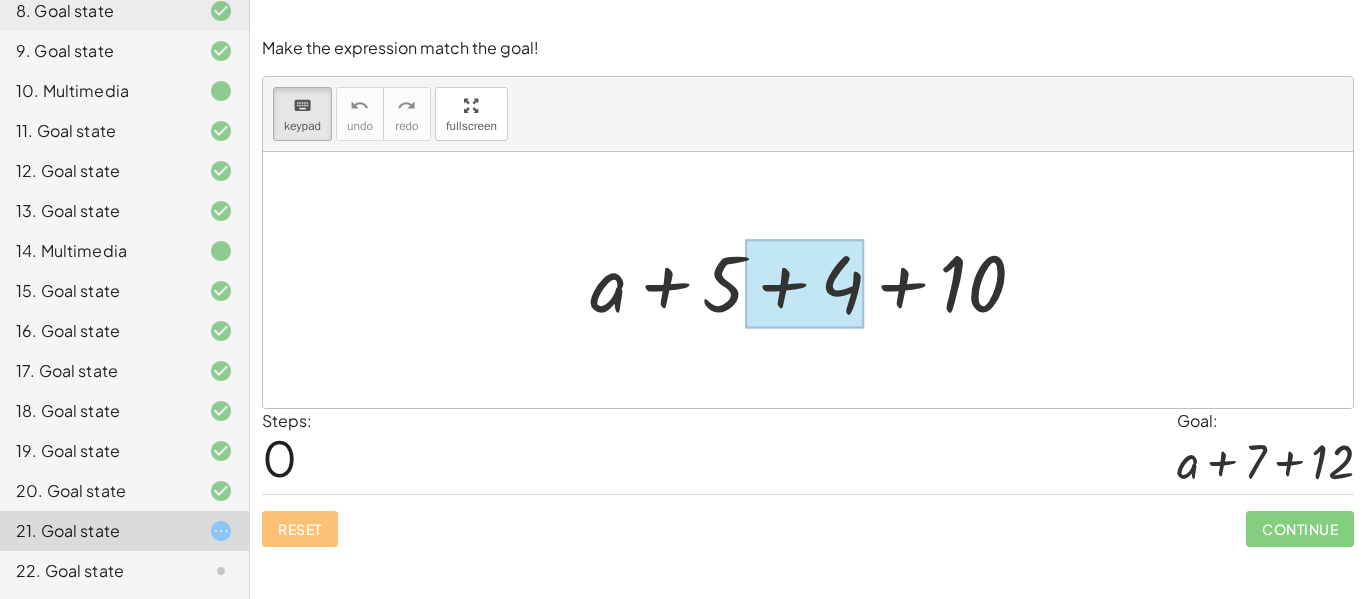click at bounding box center (804, 284) 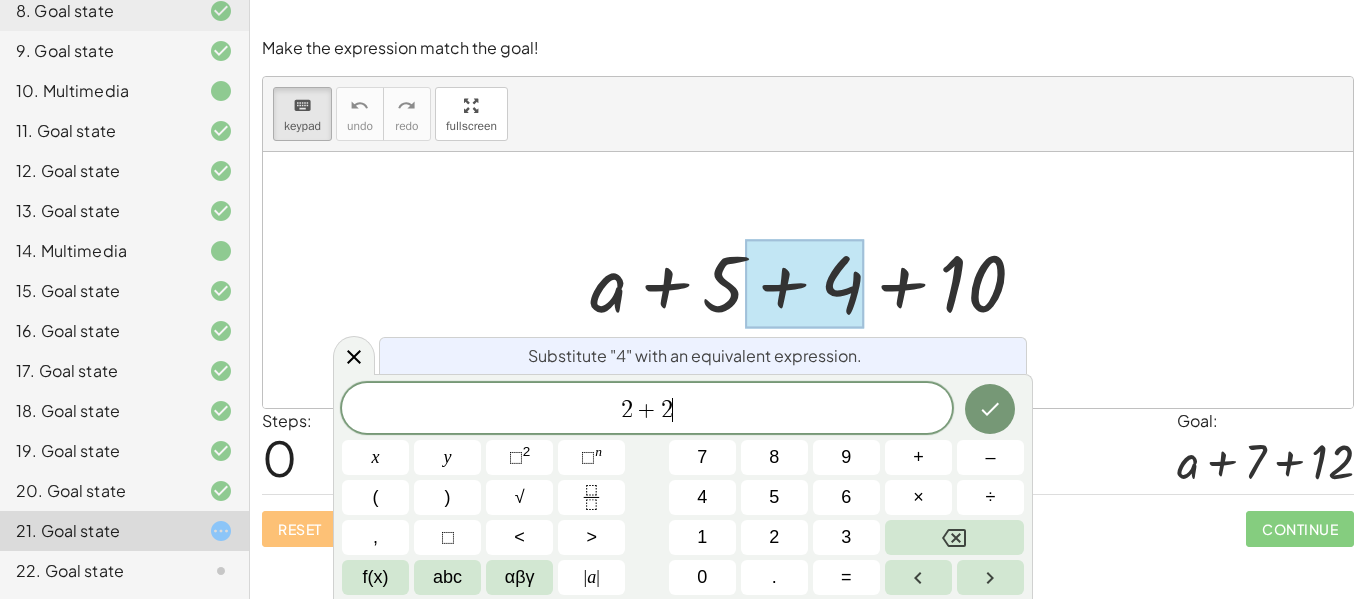 scroll, scrollTop: 5, scrollLeft: 0, axis: vertical 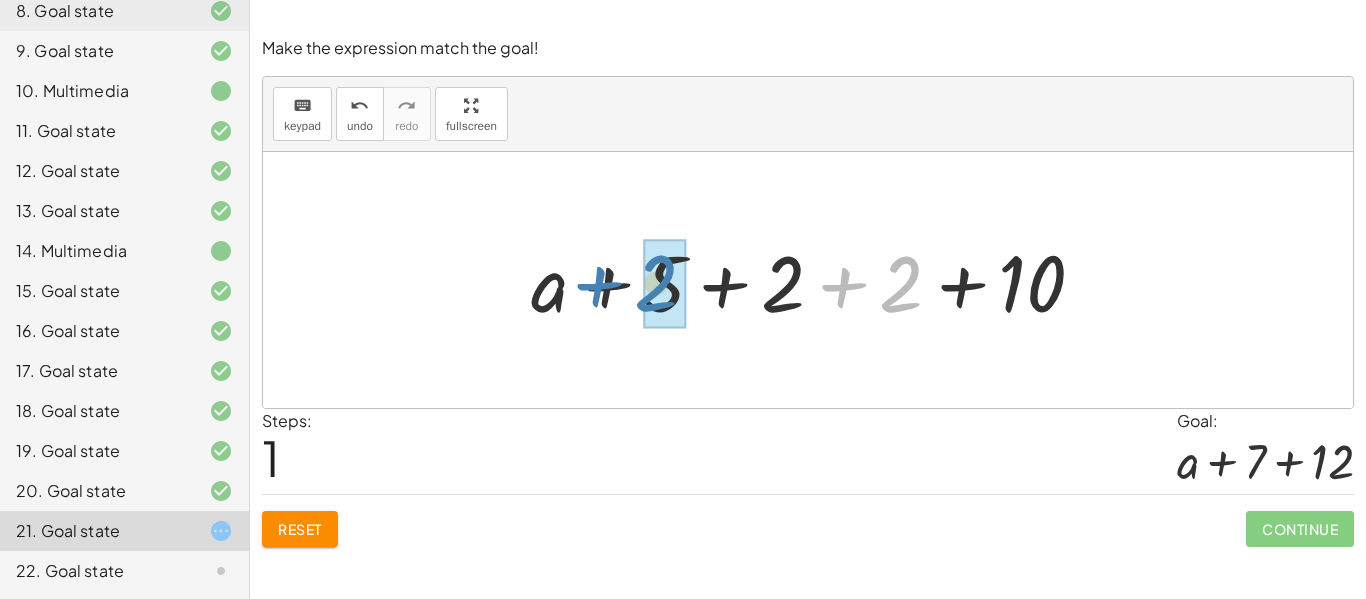 drag, startPoint x: 900, startPoint y: 283, endPoint x: 657, endPoint y: 283, distance: 243 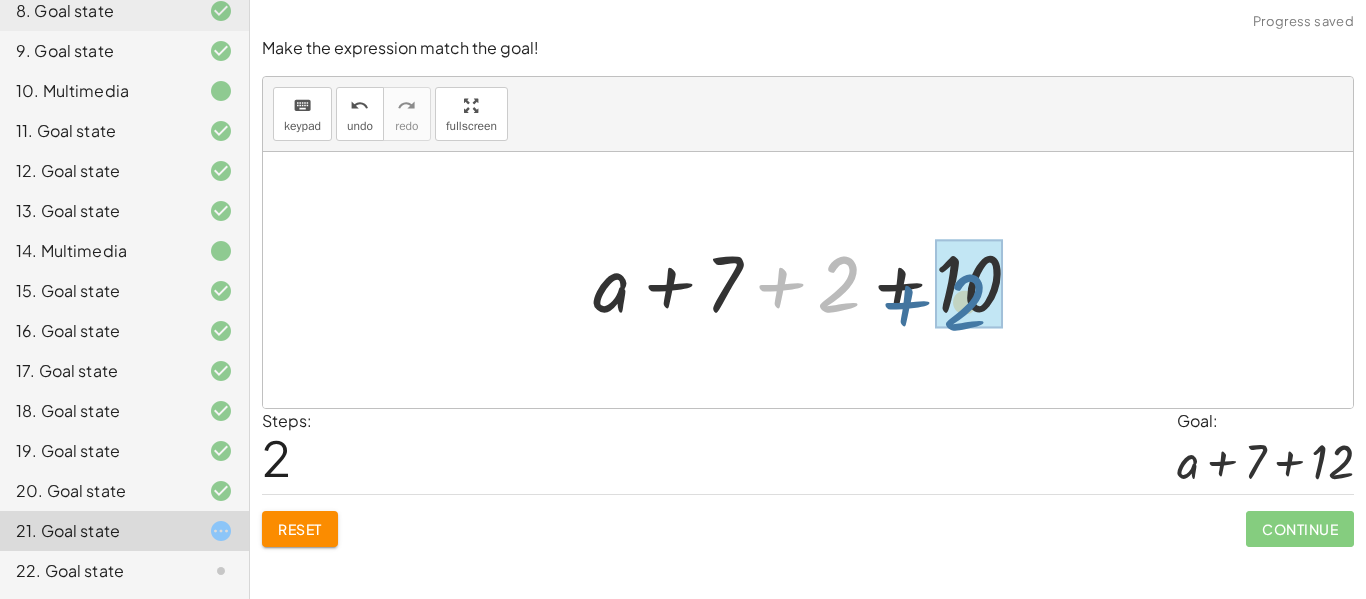 drag, startPoint x: 849, startPoint y: 271, endPoint x: 979, endPoint y: 289, distance: 131.24023 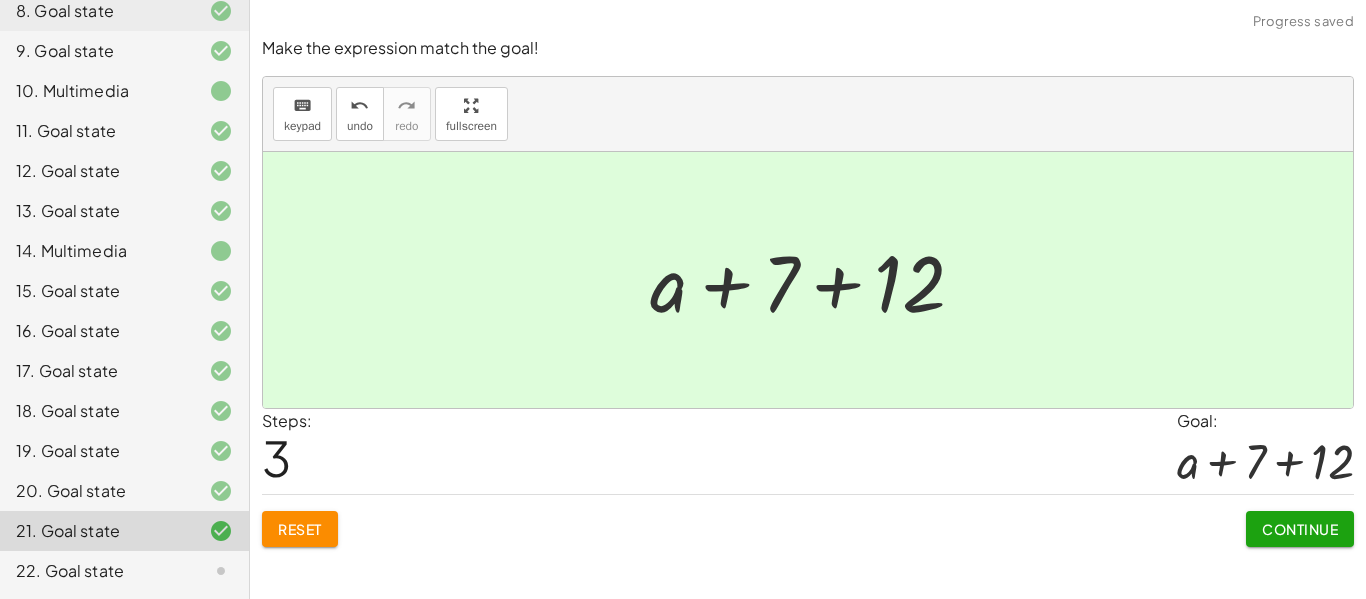 click on "Continue" at bounding box center [1300, 529] 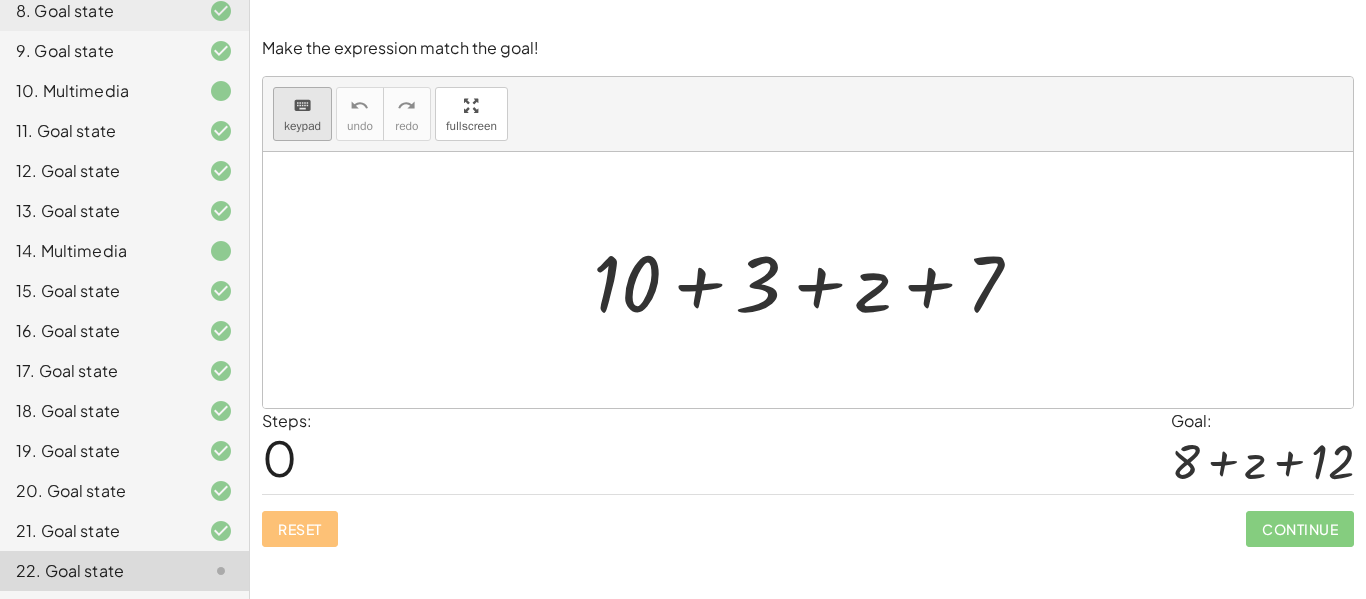click on "keyboard" at bounding box center (302, 106) 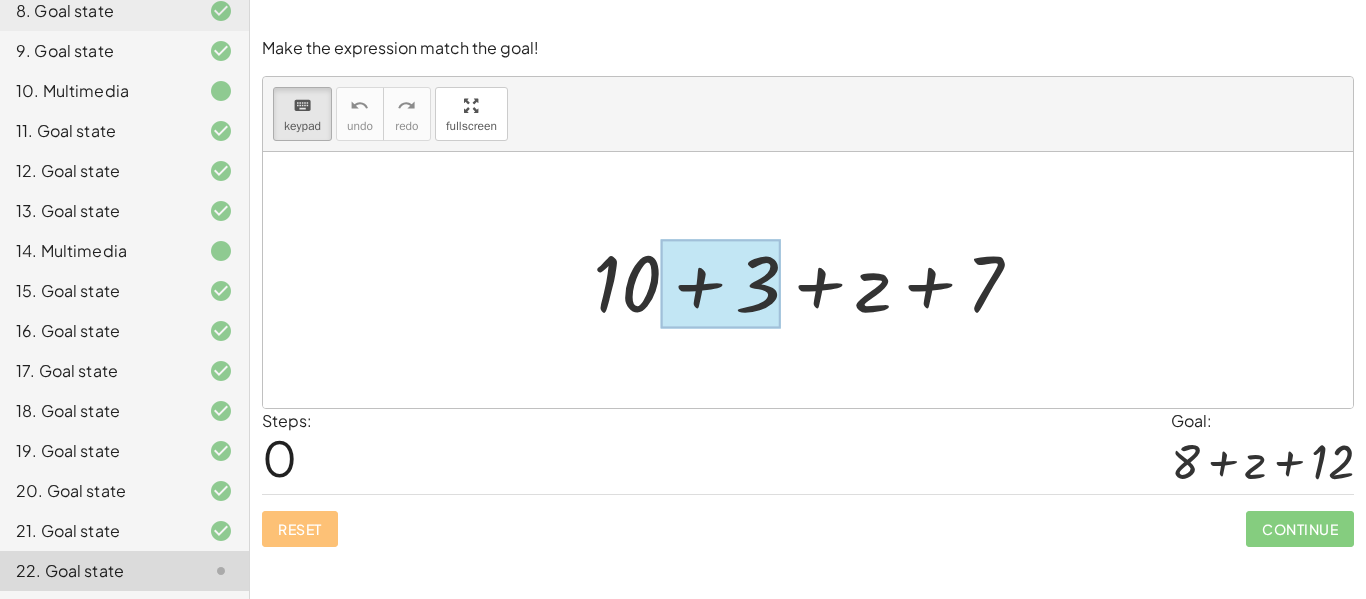 click at bounding box center [721, 284] 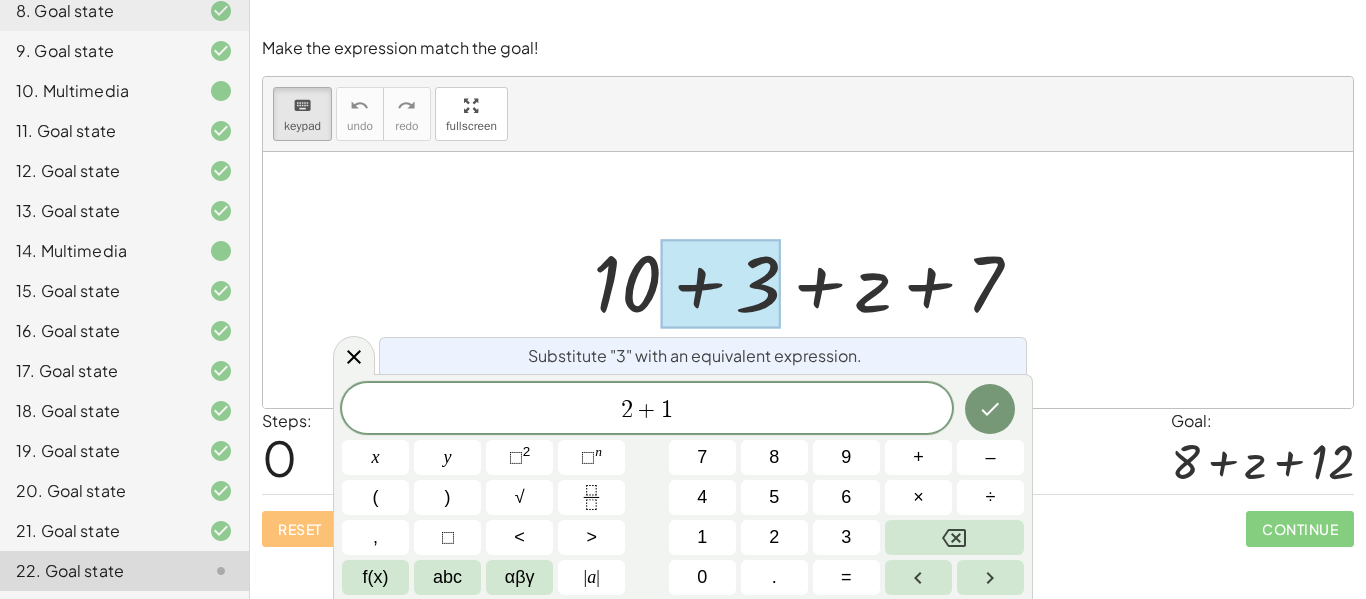 scroll, scrollTop: 0, scrollLeft: 0, axis: both 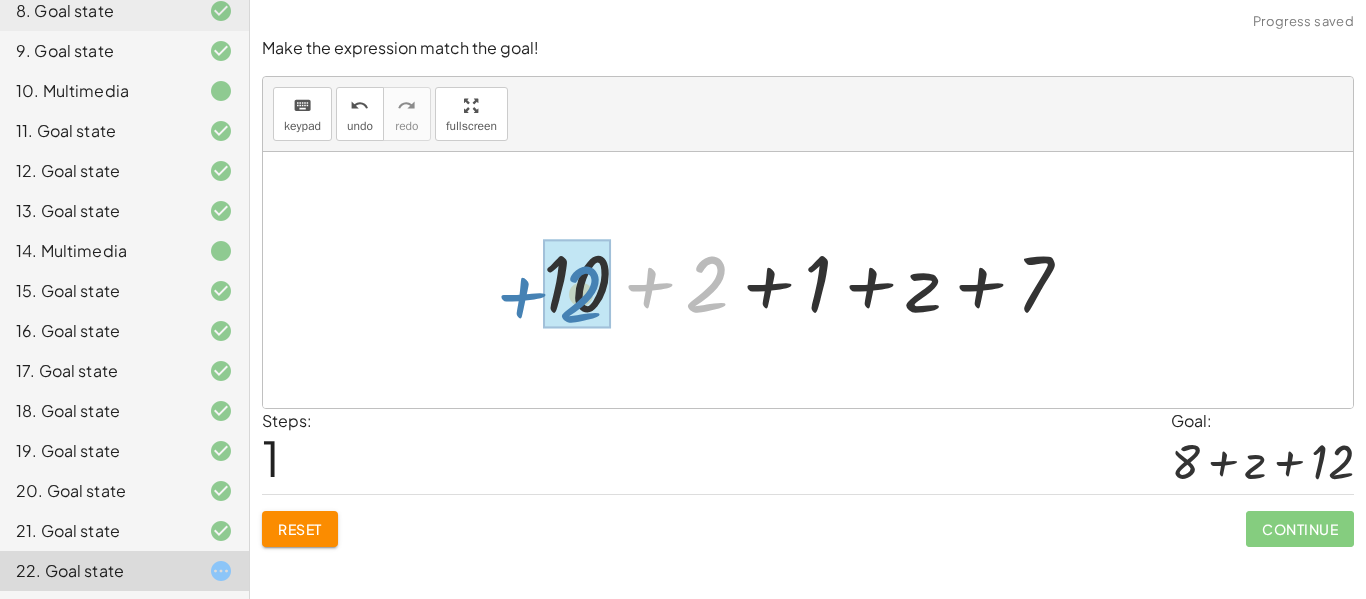 drag, startPoint x: 726, startPoint y: 304, endPoint x: 598, endPoint y: 312, distance: 128.24976 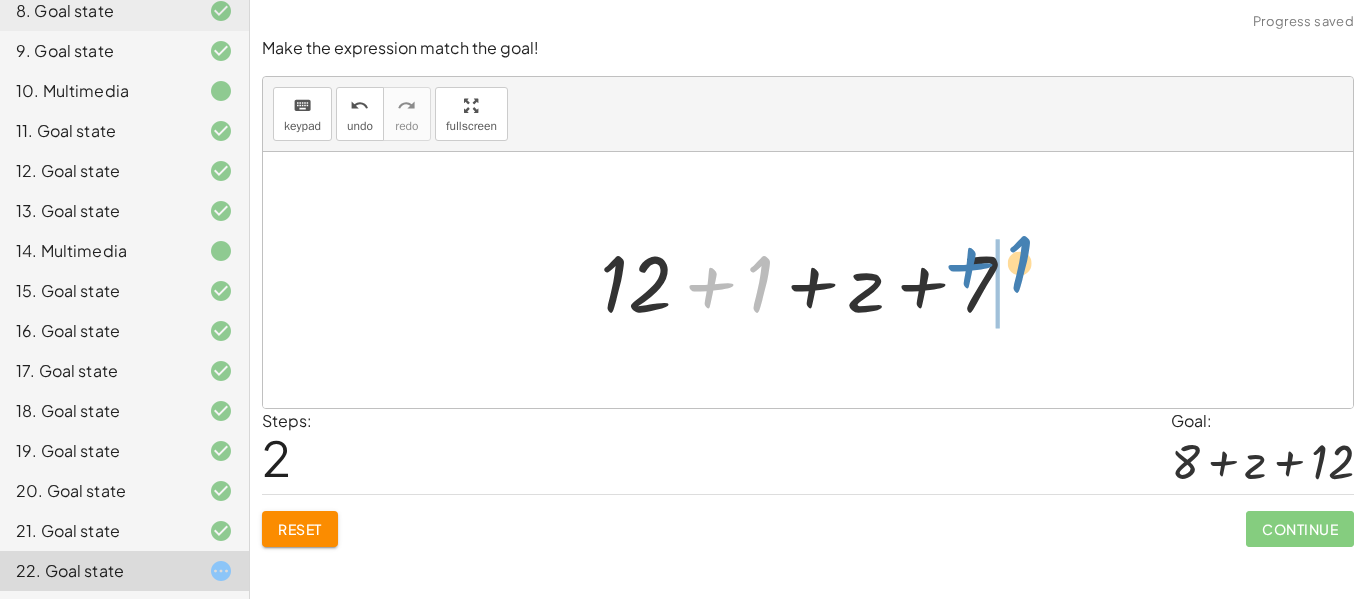 drag, startPoint x: 760, startPoint y: 291, endPoint x: 1017, endPoint y: 272, distance: 257.7014 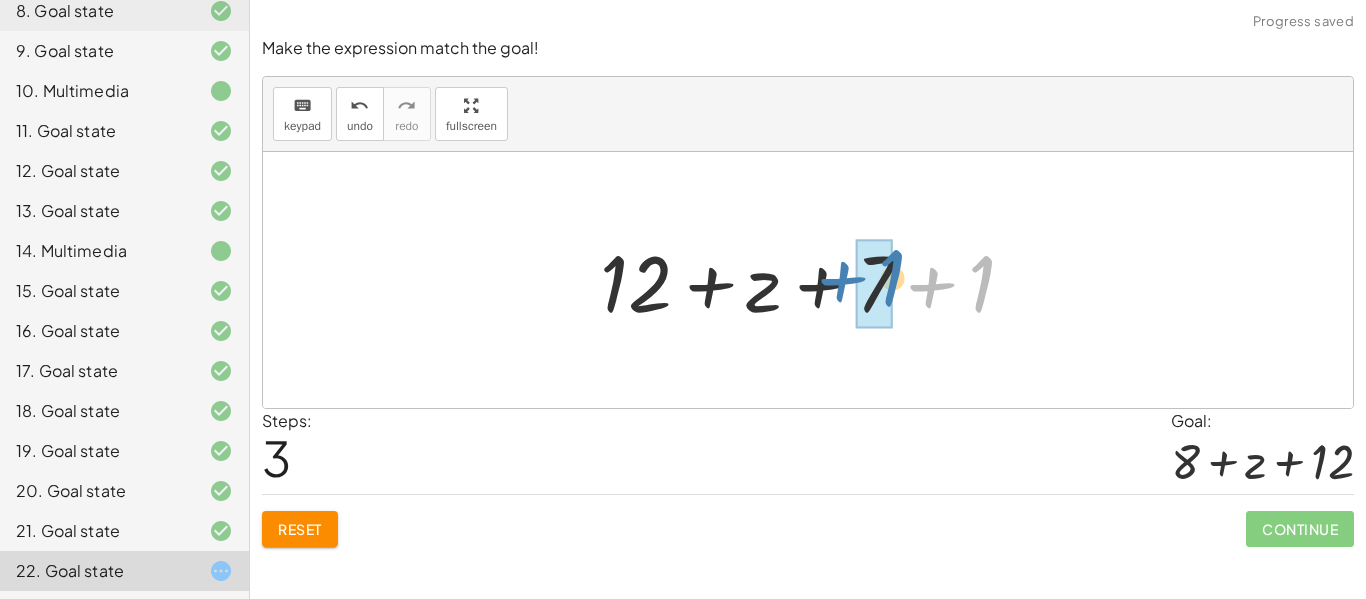 drag, startPoint x: 958, startPoint y: 295, endPoint x: 864, endPoint y: 290, distance: 94.13288 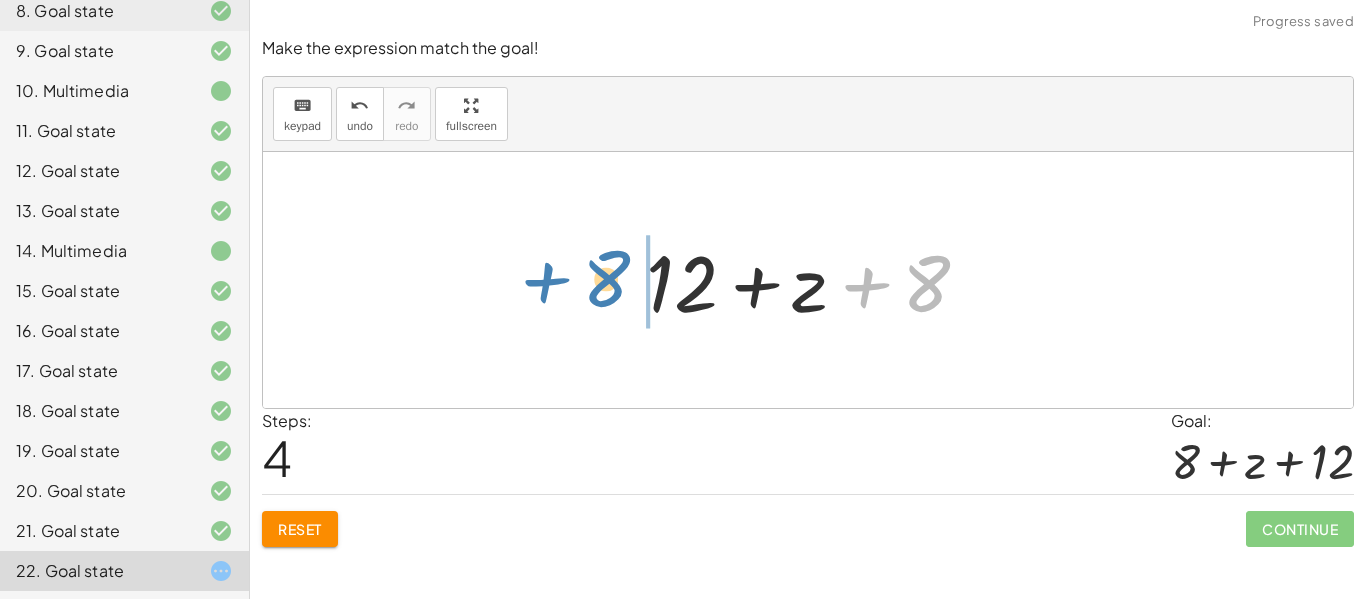drag, startPoint x: 922, startPoint y: 294, endPoint x: 601, endPoint y: 287, distance: 321.07632 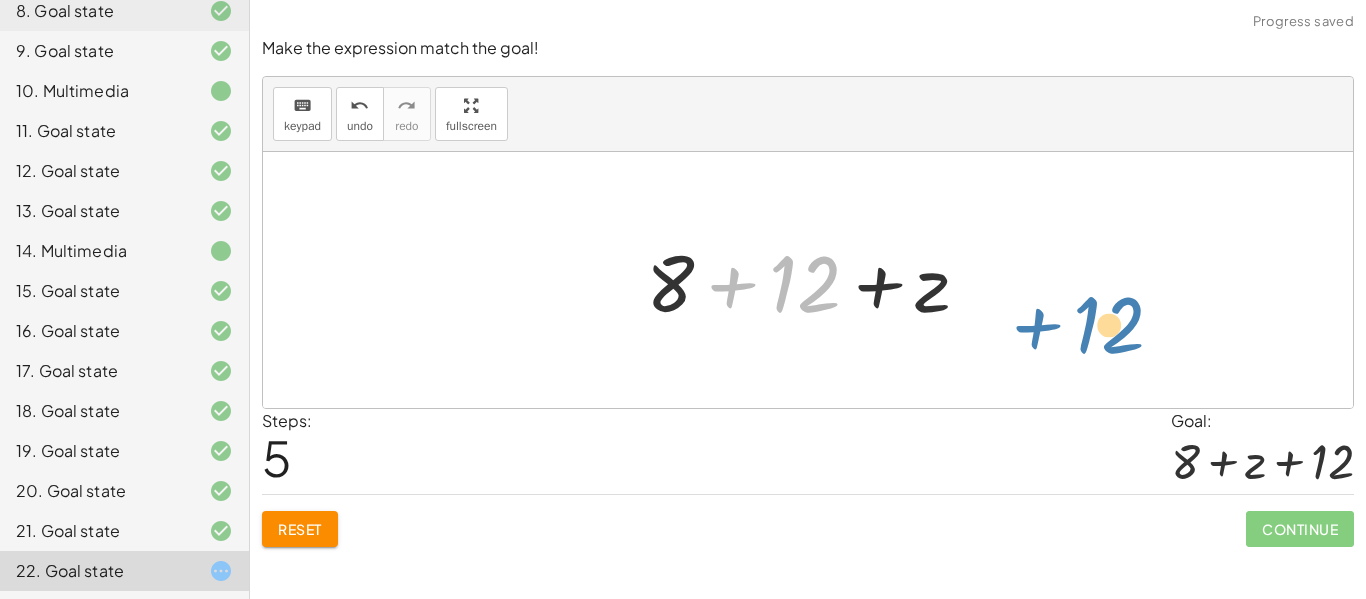 drag, startPoint x: 786, startPoint y: 290, endPoint x: 1064, endPoint y: 300, distance: 278.1798 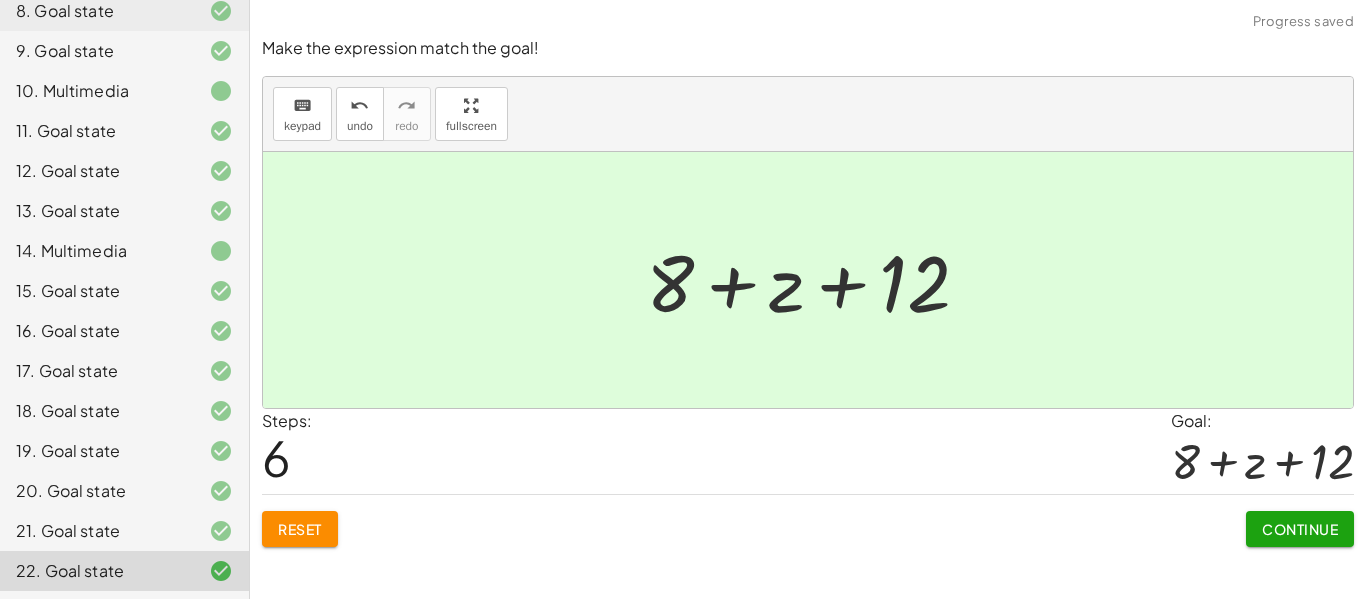 click on "Continue" 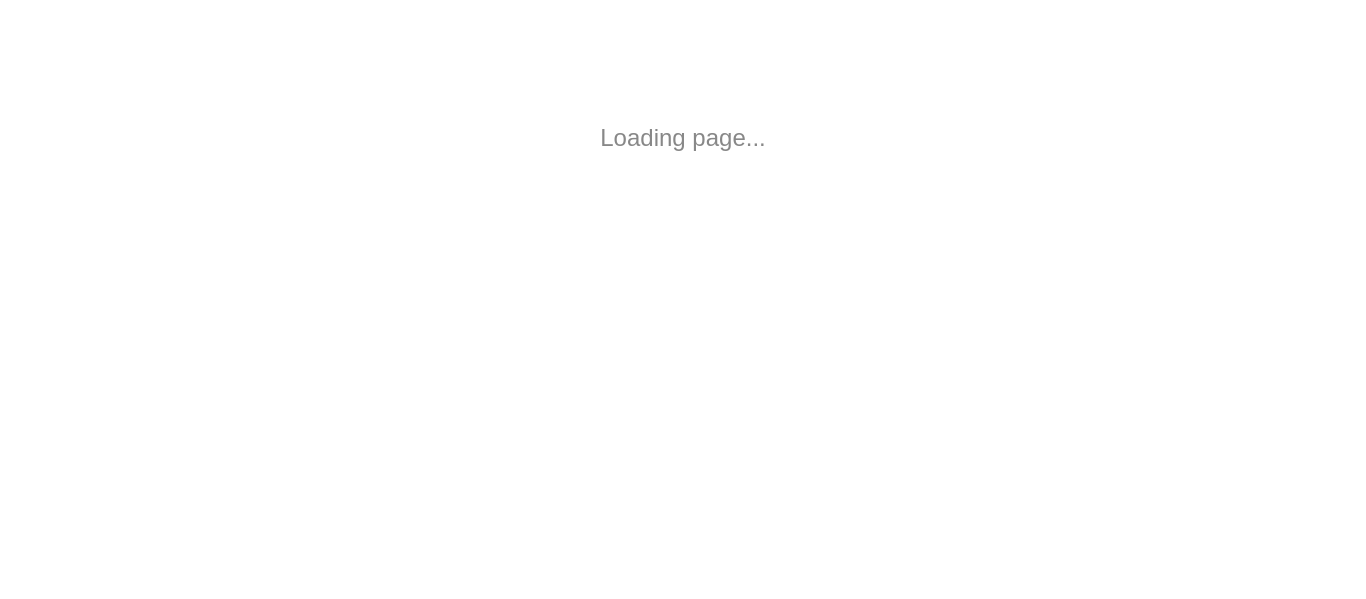 scroll, scrollTop: 0, scrollLeft: 0, axis: both 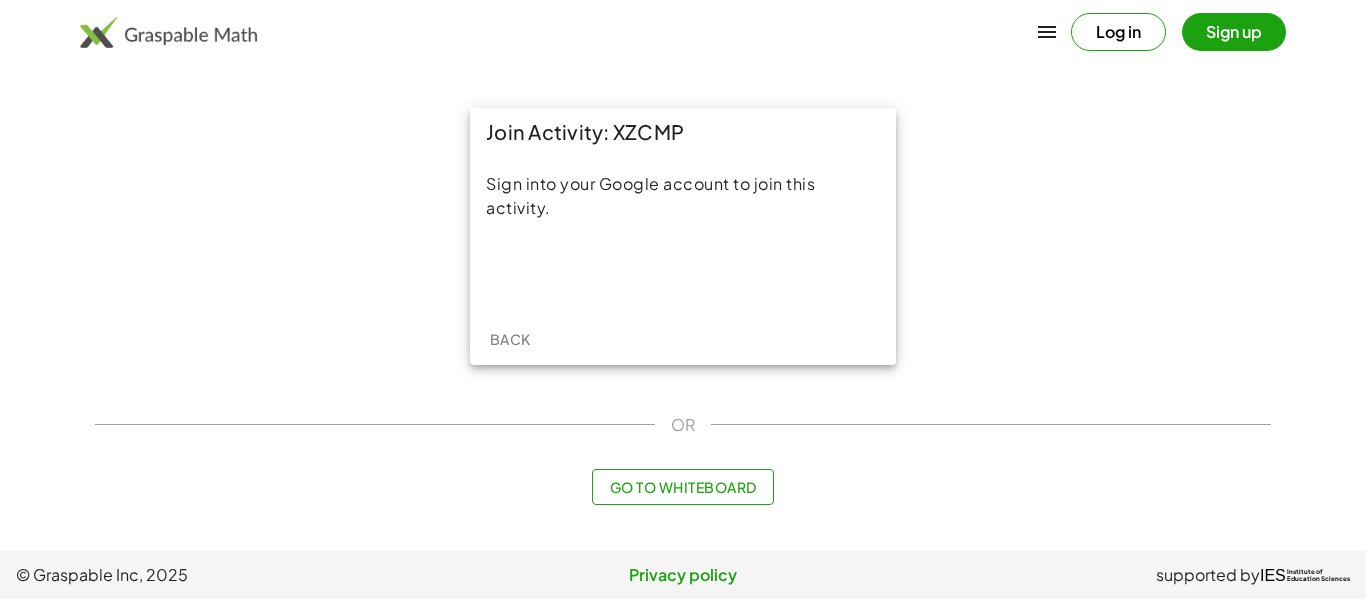 click on "Log in" at bounding box center (1118, 32) 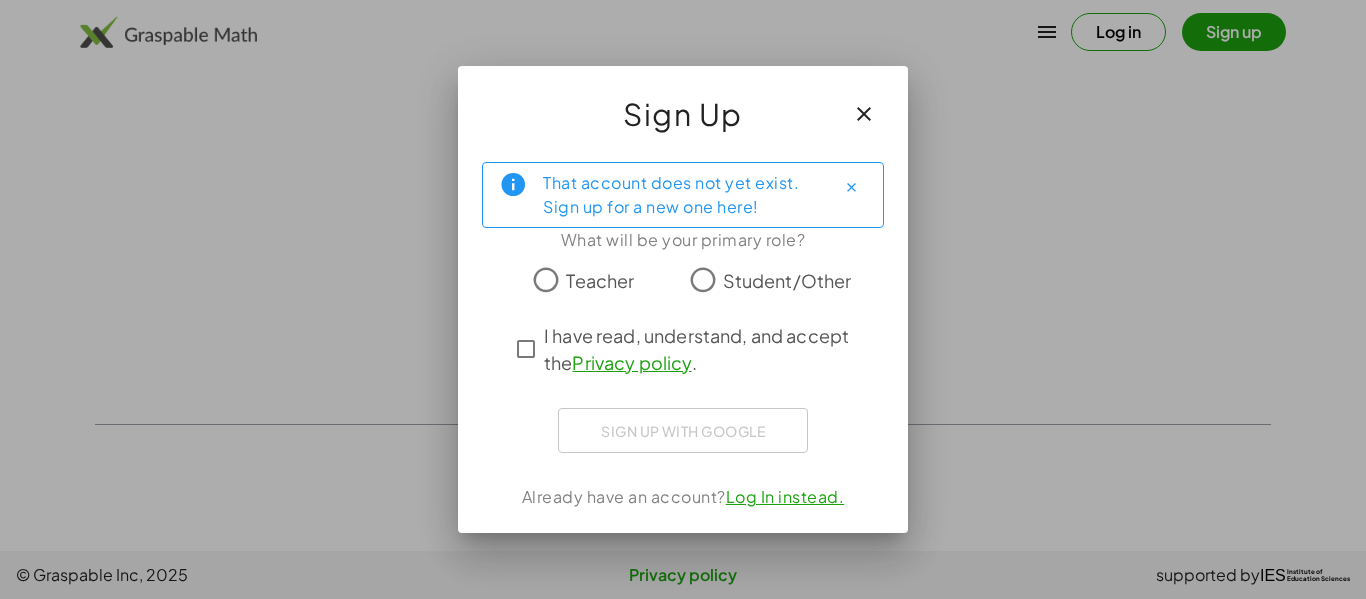 click 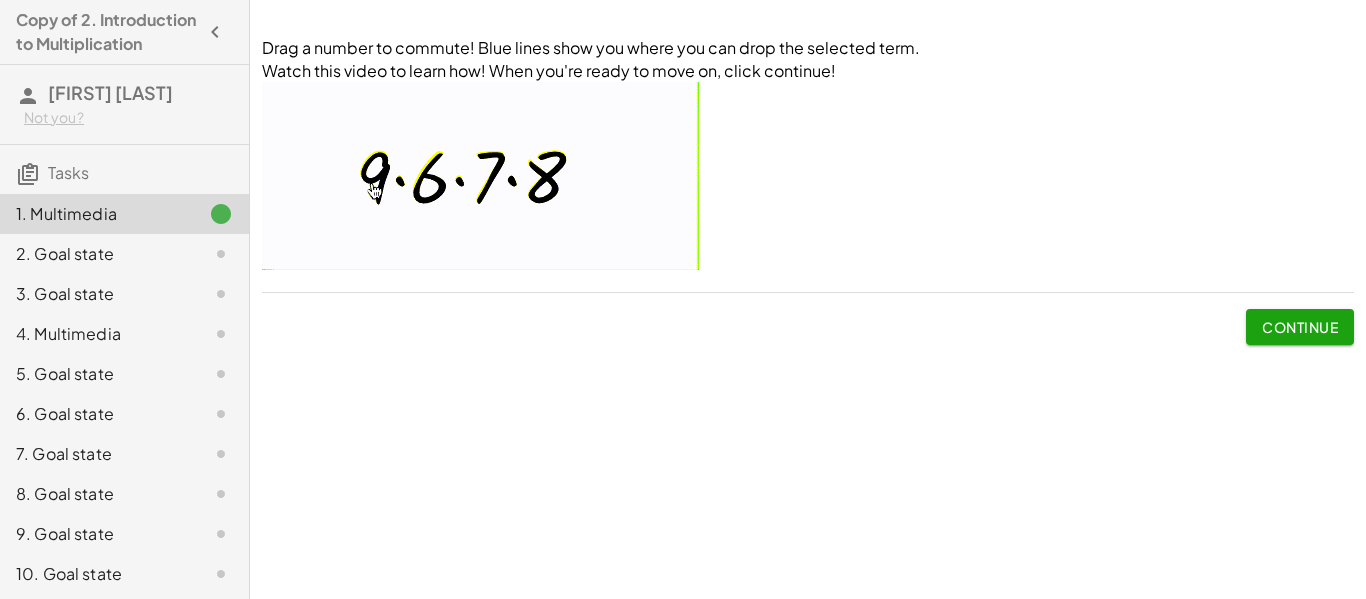 click on "Continue" at bounding box center (1300, 327) 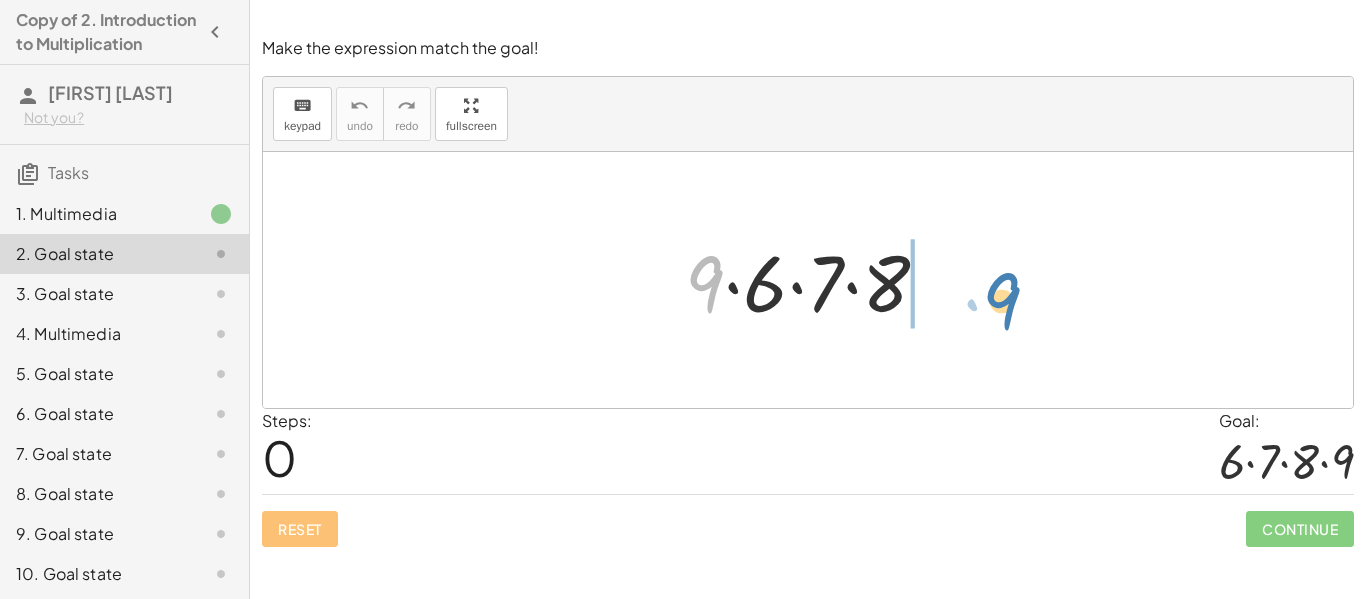 drag, startPoint x: 713, startPoint y: 283, endPoint x: 995, endPoint y: 286, distance: 282.01596 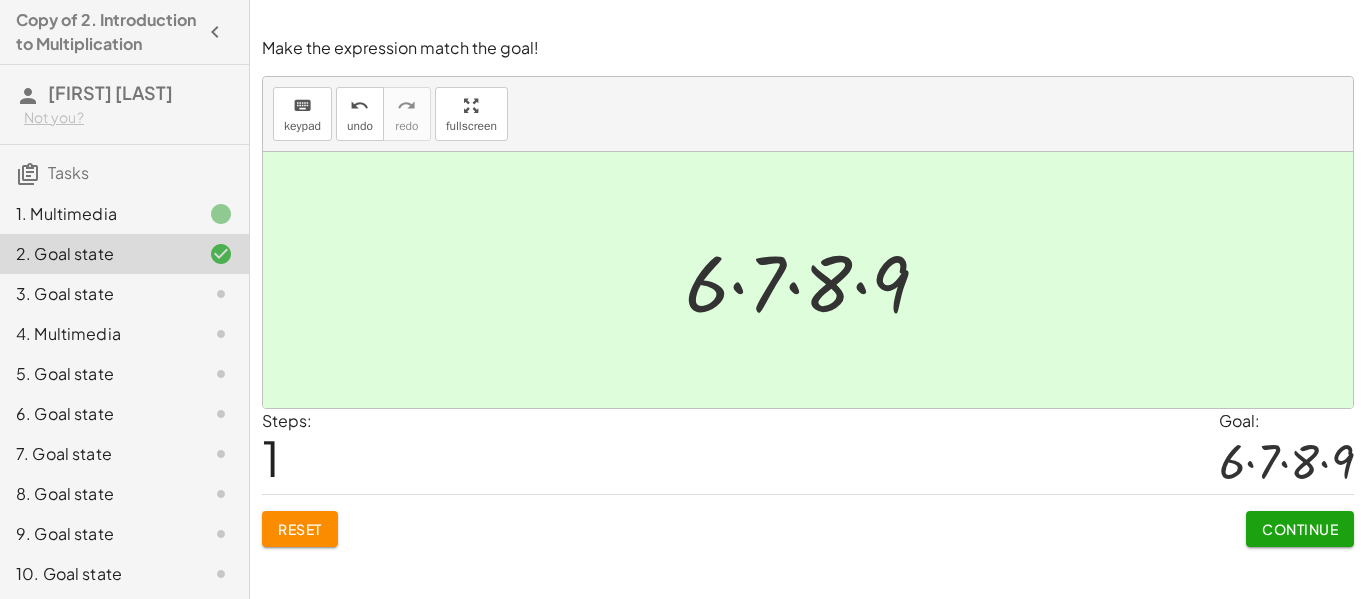 click on "Continue" 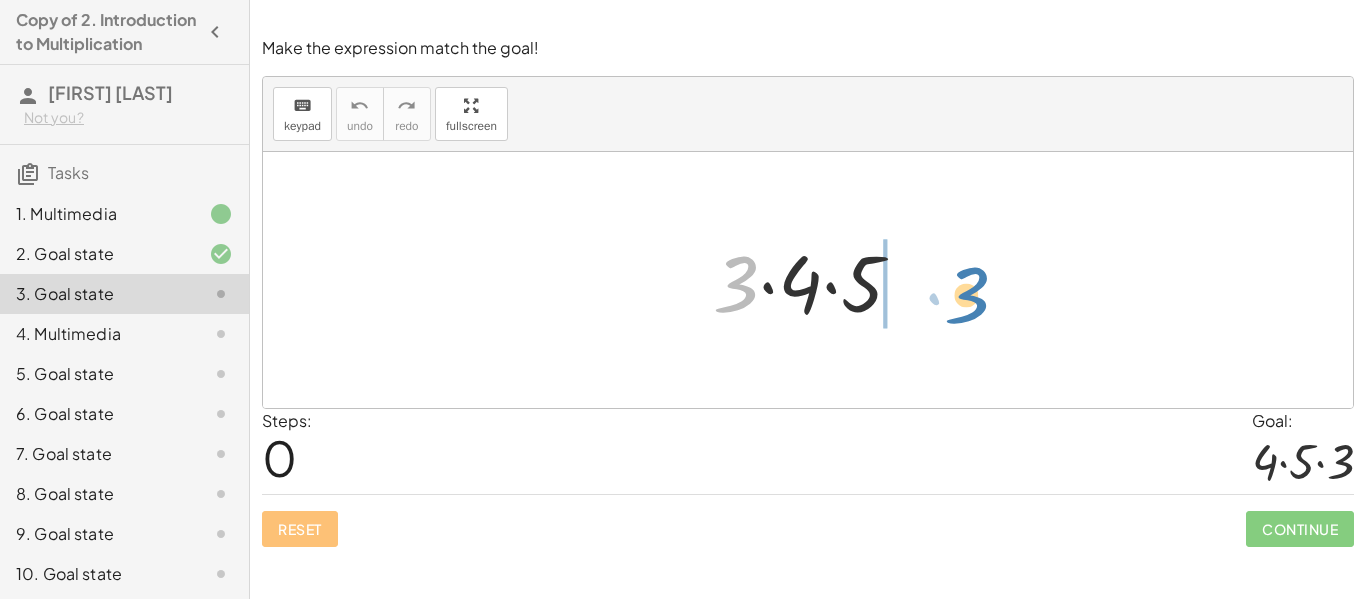 drag, startPoint x: 738, startPoint y: 296, endPoint x: 965, endPoint y: 299, distance: 227.01982 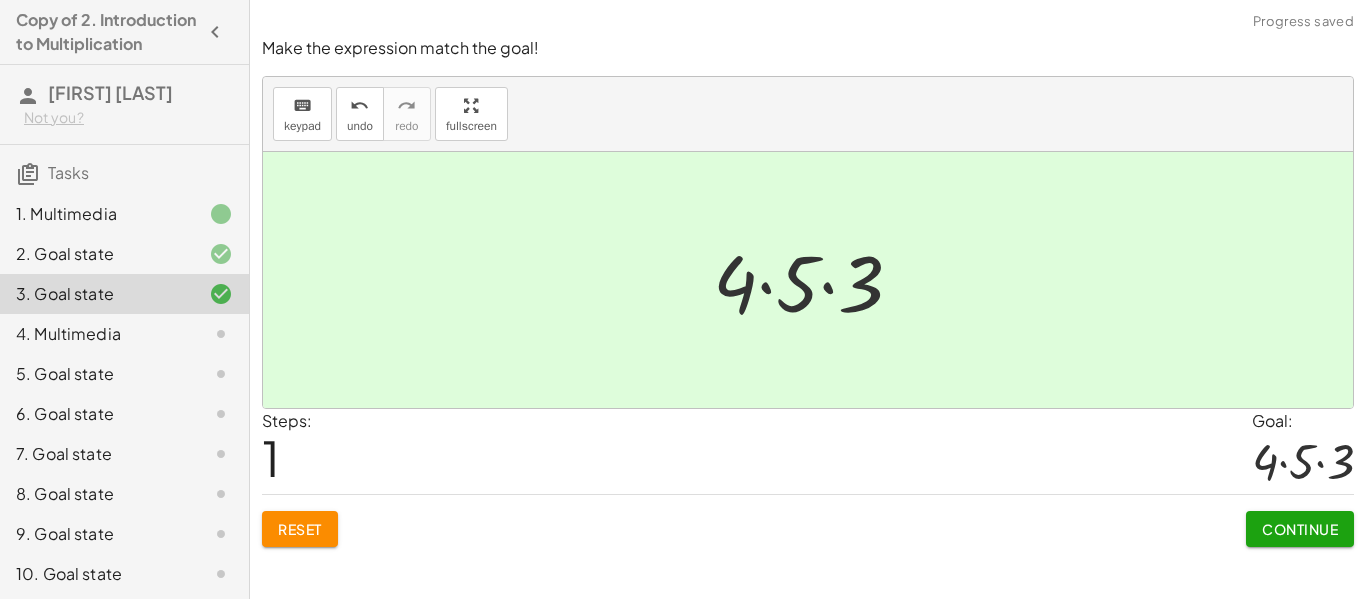 click on "Continue" at bounding box center (1300, 529) 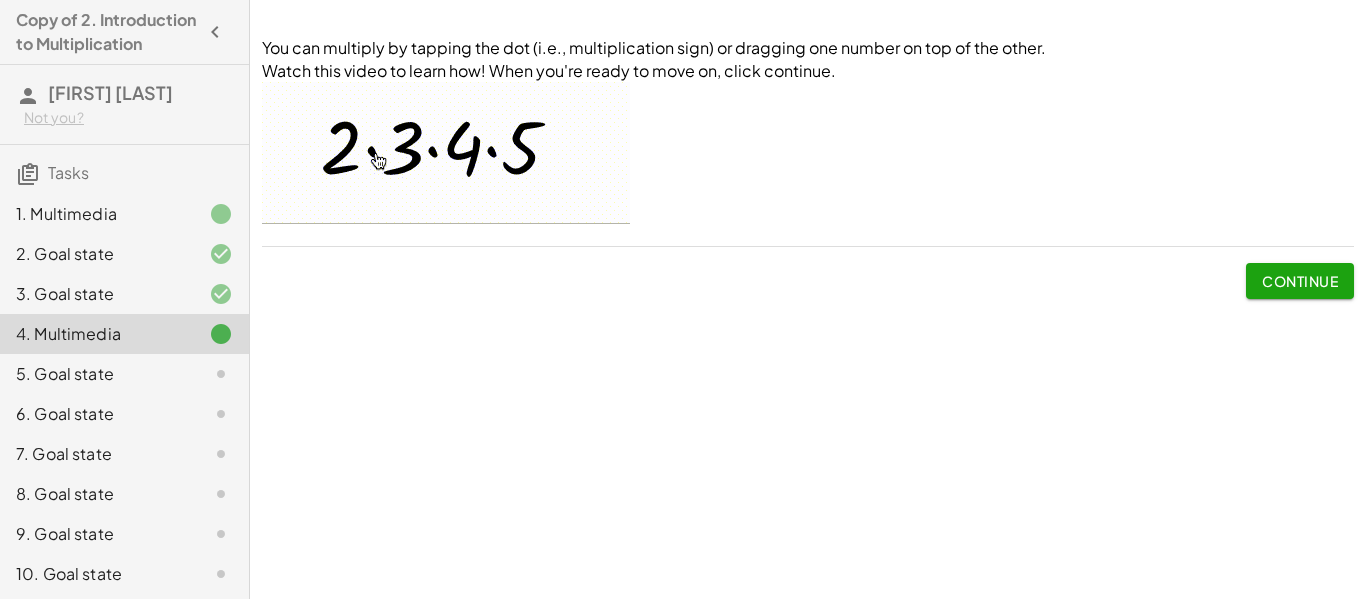 click on "Continue" 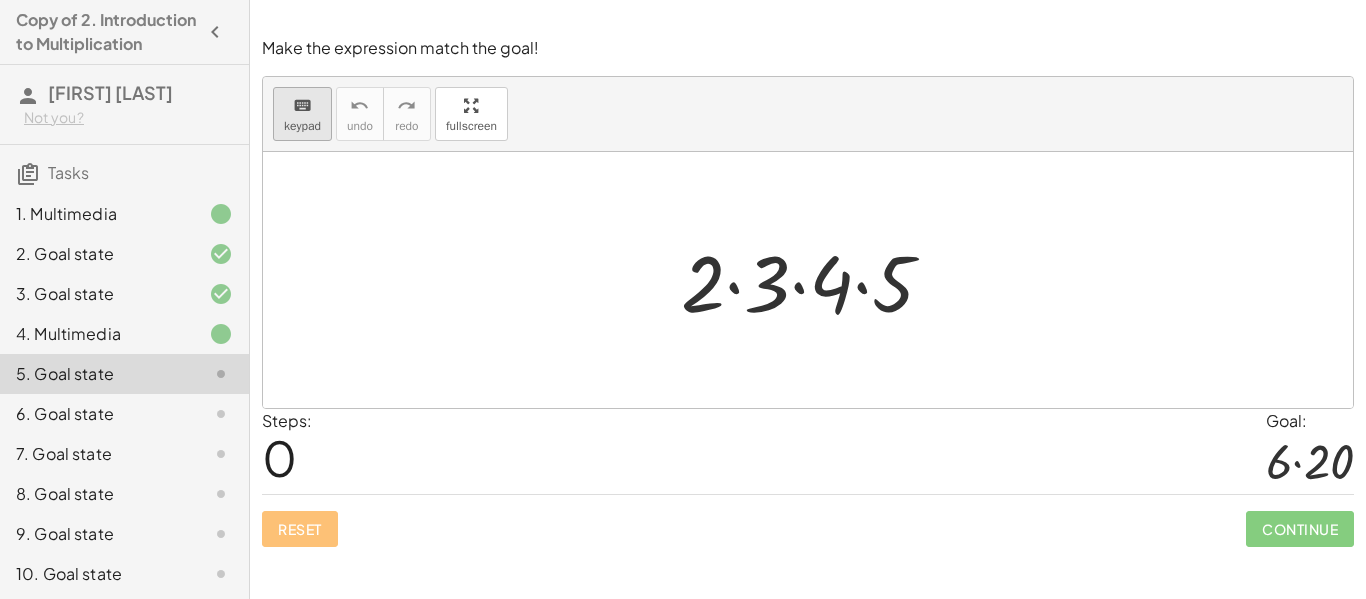 click on "keyboard keypad" at bounding box center [302, 114] 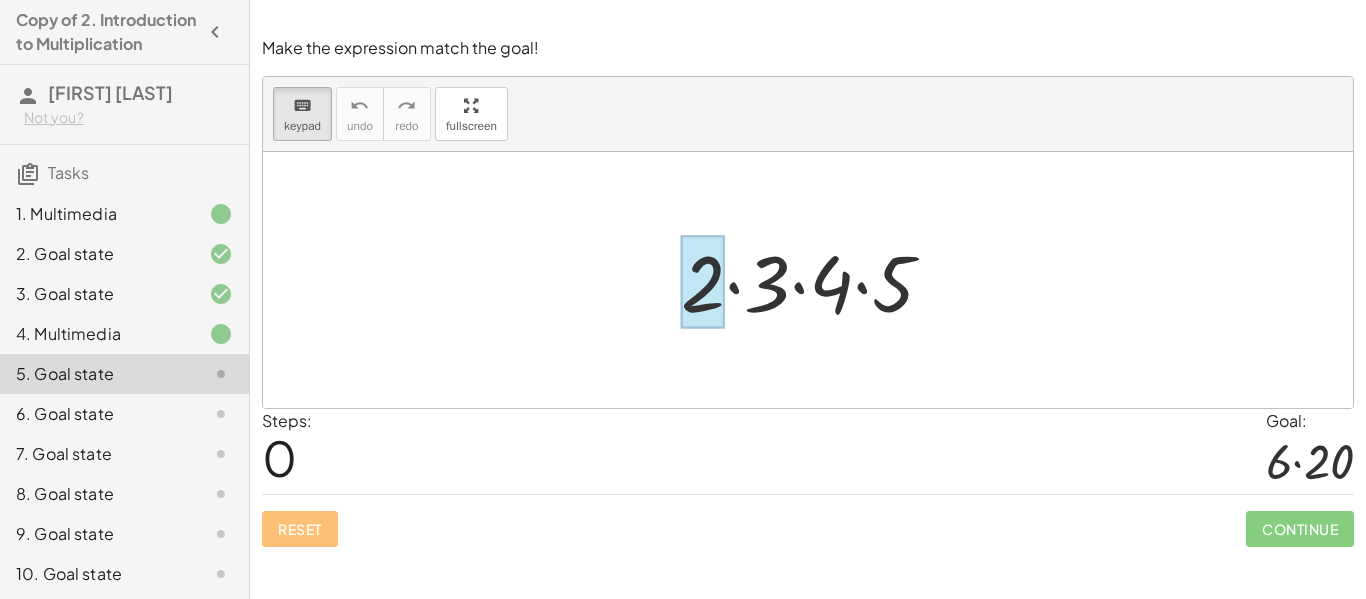 click at bounding box center [703, 282] 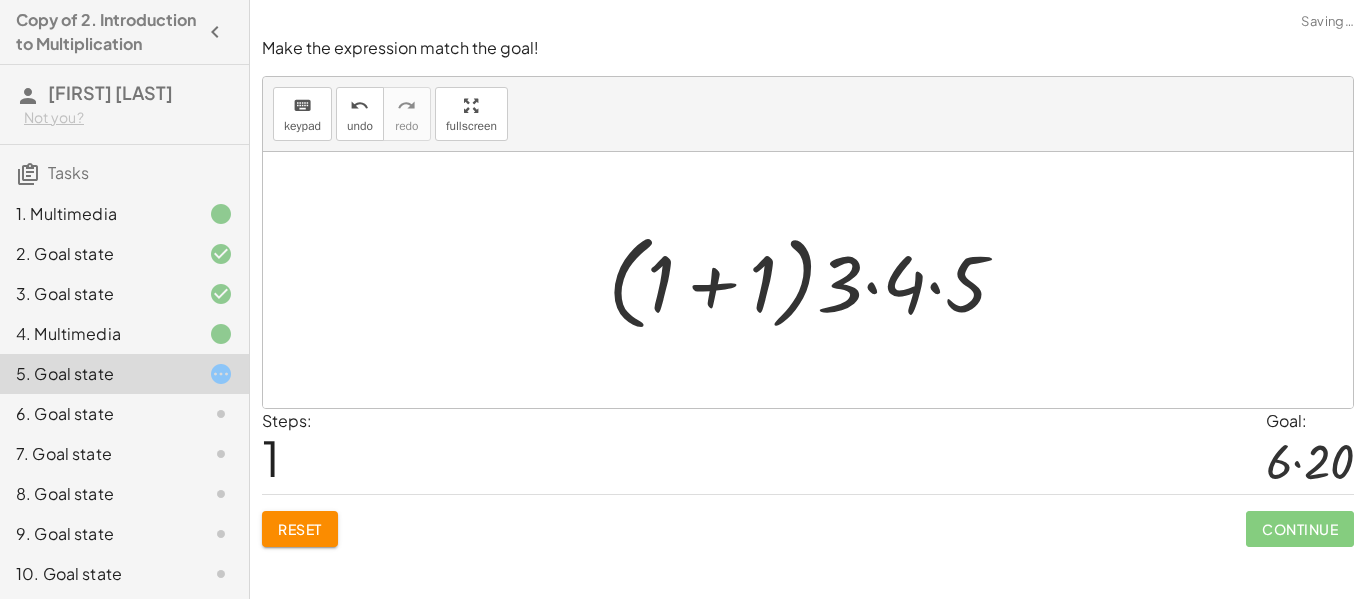 scroll, scrollTop: 0, scrollLeft: 0, axis: both 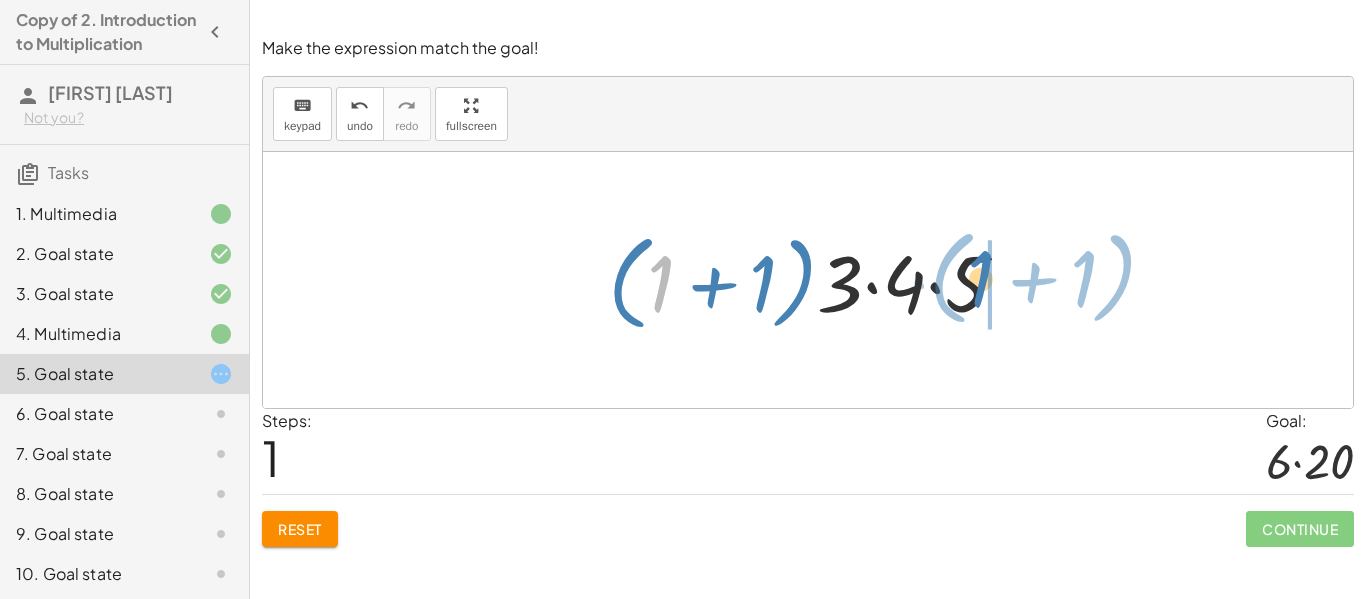 drag, startPoint x: 651, startPoint y: 287, endPoint x: 969, endPoint y: 284, distance: 318.01416 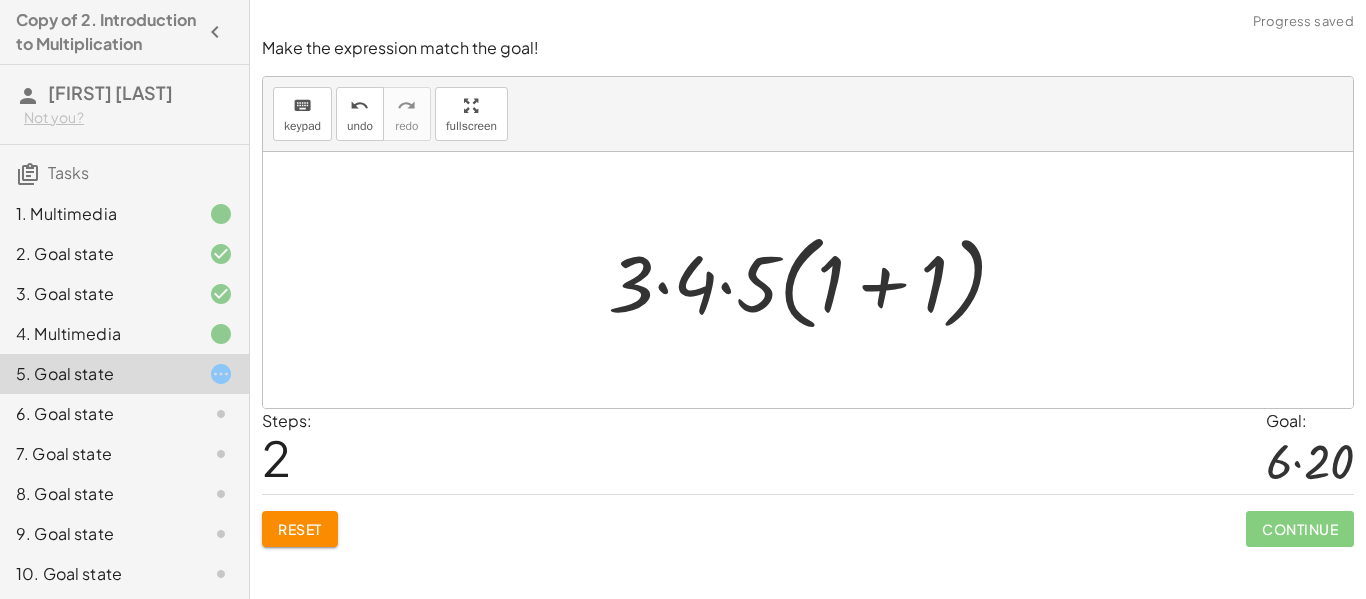 click at bounding box center [815, 280] 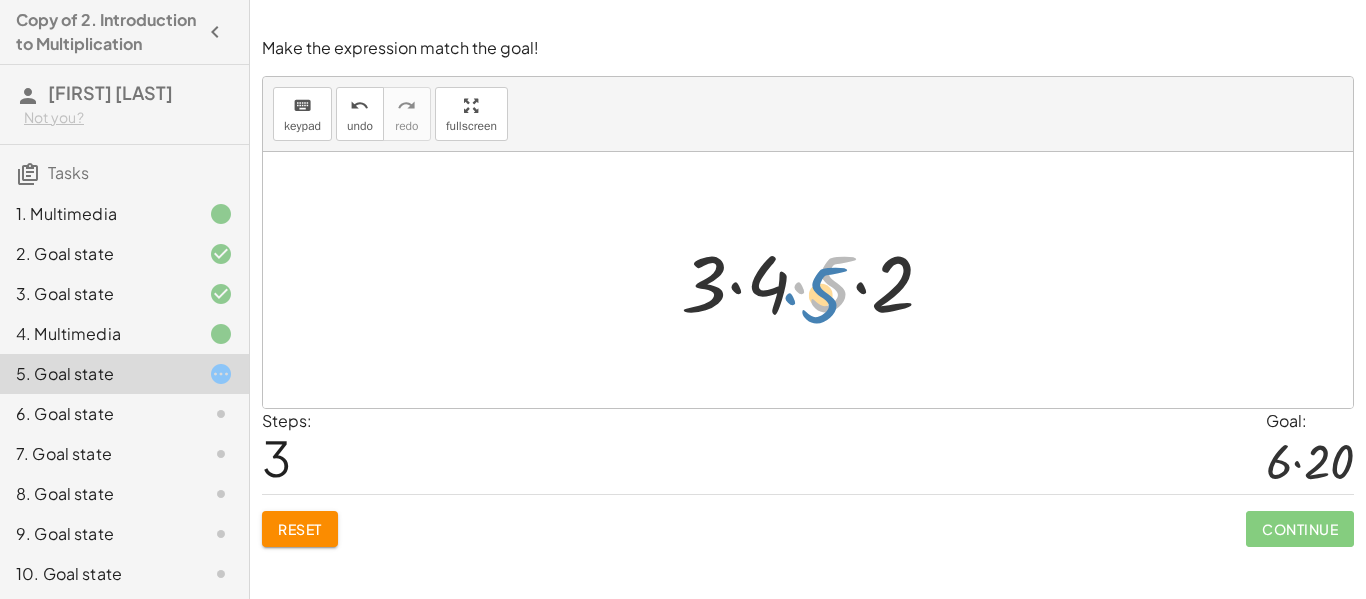 drag, startPoint x: 826, startPoint y: 293, endPoint x: 816, endPoint y: 302, distance: 13.453624 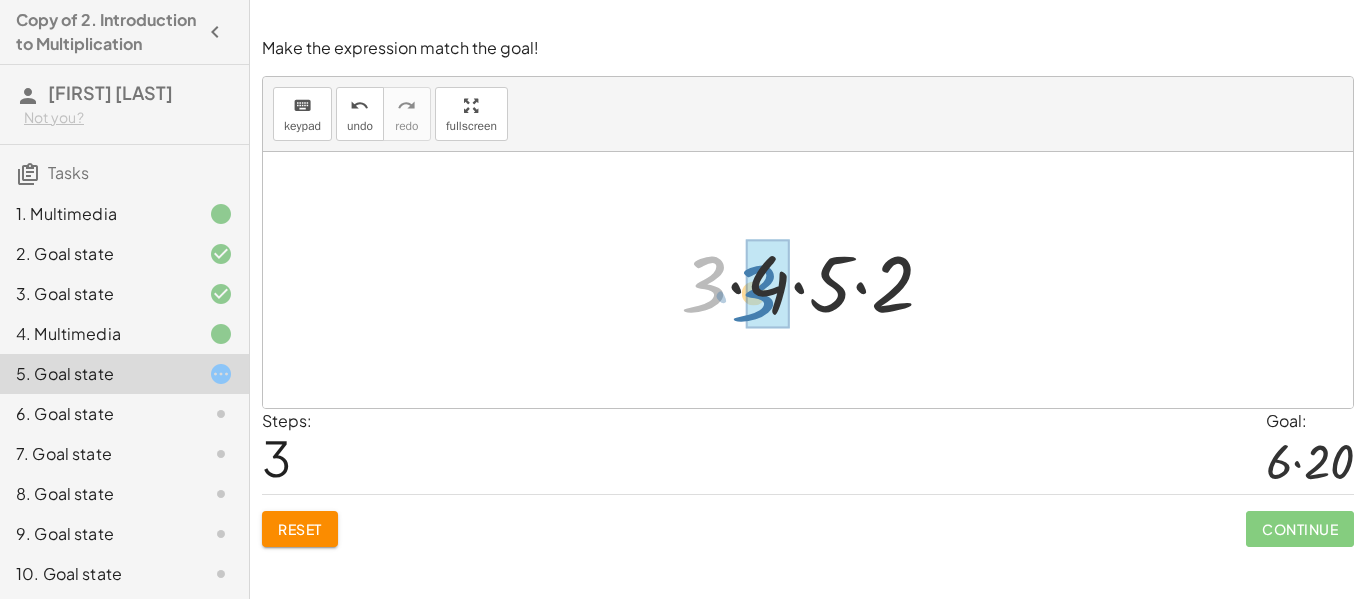 drag, startPoint x: 708, startPoint y: 298, endPoint x: 772, endPoint y: 306, distance: 64.49806 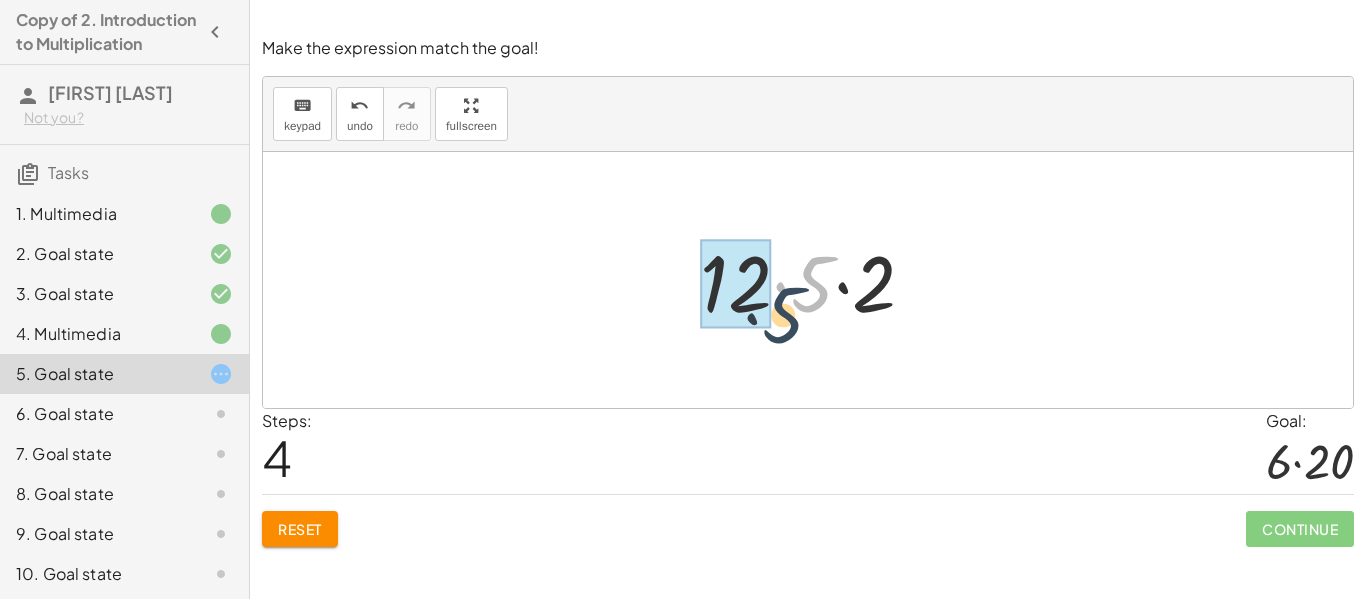 drag, startPoint x: 811, startPoint y: 307, endPoint x: 749, endPoint y: 313, distance: 62.289646 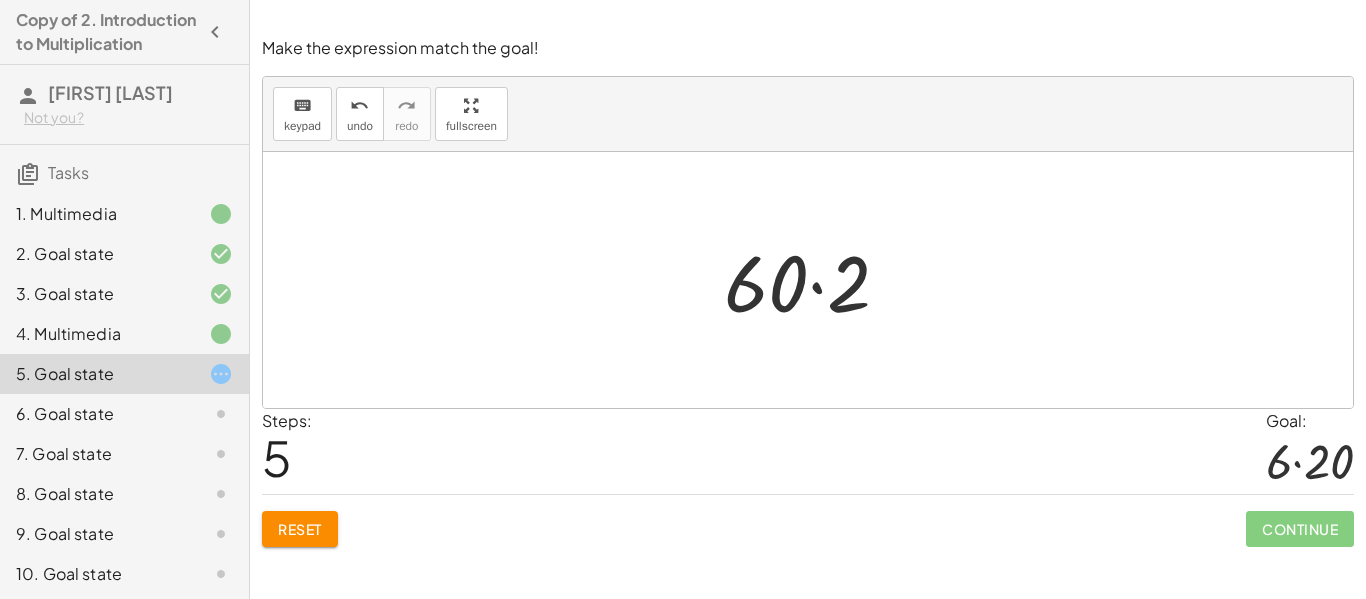 click on "Reset" at bounding box center [300, 529] 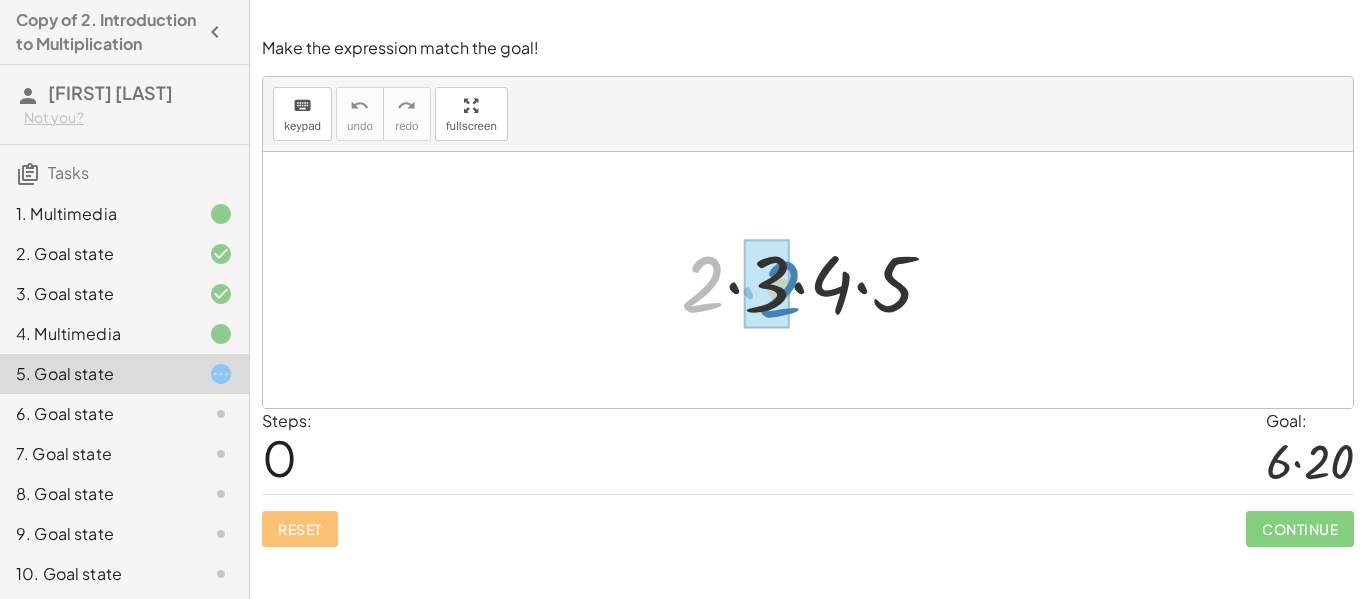 drag, startPoint x: 699, startPoint y: 289, endPoint x: 774, endPoint y: 293, distance: 75.10659 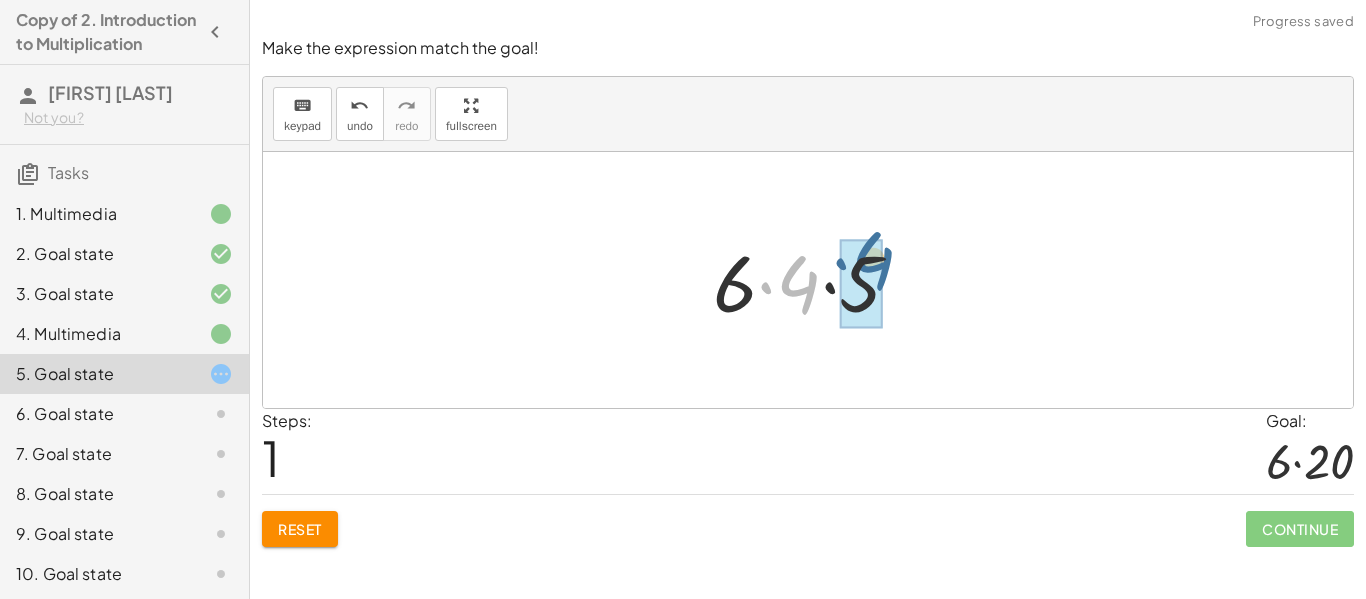 drag, startPoint x: 805, startPoint y: 291, endPoint x: 878, endPoint y: 266, distance: 77.16217 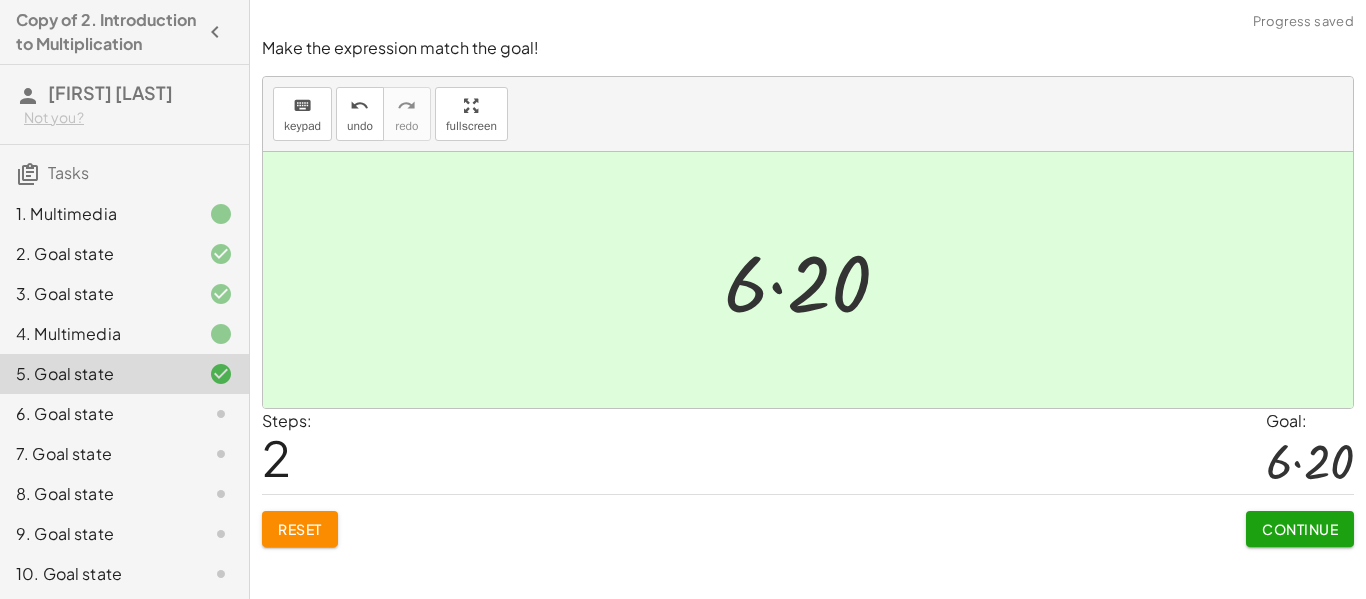 click on "Continue" at bounding box center [1300, 529] 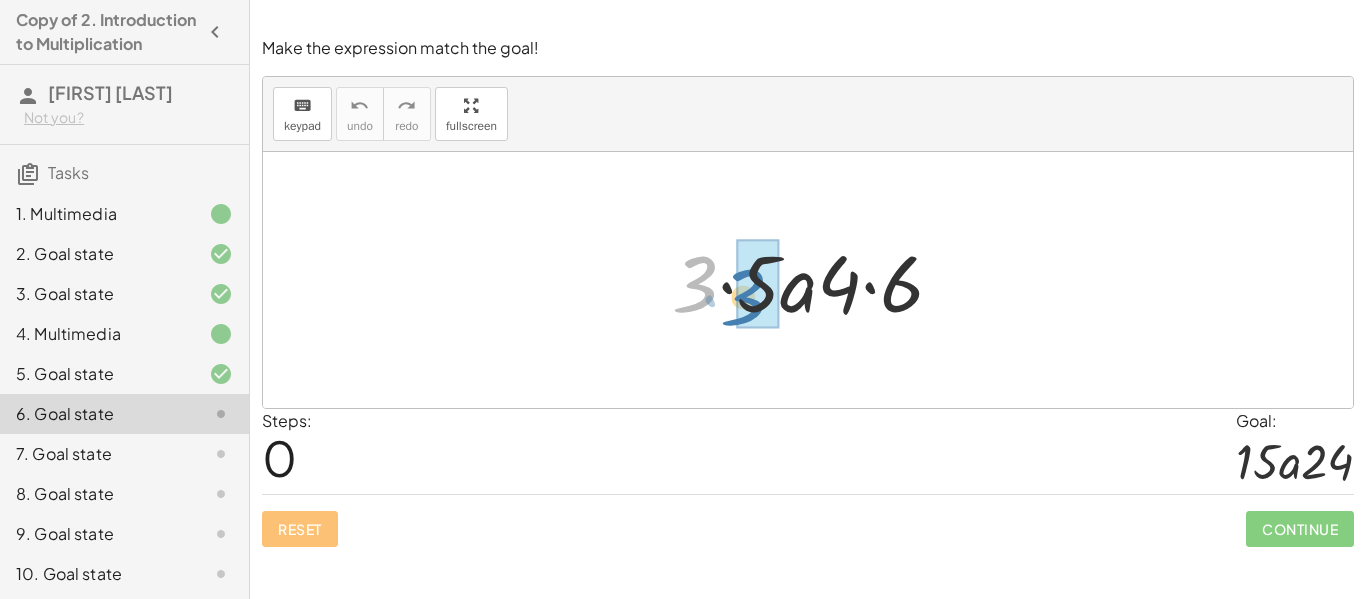 drag, startPoint x: 698, startPoint y: 291, endPoint x: 752, endPoint y: 299, distance: 54.589375 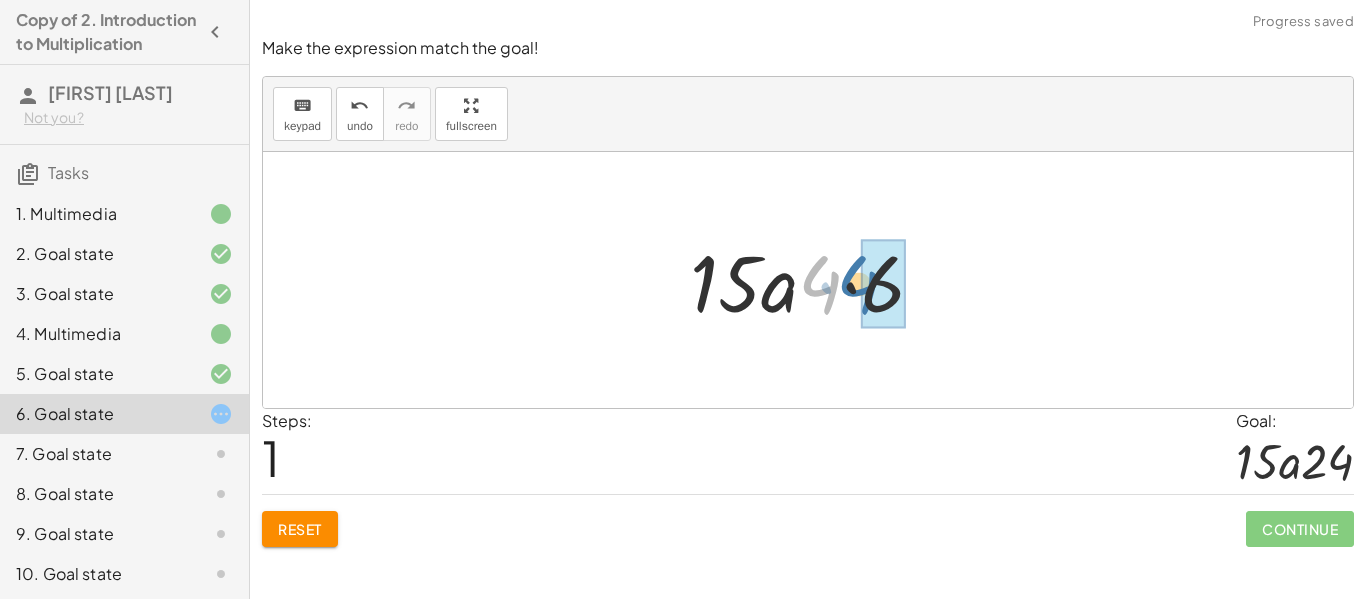 drag, startPoint x: 829, startPoint y: 293, endPoint x: 870, endPoint y: 293, distance: 41 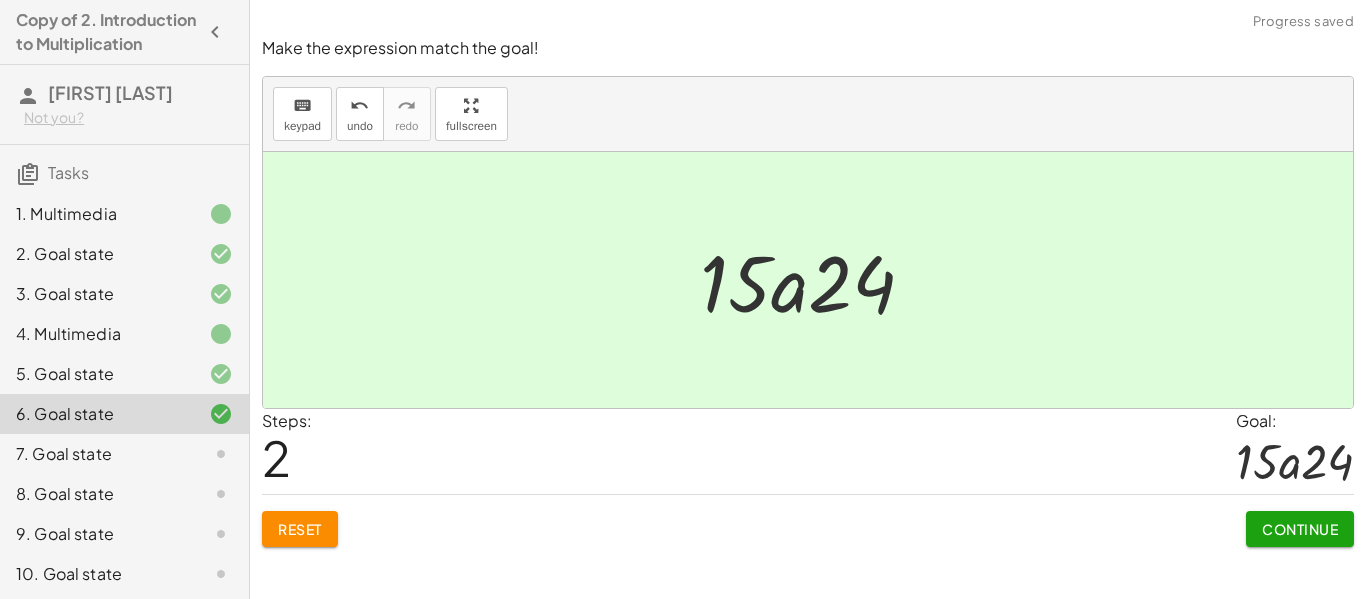 click on "Continue" 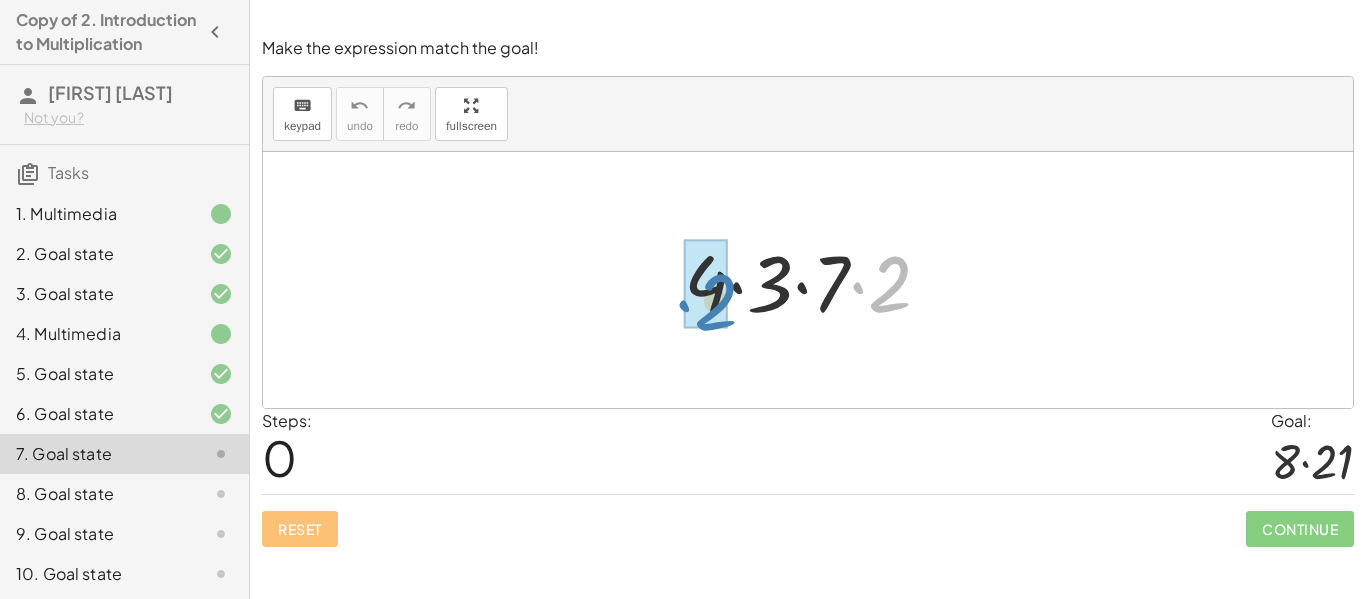 drag, startPoint x: 899, startPoint y: 298, endPoint x: 716, endPoint y: 310, distance: 183.39302 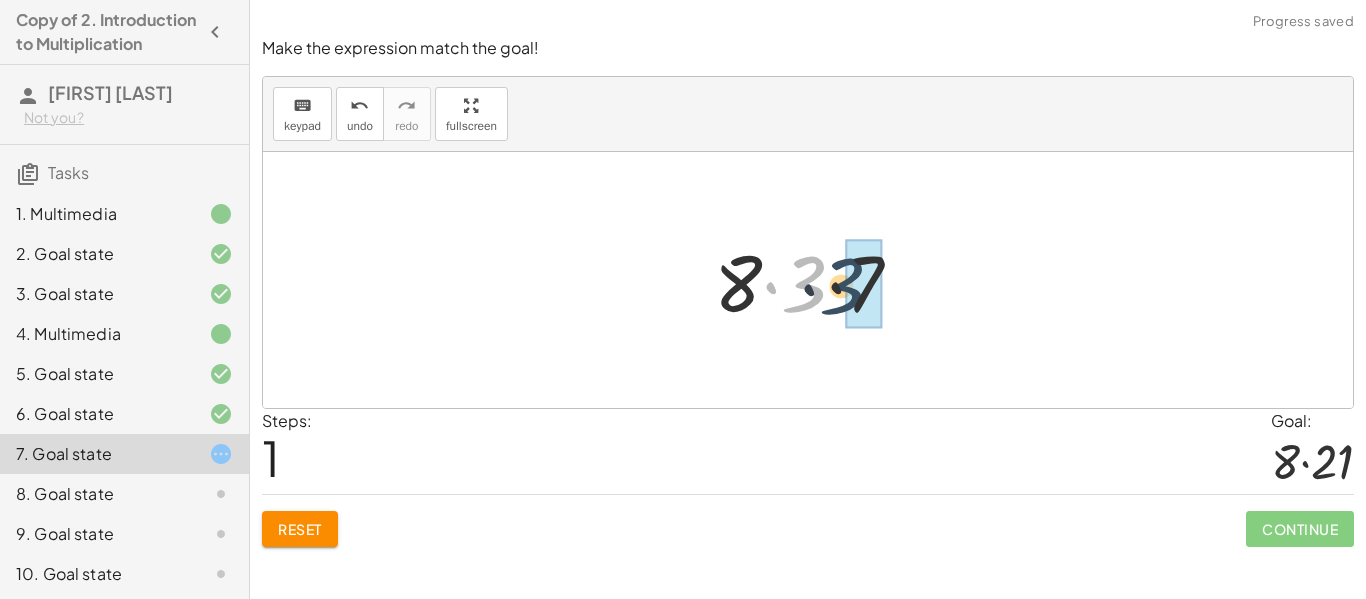 drag, startPoint x: 809, startPoint y: 296, endPoint x: 852, endPoint y: 295, distance: 43.011627 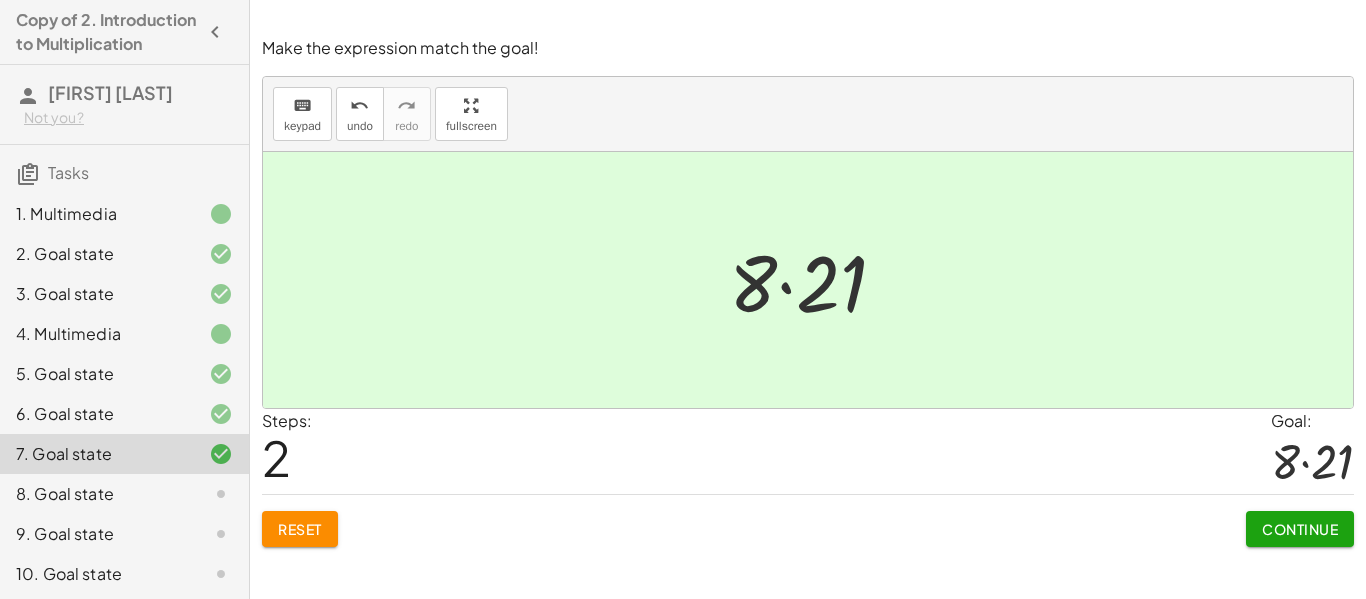 click on "Continue" 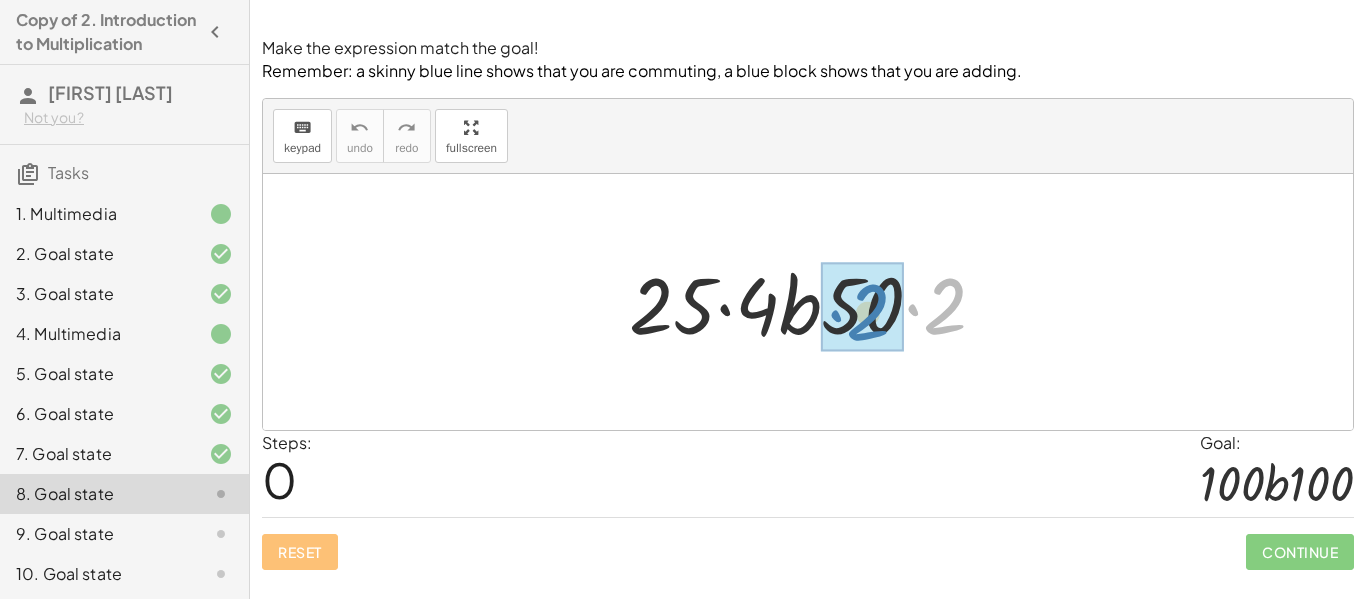 drag, startPoint x: 953, startPoint y: 302, endPoint x: 875, endPoint y: 307, distance: 78.160095 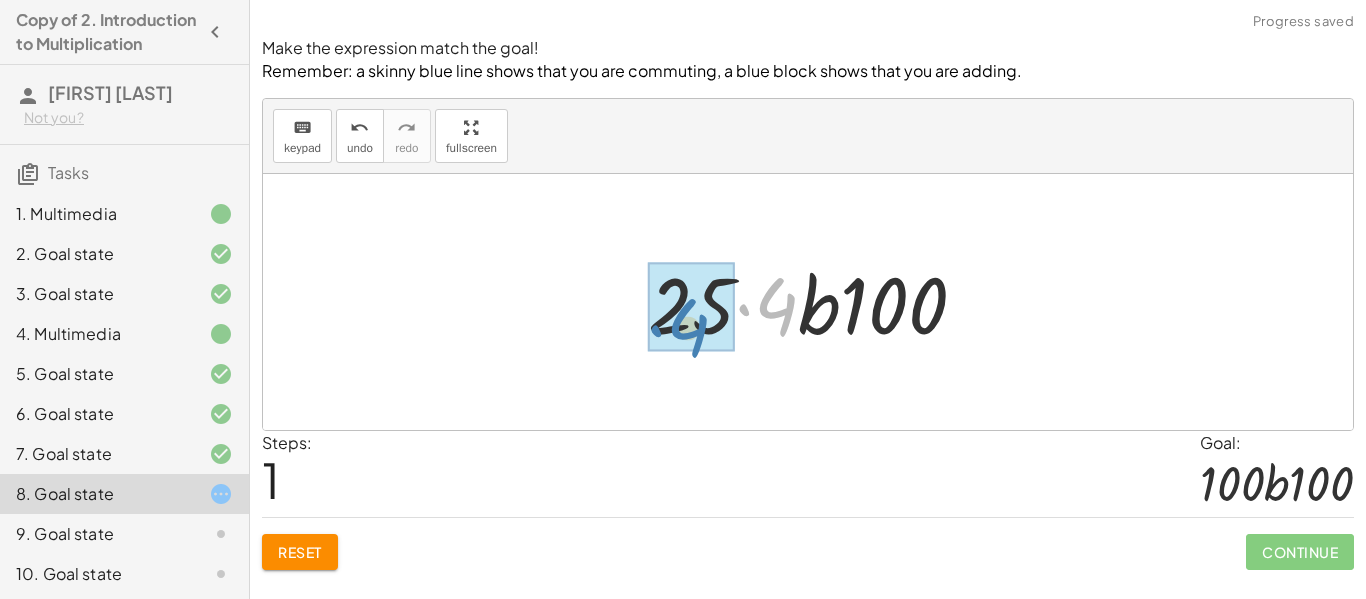 drag, startPoint x: 767, startPoint y: 311, endPoint x: 671, endPoint y: 313, distance: 96.02083 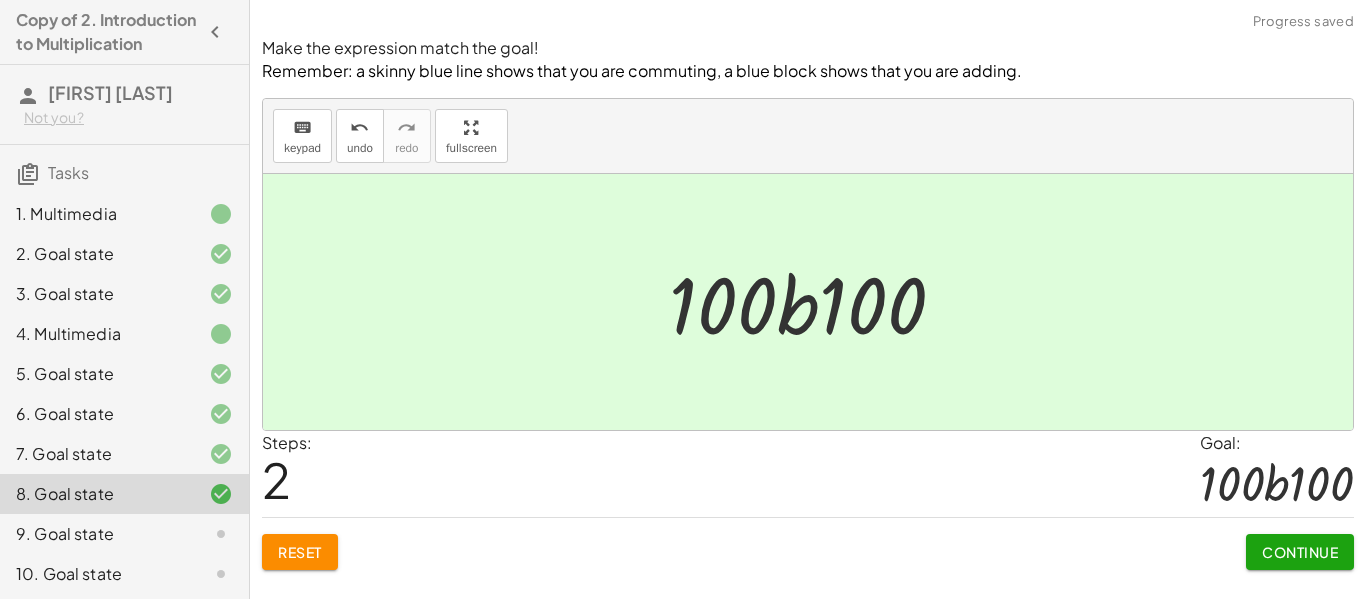click on "Continue" at bounding box center (1300, 552) 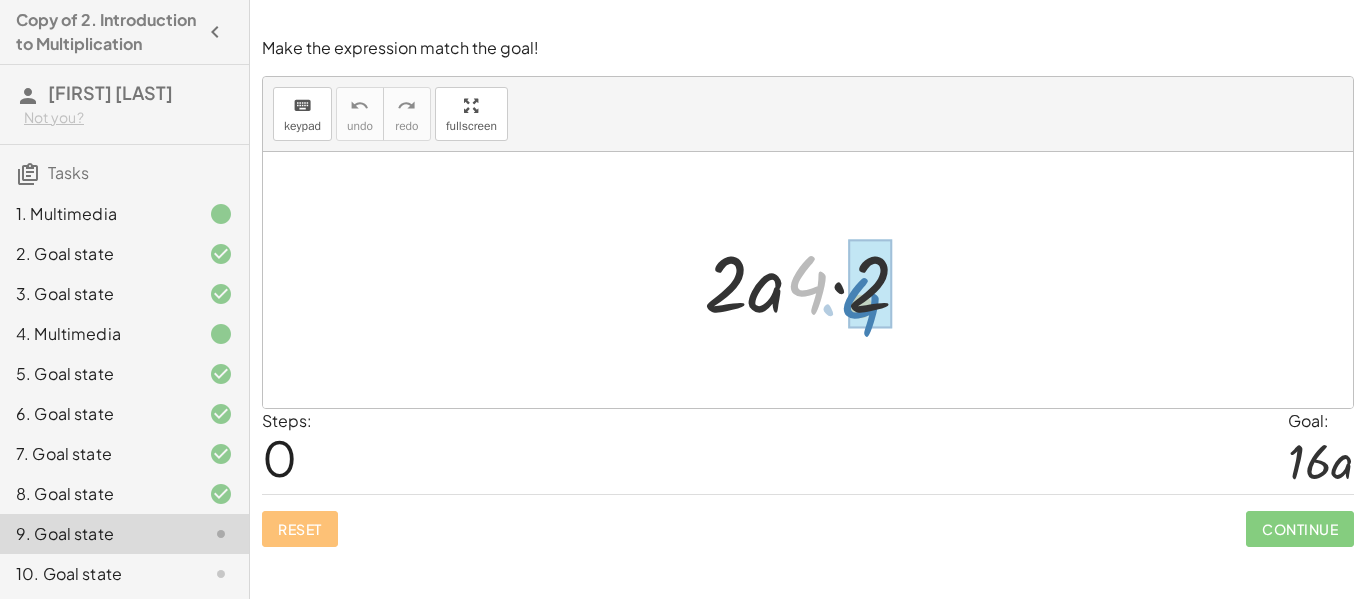 drag, startPoint x: 818, startPoint y: 306, endPoint x: 870, endPoint y: 327, distance: 56.0803 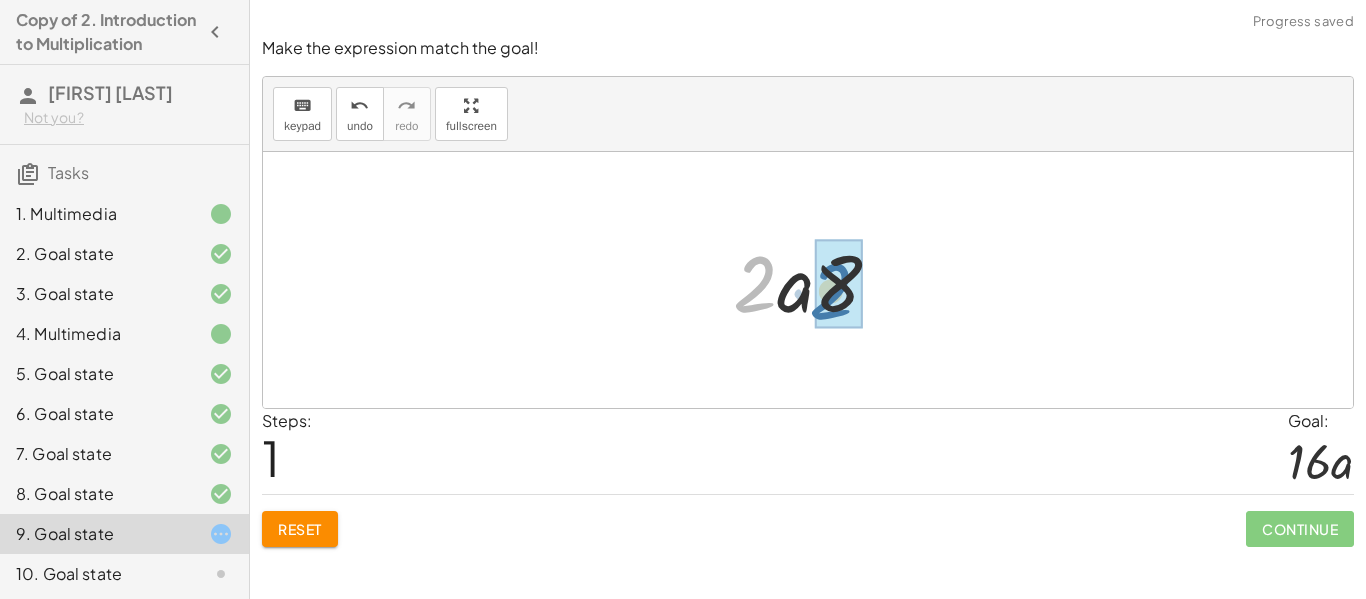 drag, startPoint x: 751, startPoint y: 315, endPoint x: 836, endPoint y: 315, distance: 85 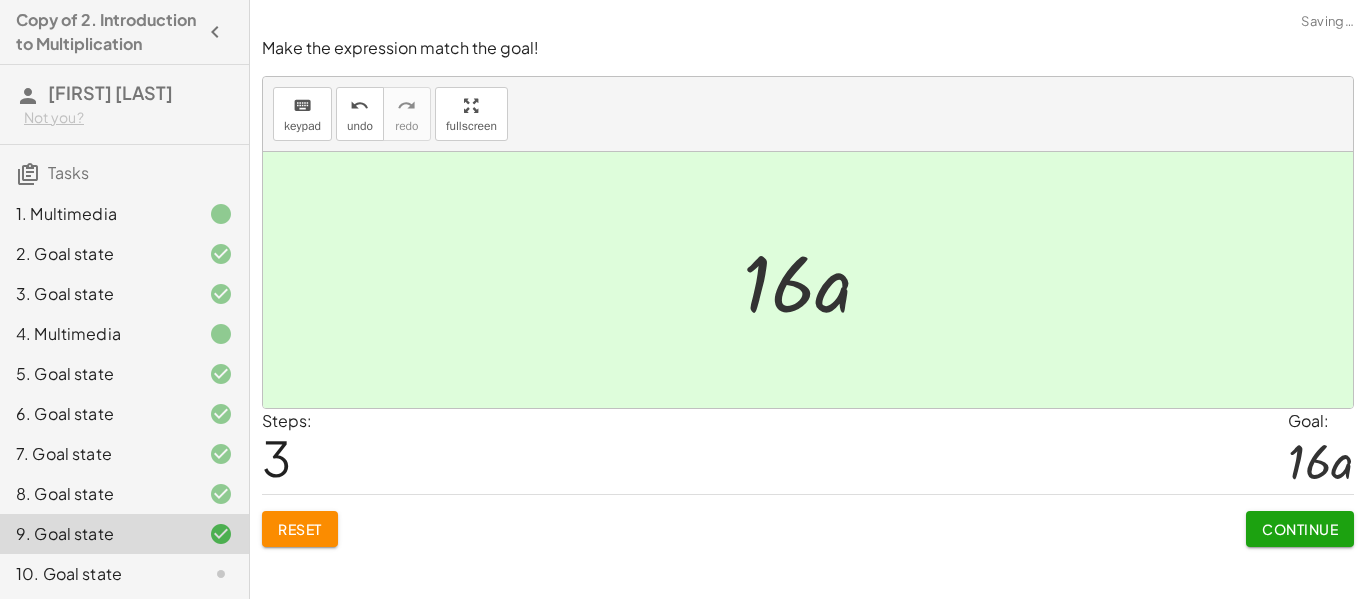 click on "Make the expression match the goal! keyboard keypad undo undo redo redo fullscreen · 2 · a · 4 · 2 · 2 · a · 8 · a · 16 · · a 16 × Steps:  3 Goal: · 16 · a Reset   Continue" 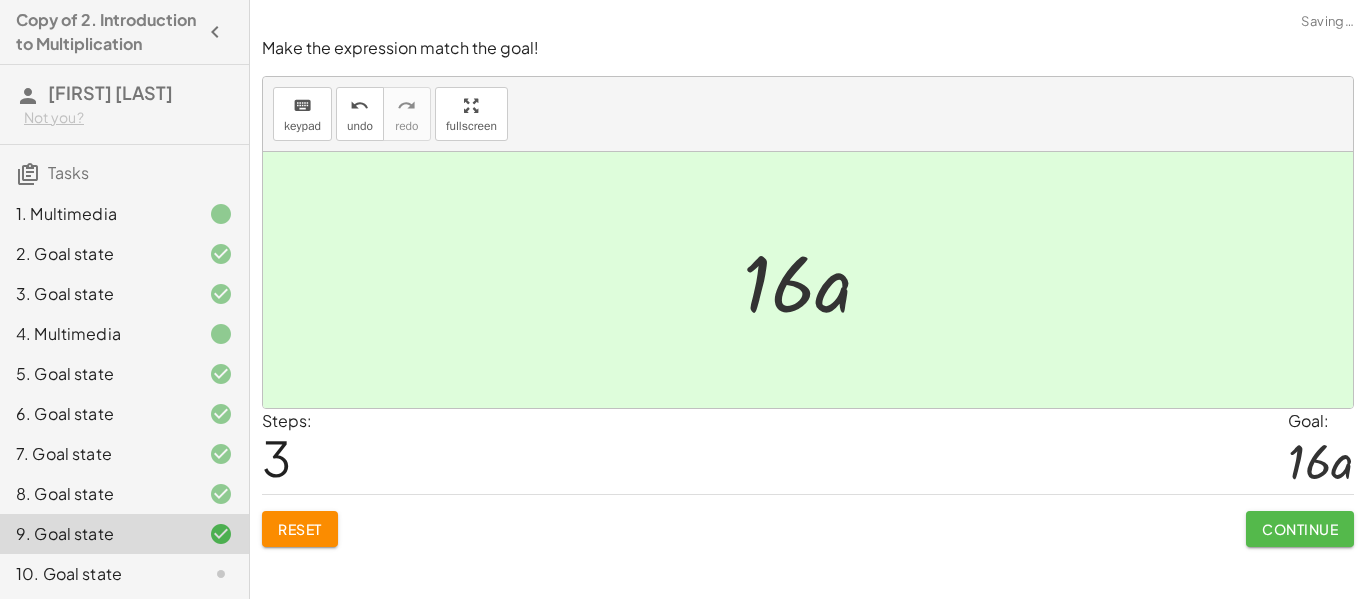 click on "Continue" at bounding box center [1300, 529] 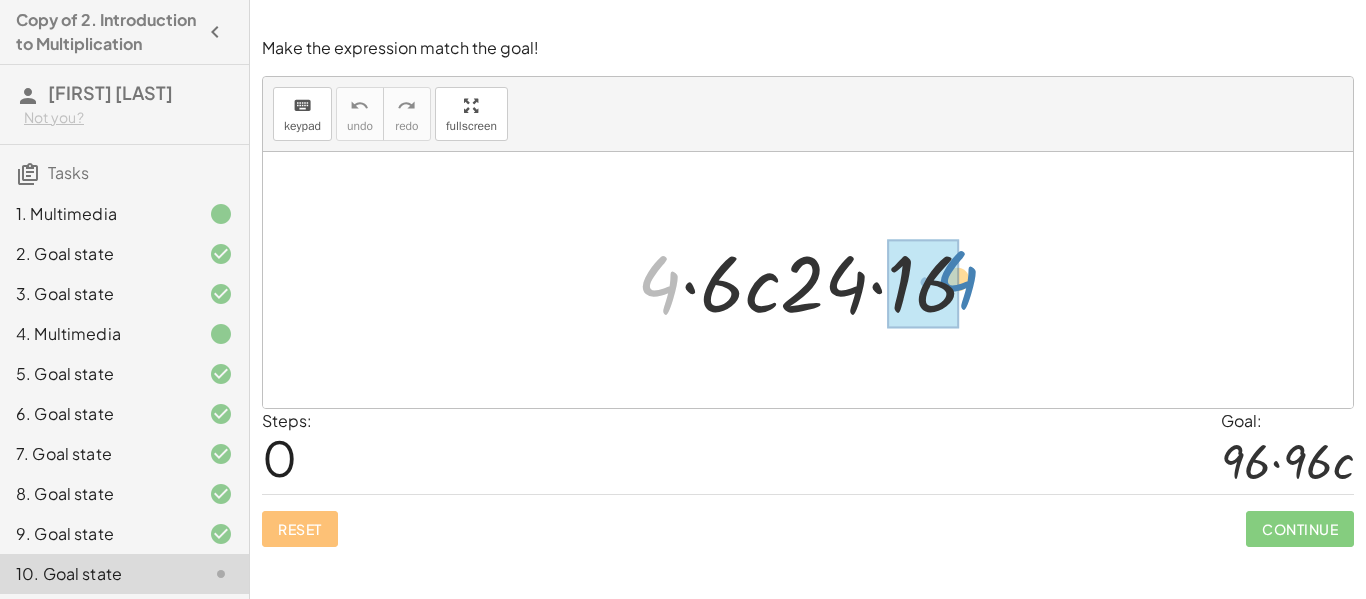 drag, startPoint x: 660, startPoint y: 286, endPoint x: 950, endPoint y: 283, distance: 290.0155 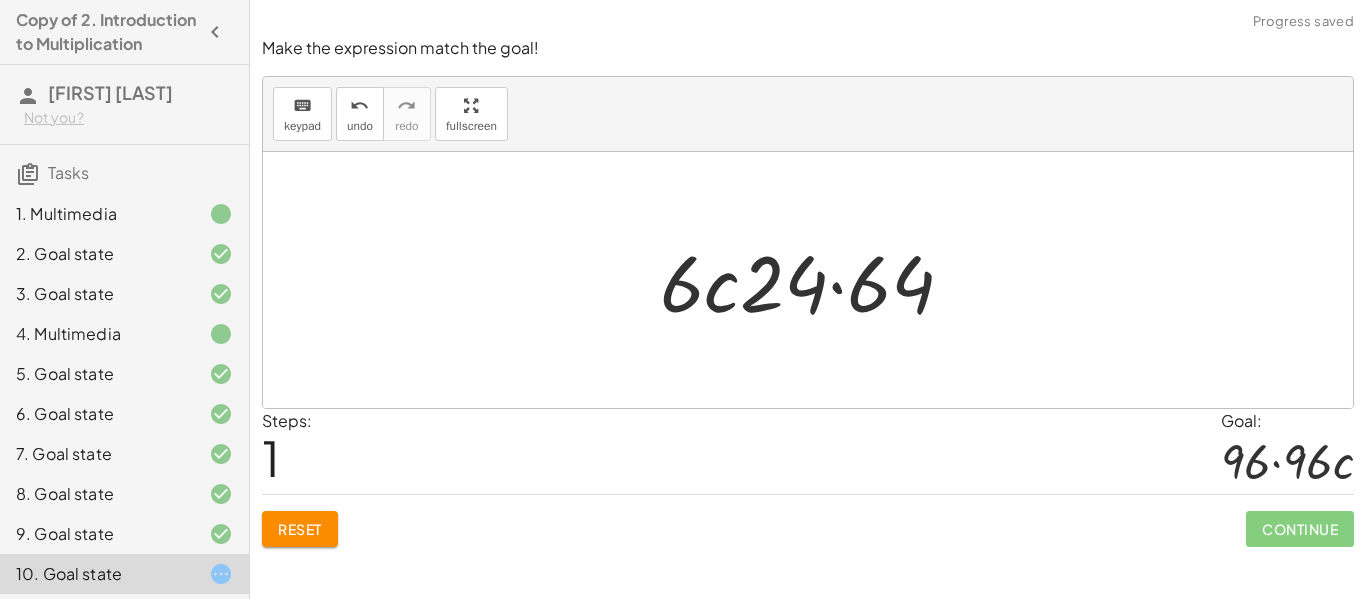 click on "Make the expression match the goal! keyboard keypad undo undo redo redo fullscreen · 4 · 6 · c · 24 · 16 · · 6 · c · 24 64 × Steps:  1 Goal: · 96 · 96 · c Reset   Continue" 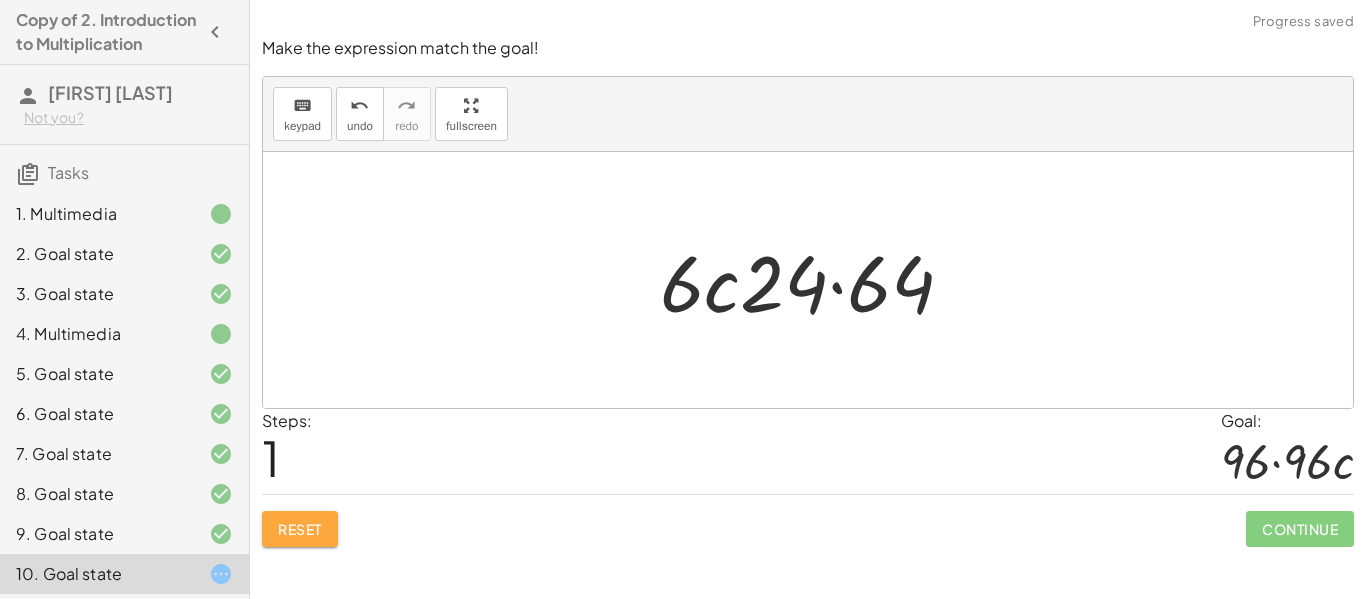 click on "Reset" at bounding box center [300, 529] 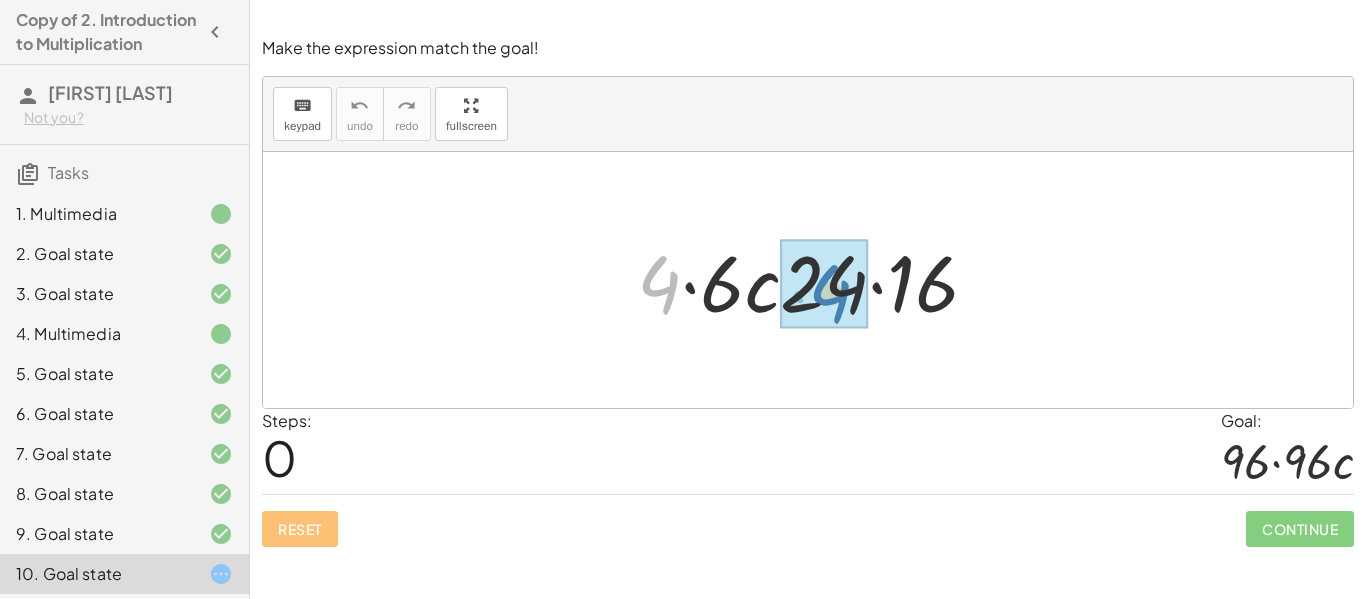 drag, startPoint x: 650, startPoint y: 274, endPoint x: 821, endPoint y: 283, distance: 171.23668 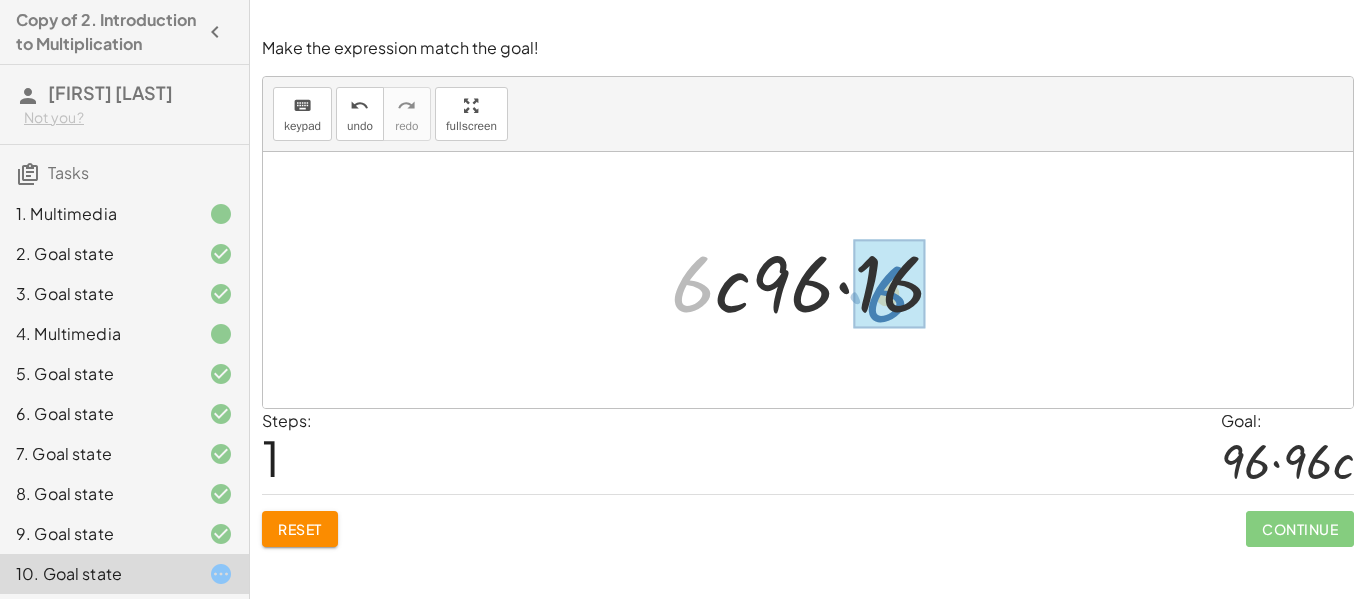 drag, startPoint x: 696, startPoint y: 295, endPoint x: 889, endPoint y: 305, distance: 193.2589 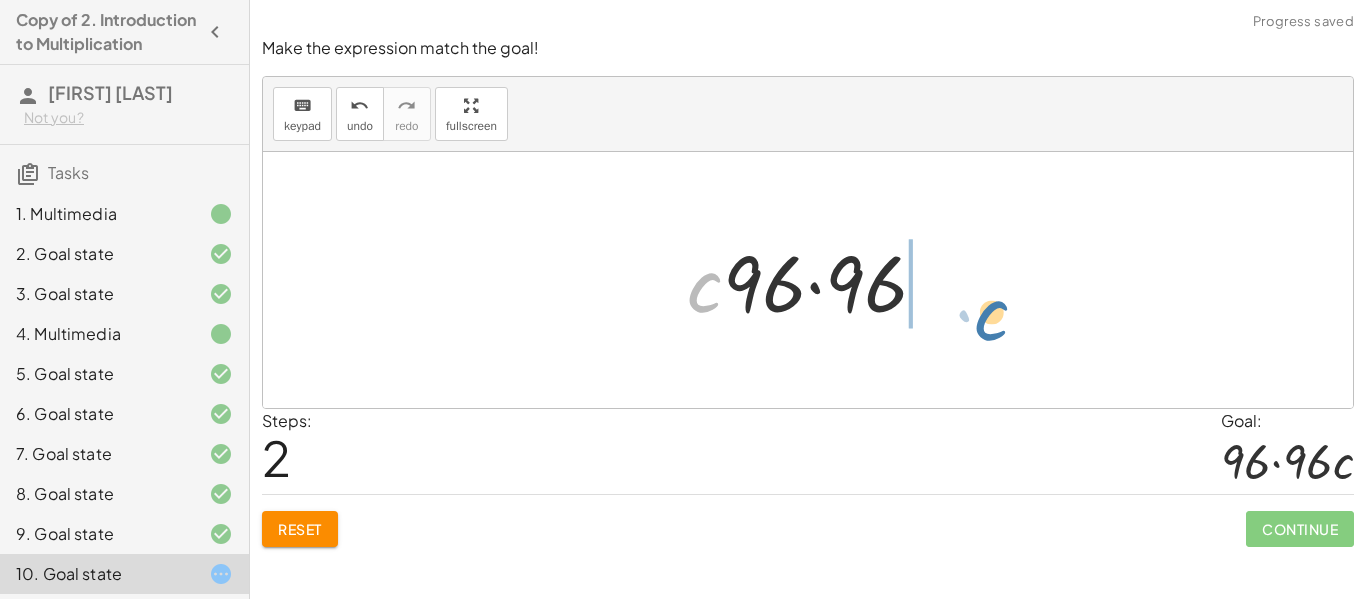 drag, startPoint x: 703, startPoint y: 308, endPoint x: 983, endPoint y: 323, distance: 280.4015 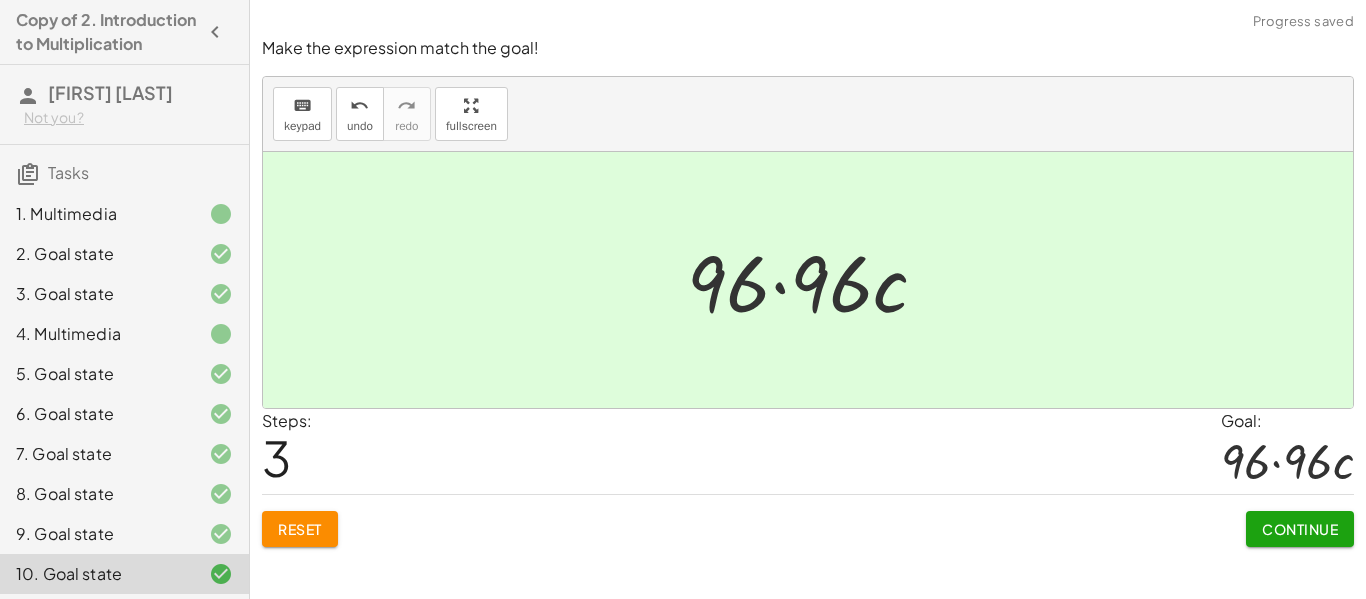 click on "Continue" at bounding box center (1300, 529) 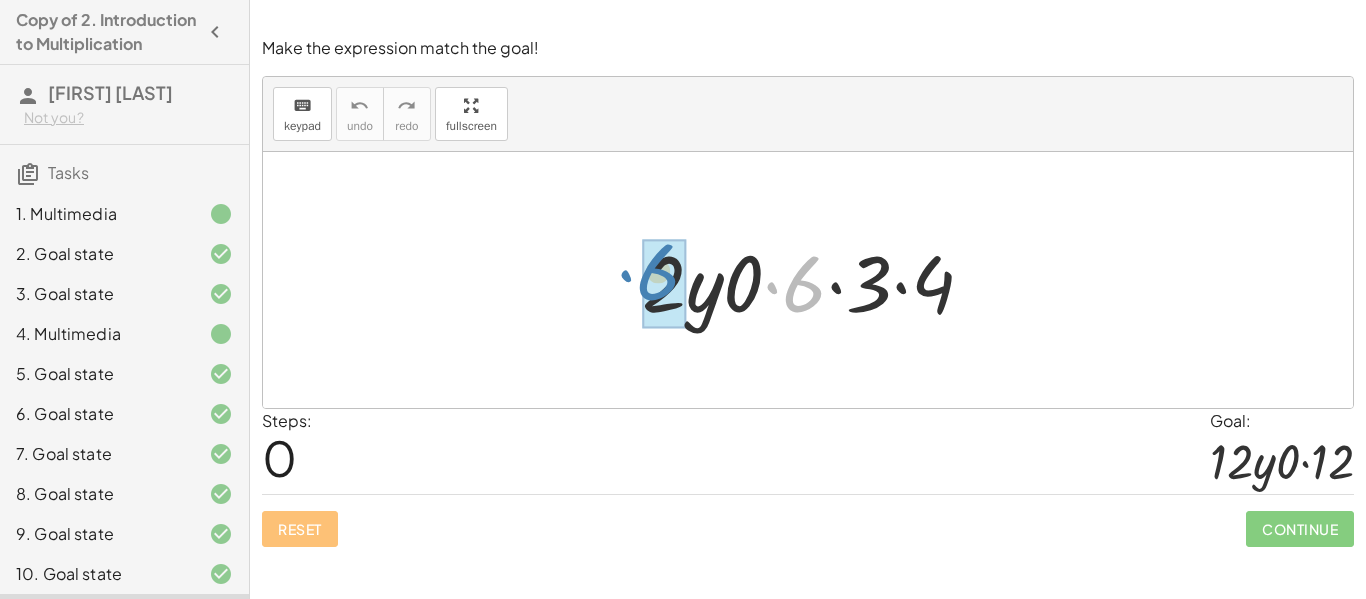 drag, startPoint x: 788, startPoint y: 308, endPoint x: 657, endPoint y: 297, distance: 131.46101 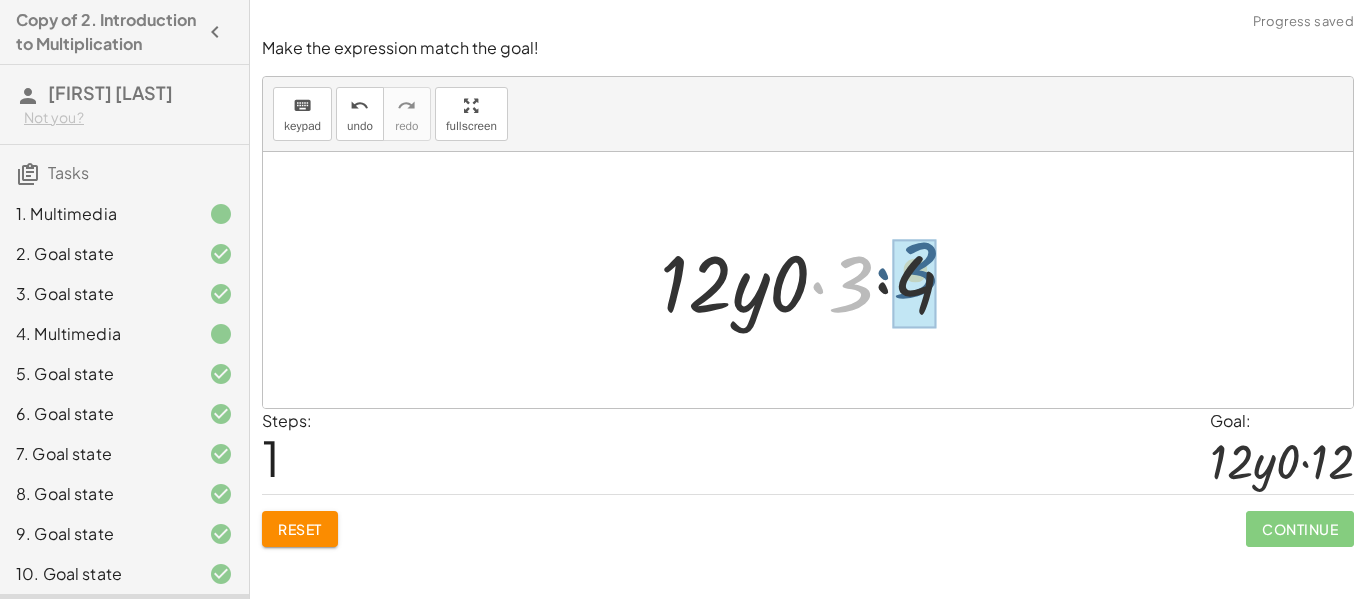 drag, startPoint x: 848, startPoint y: 304, endPoint x: 913, endPoint y: 290, distance: 66.4906 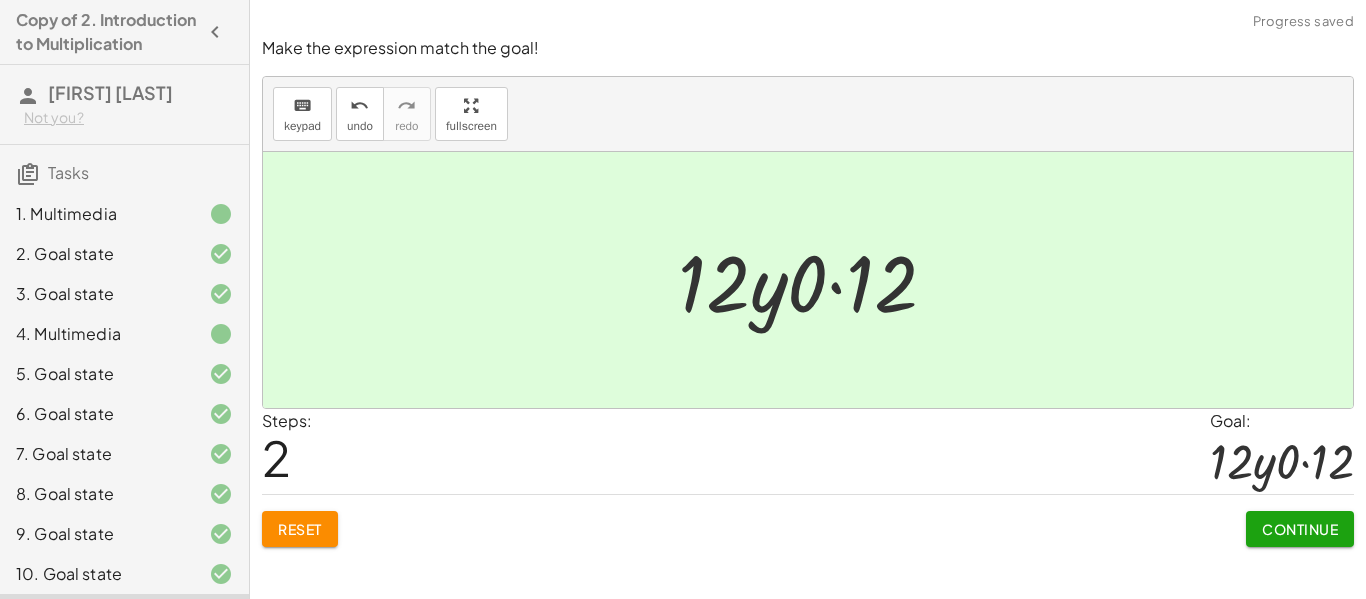 click on "Continue" 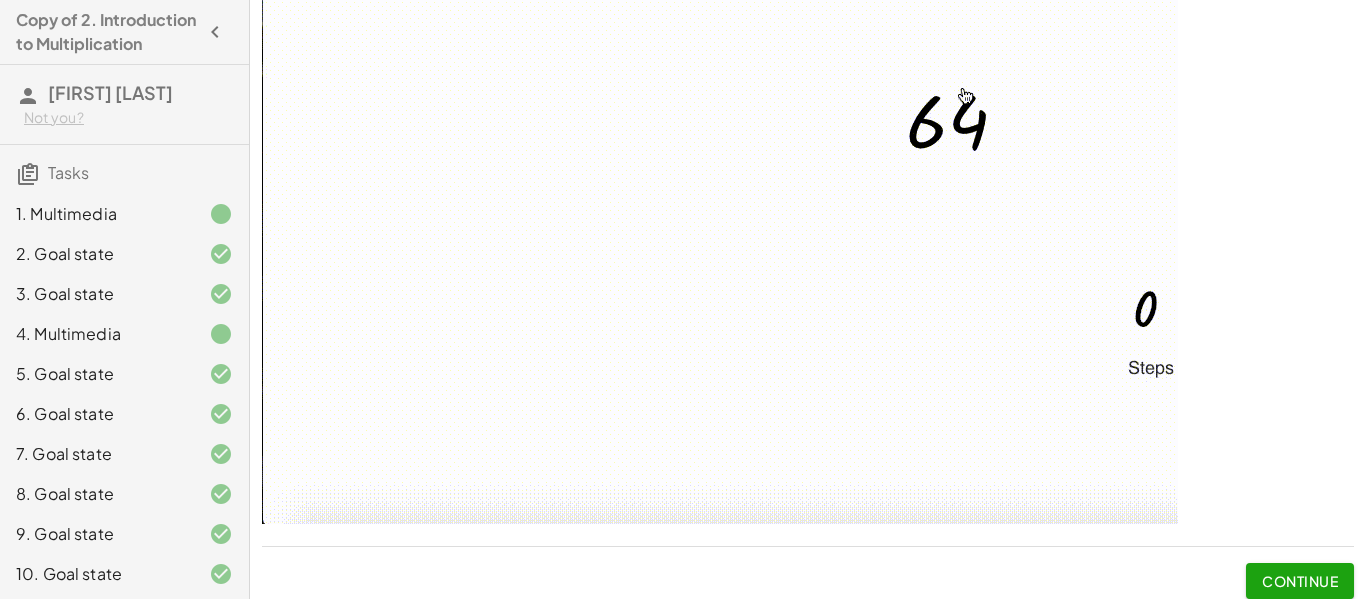 scroll, scrollTop: 247, scrollLeft: 0, axis: vertical 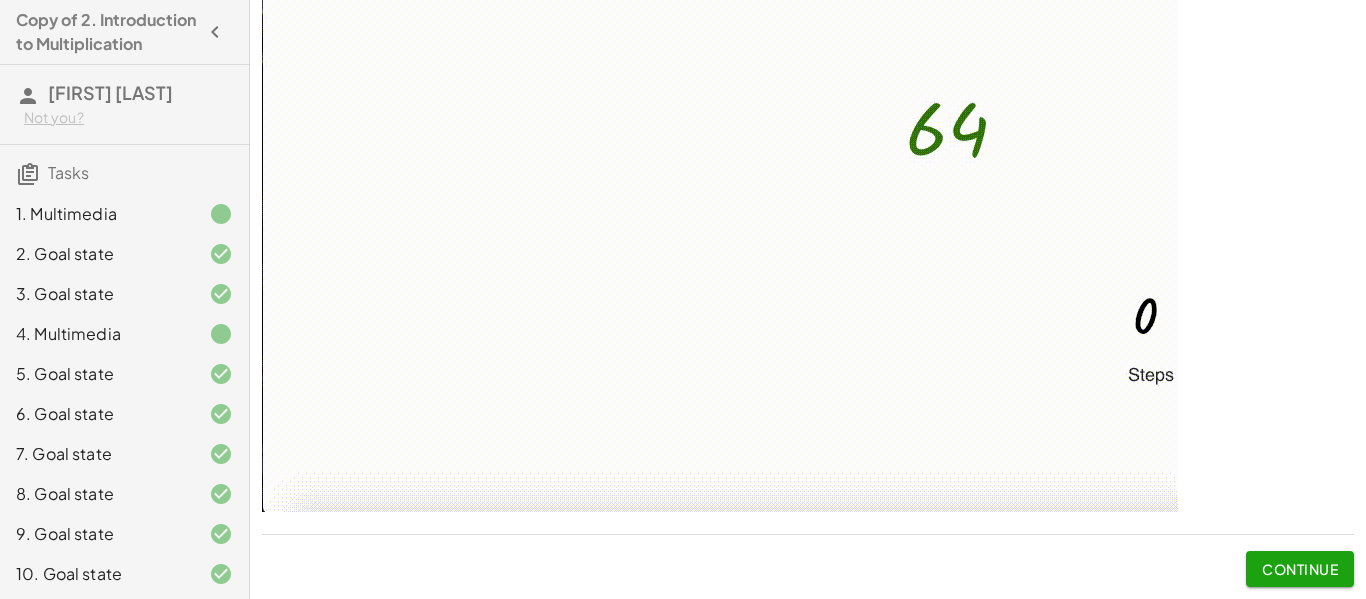 click on "Continue" at bounding box center (1300, 569) 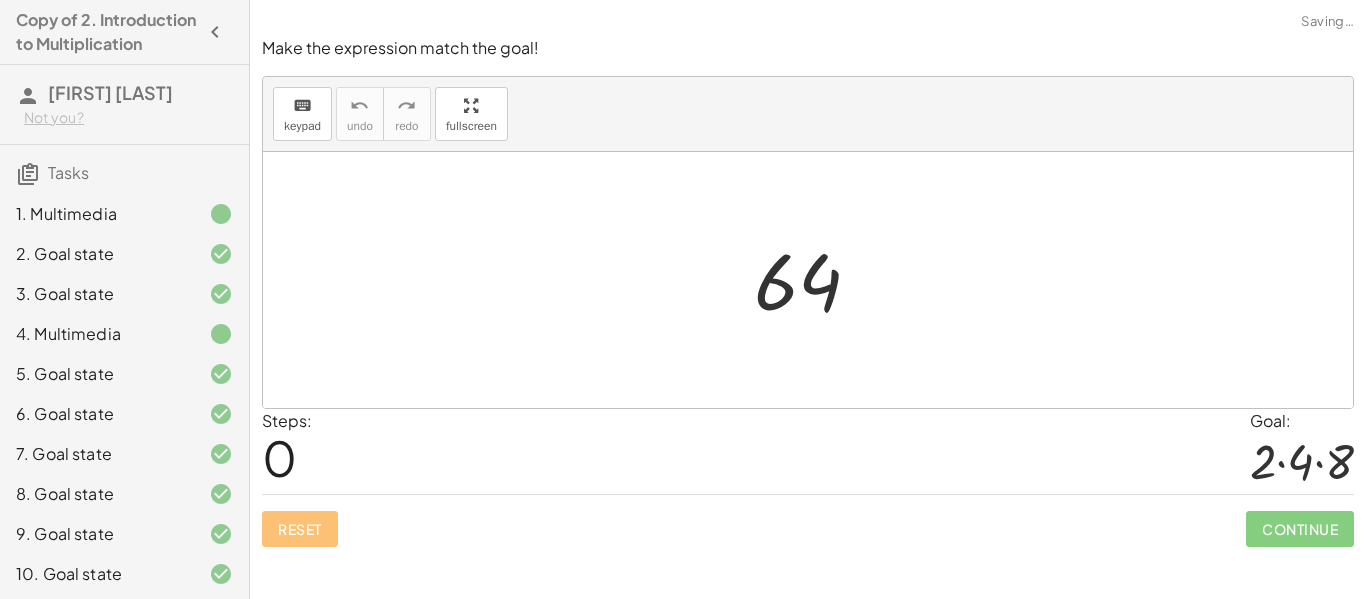 scroll, scrollTop: 0, scrollLeft: 0, axis: both 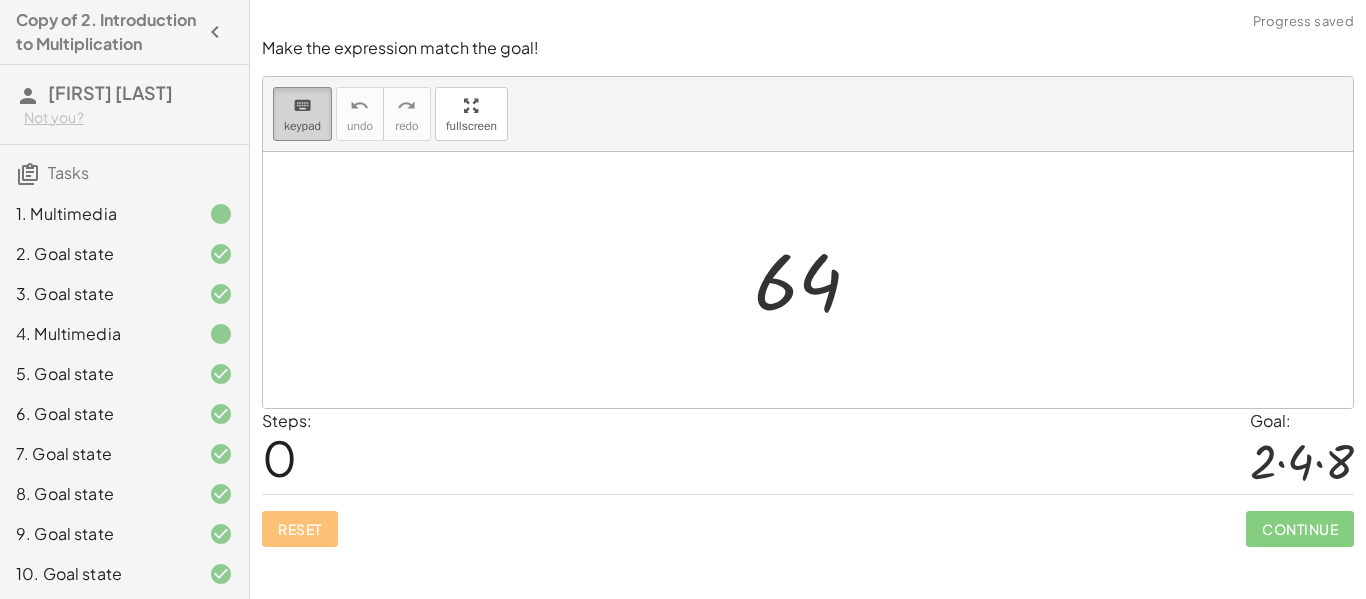 click on "keypad" at bounding box center (302, 126) 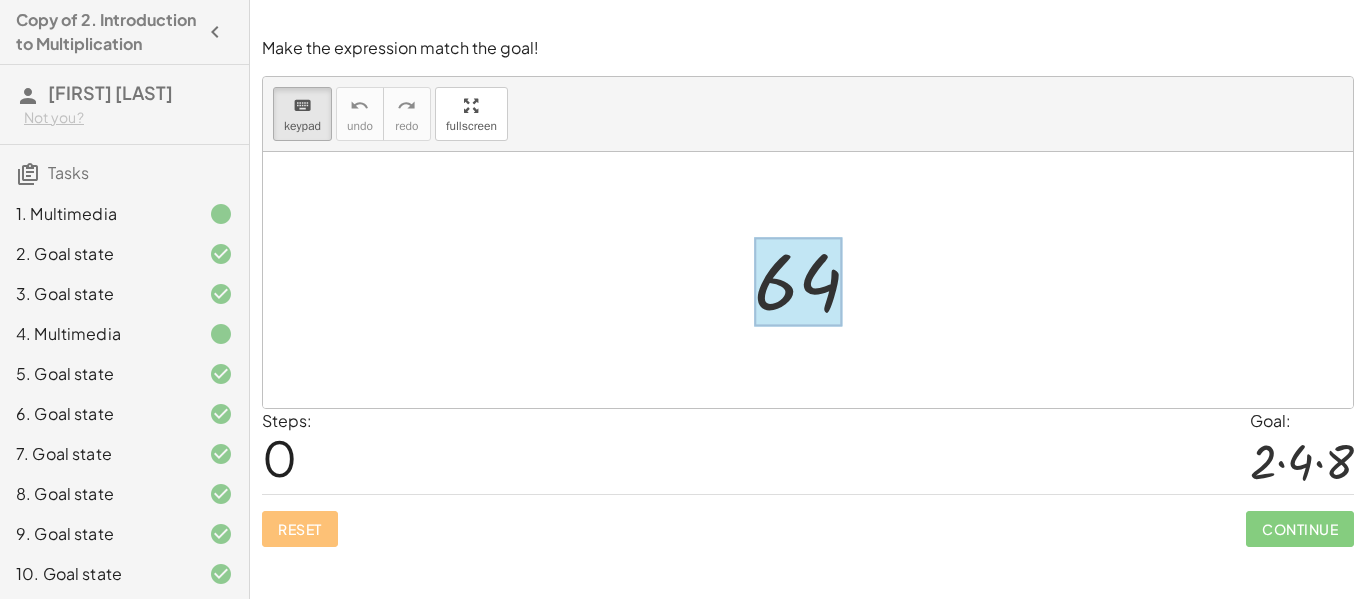 click at bounding box center [798, 282] 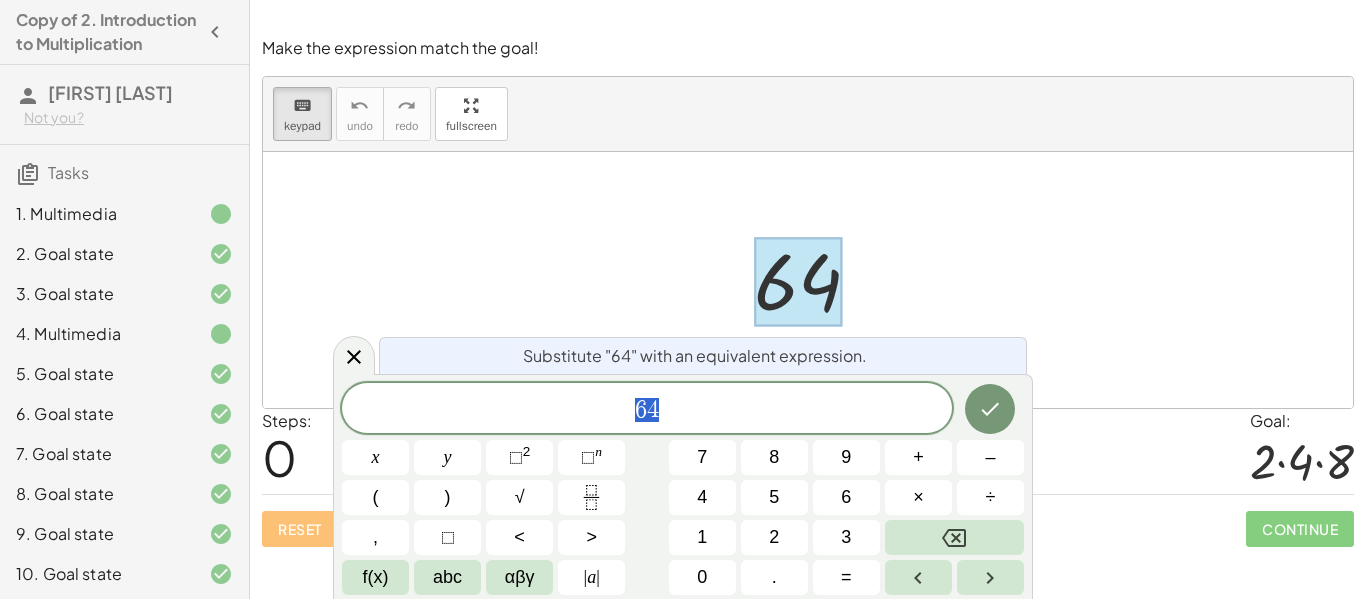 scroll, scrollTop: 6, scrollLeft: 0, axis: vertical 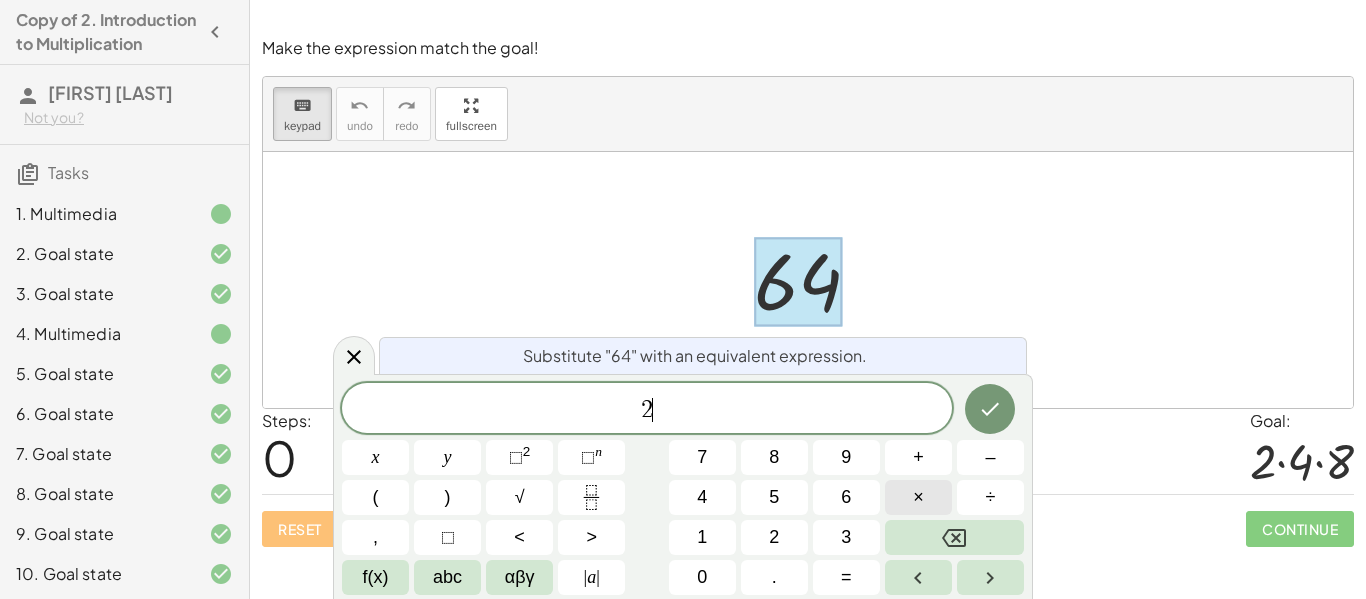 click on "×" at bounding box center [918, 497] 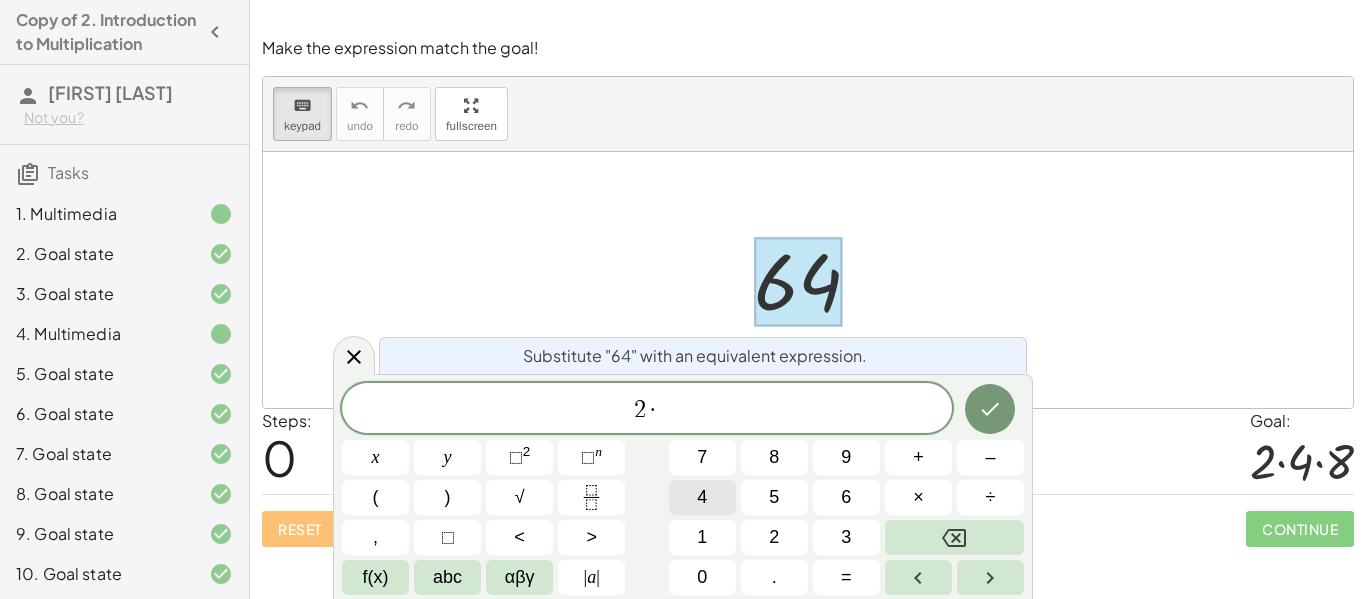 click on "4" at bounding box center [702, 497] 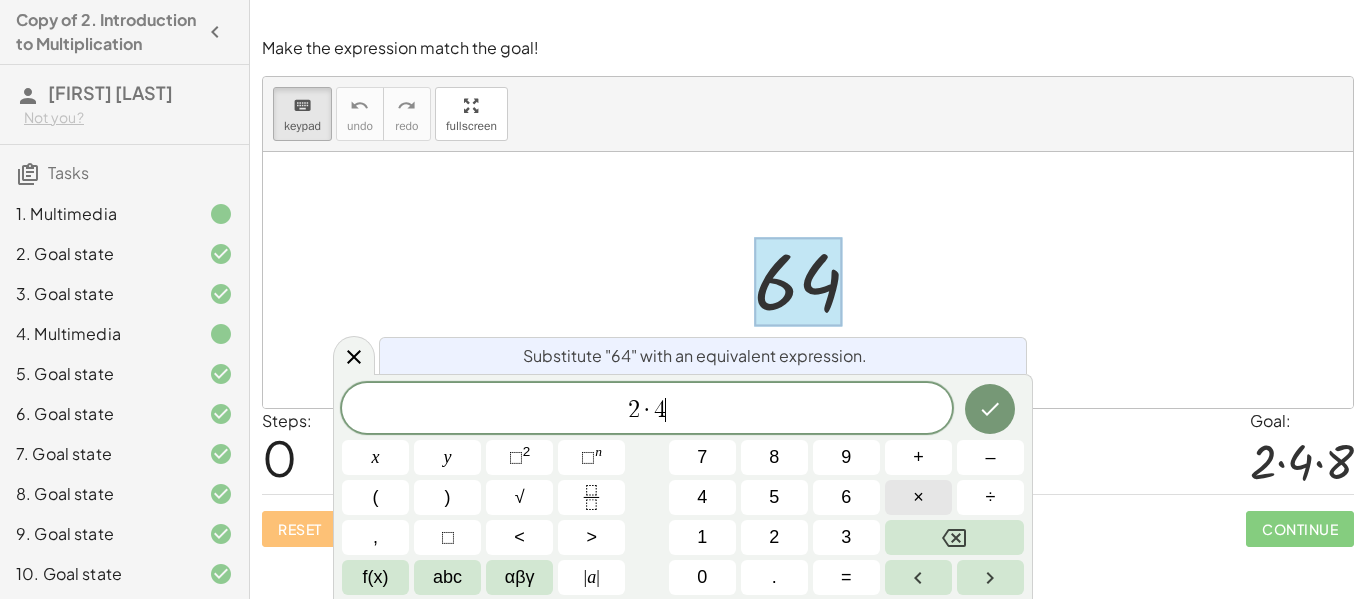 click on "×" at bounding box center (918, 497) 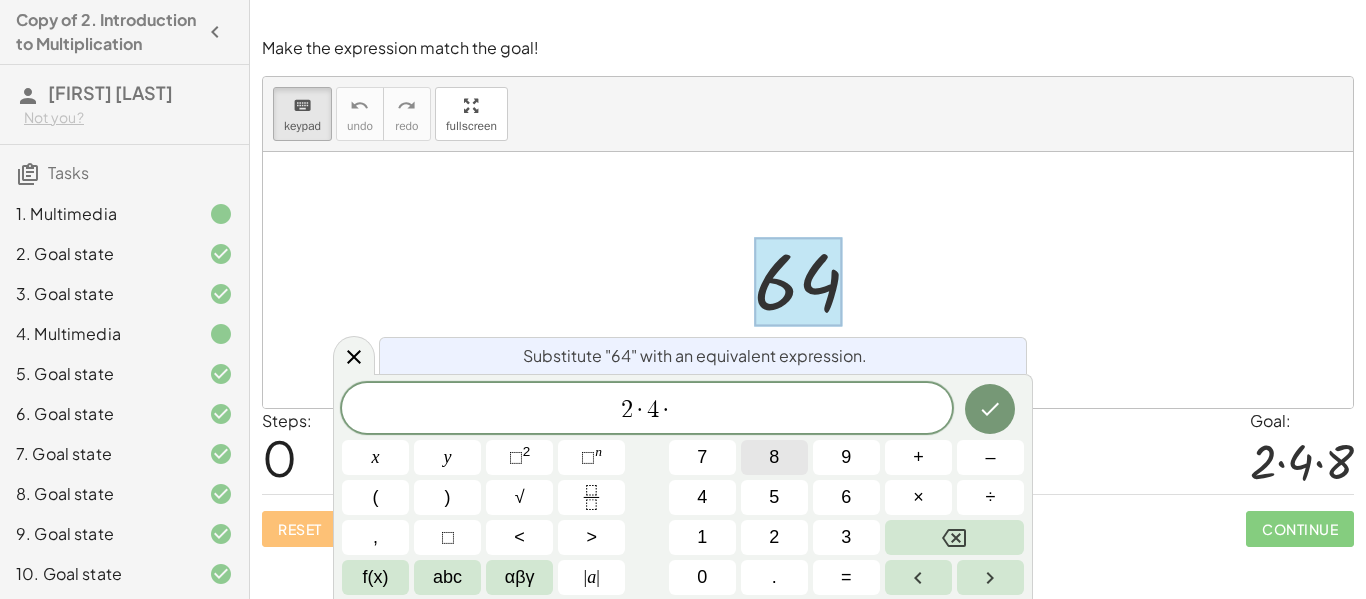 click on "8" at bounding box center (774, 457) 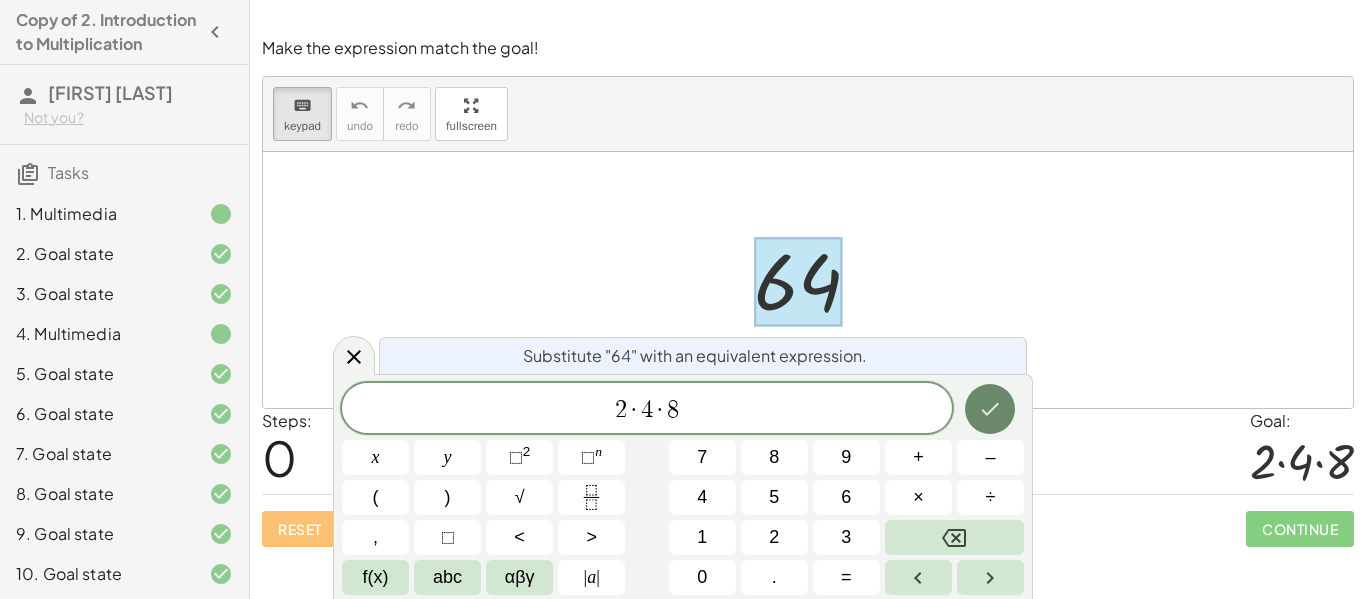 click 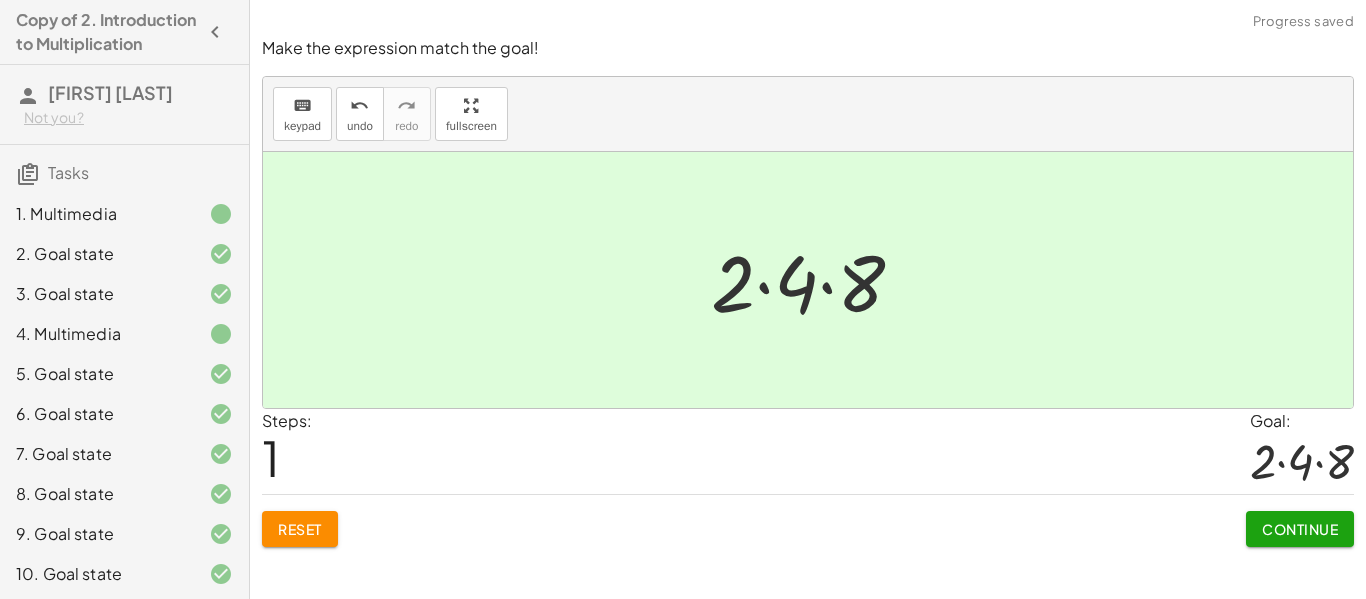 click on "Continue" 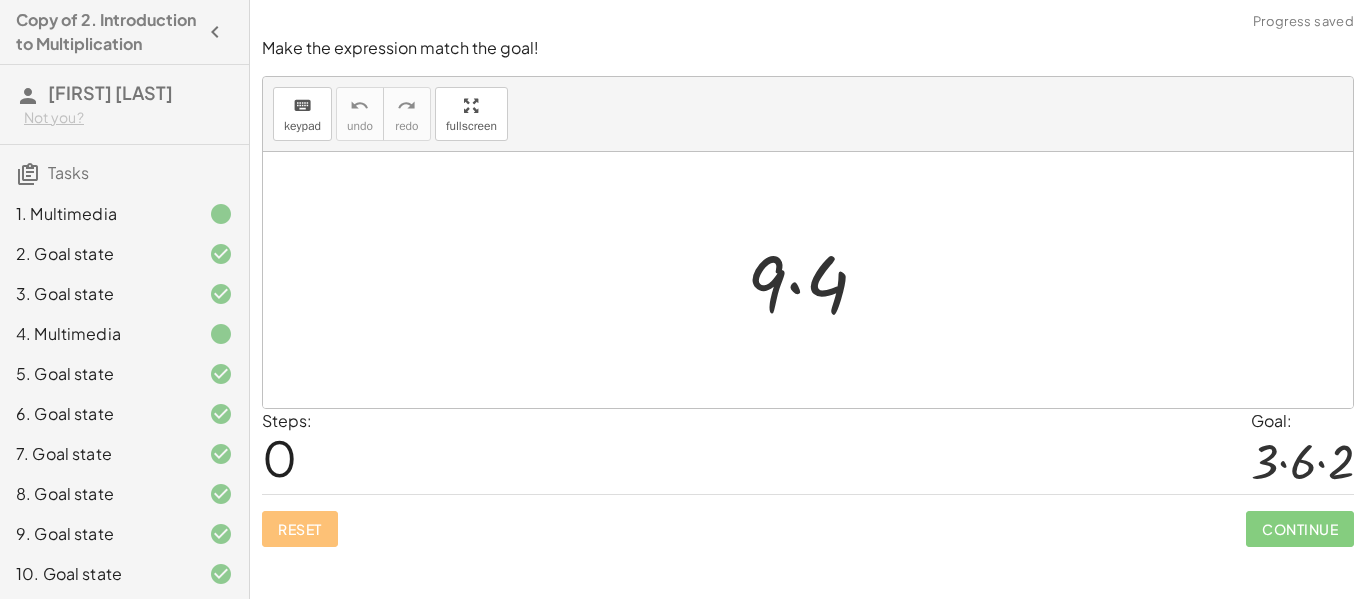 click at bounding box center (815, 280) 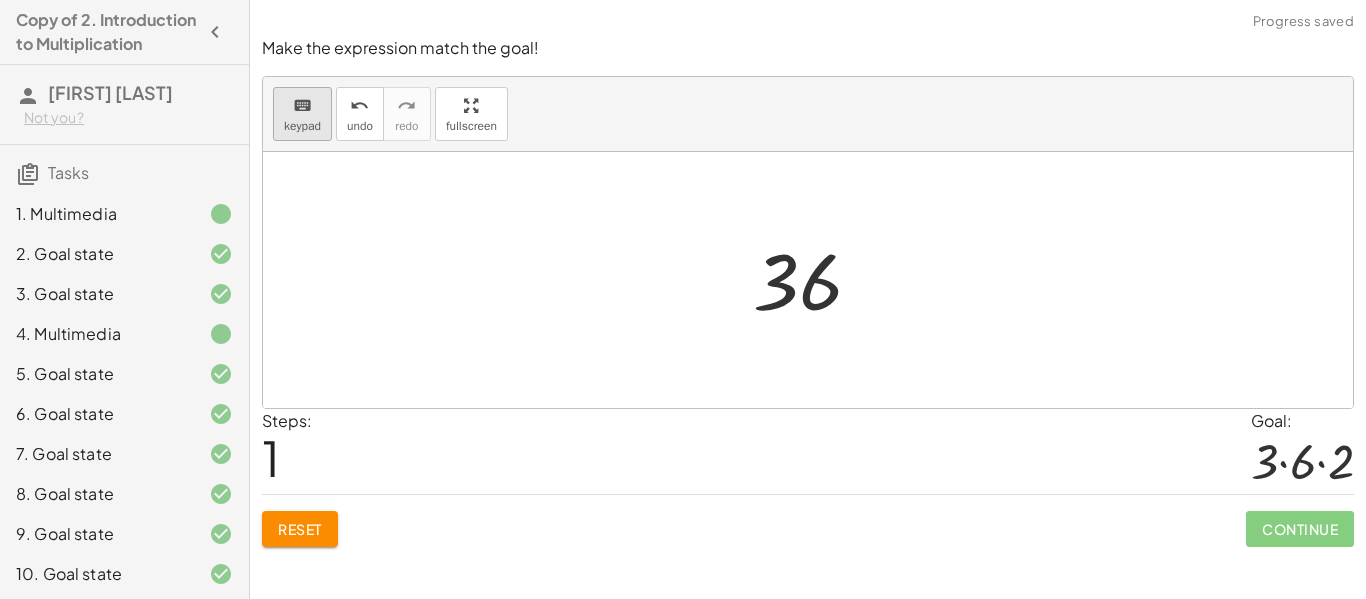 click on "keypad" at bounding box center (302, 126) 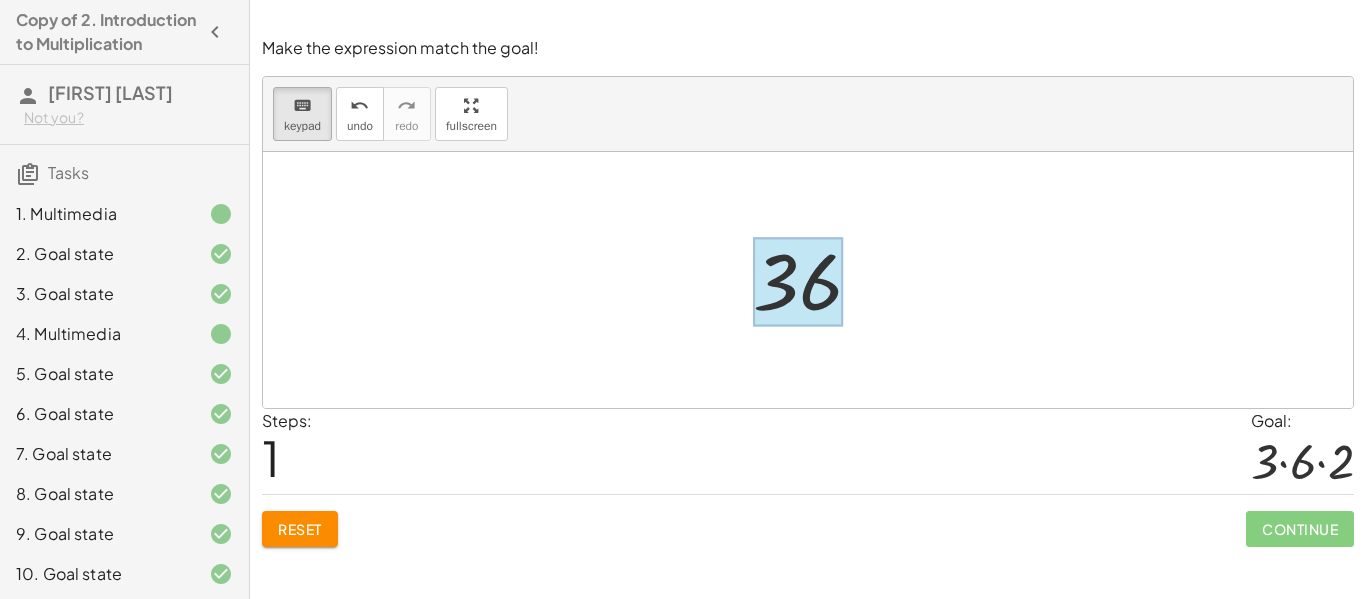 click at bounding box center [798, 282] 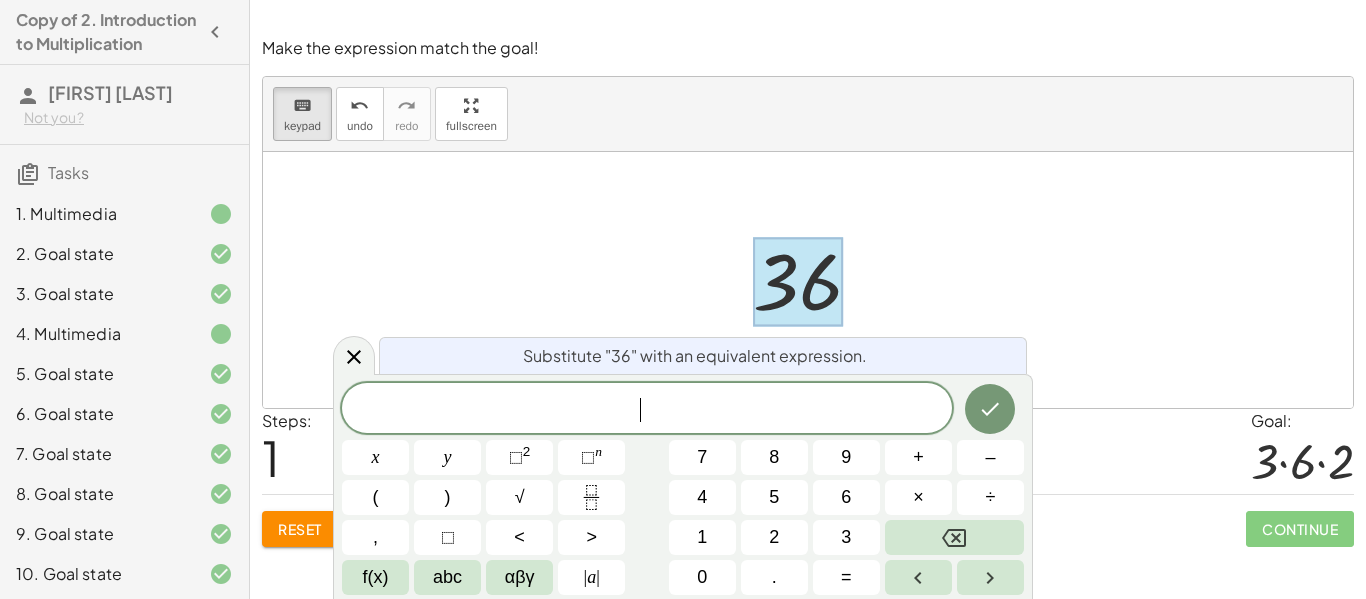 scroll, scrollTop: 10, scrollLeft: 0, axis: vertical 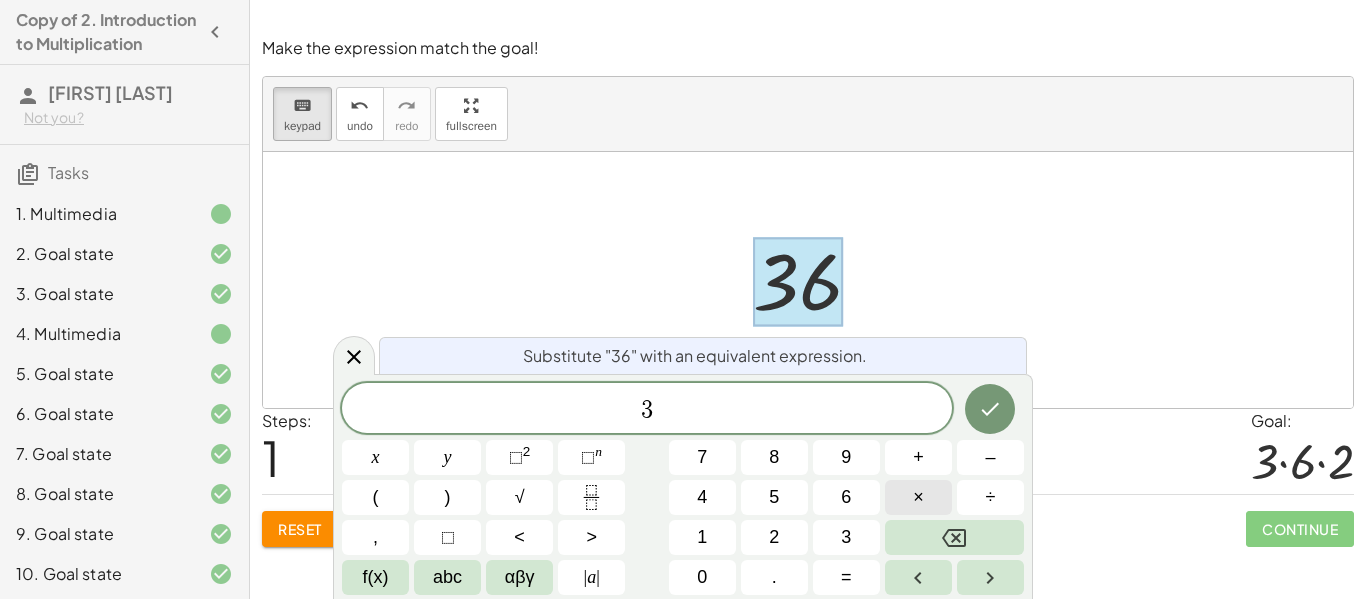 click on "×" at bounding box center [918, 497] 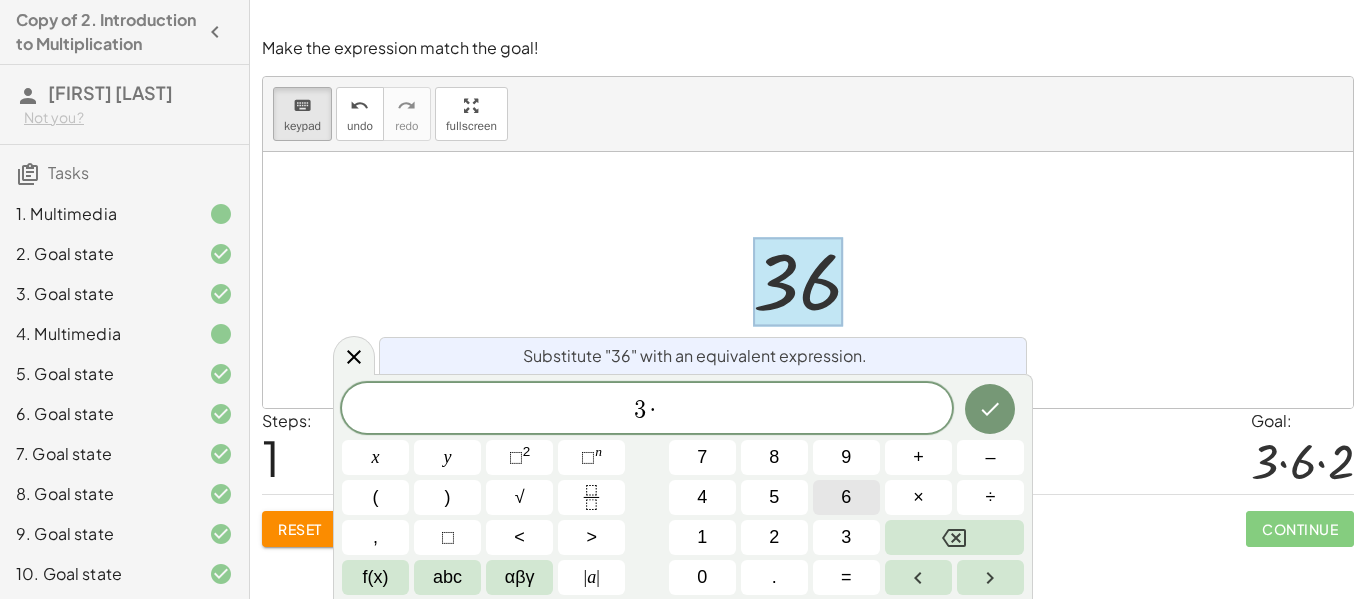 click on "6" at bounding box center (846, 497) 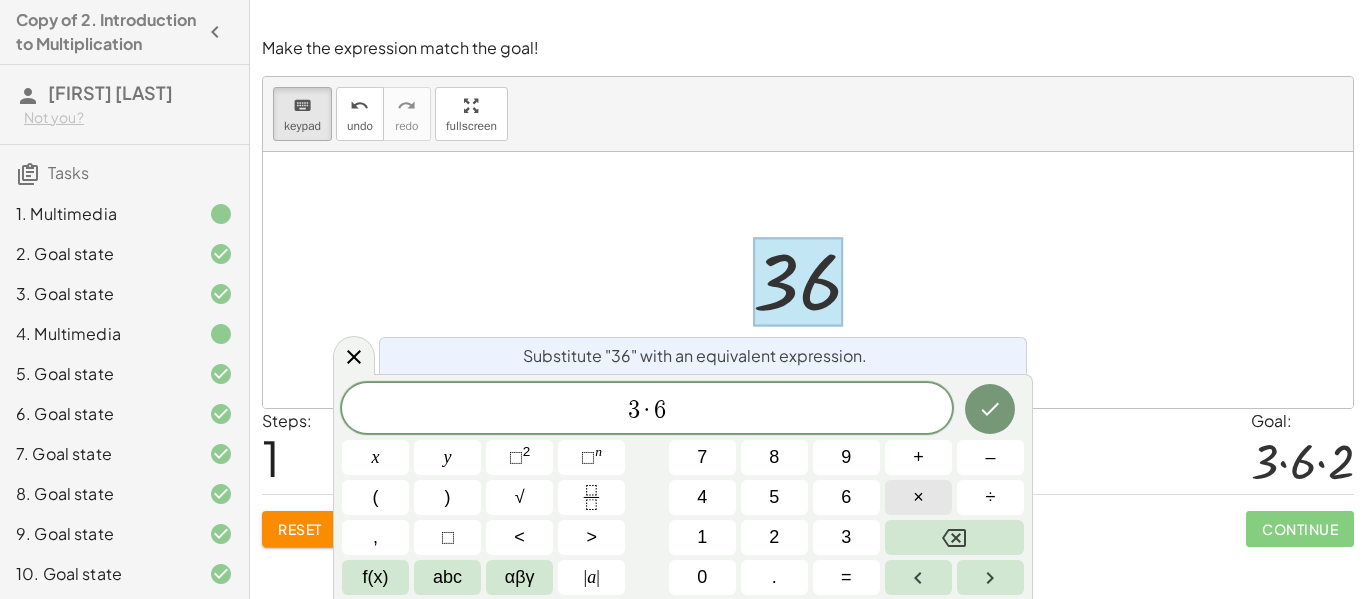 click on "×" at bounding box center (918, 497) 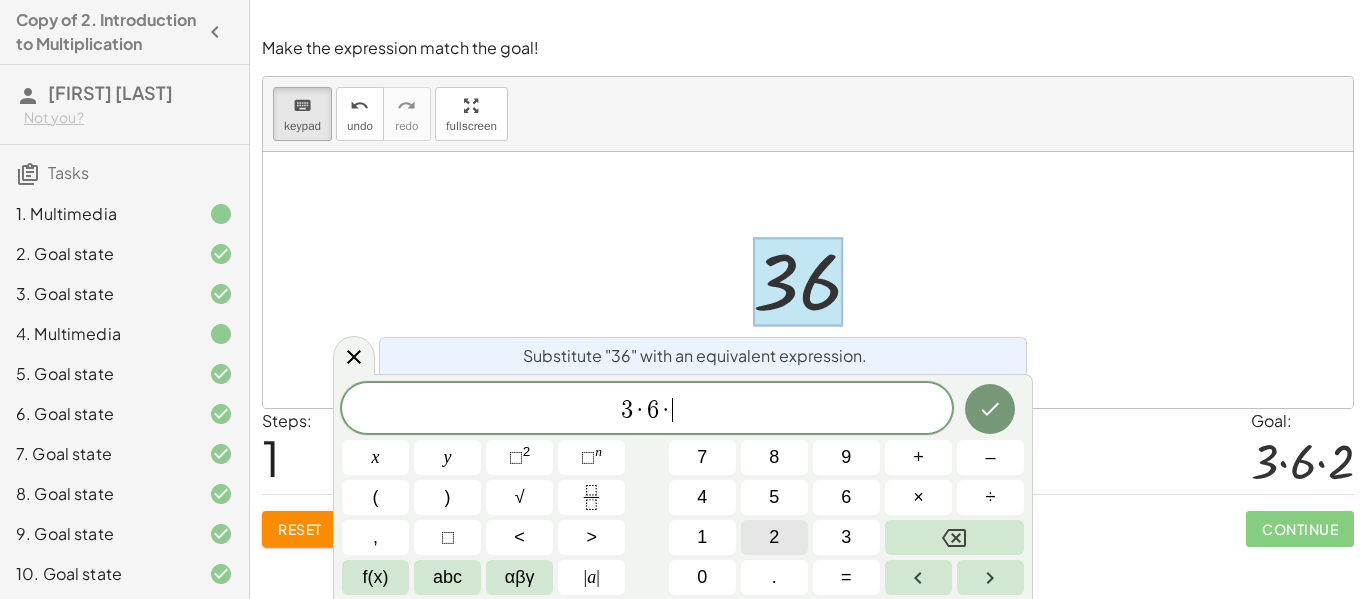click on "2" at bounding box center (774, 537) 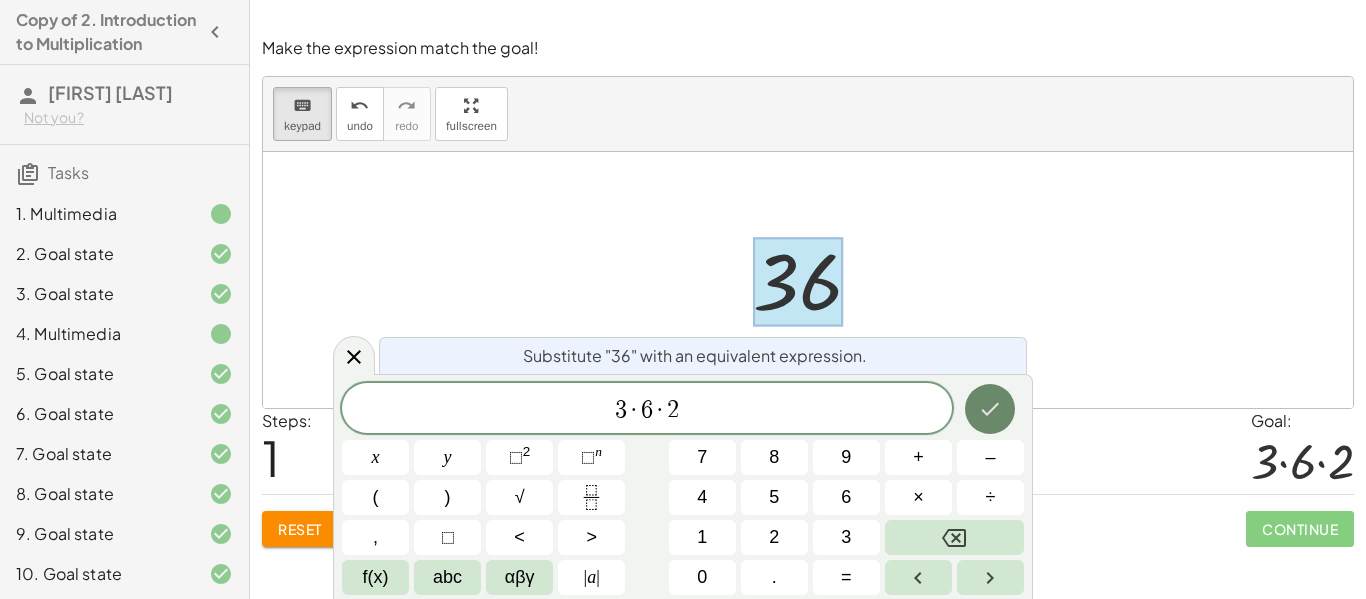 click at bounding box center [990, 409] 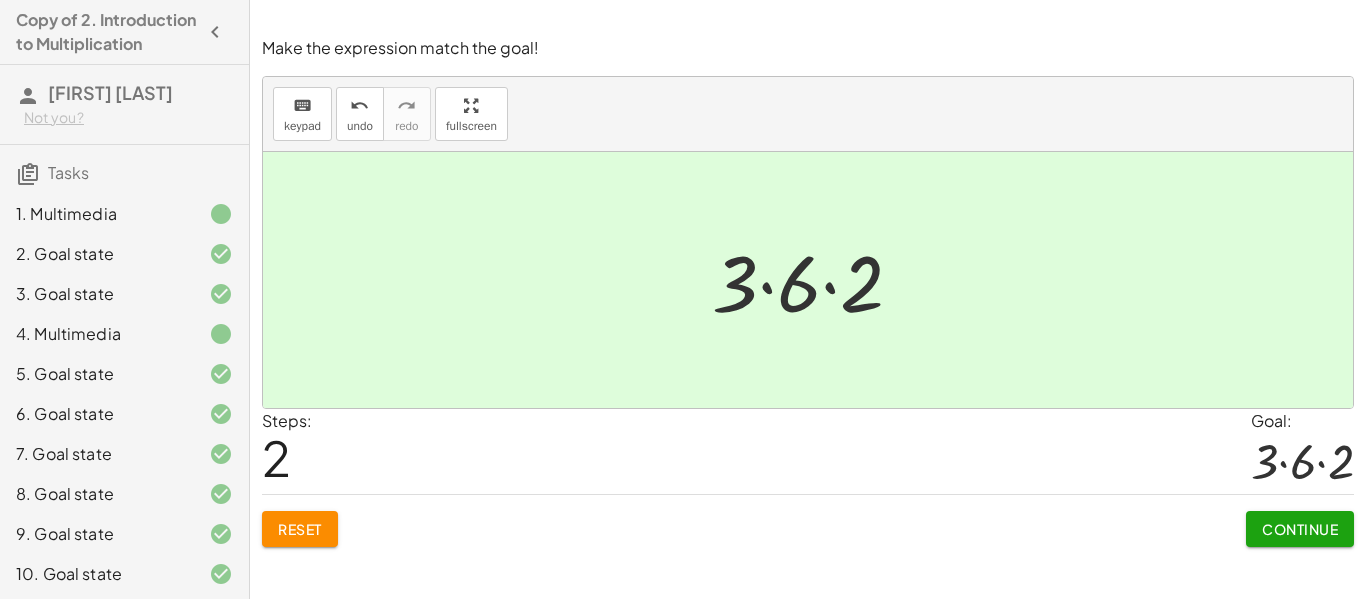 click on "Continue" 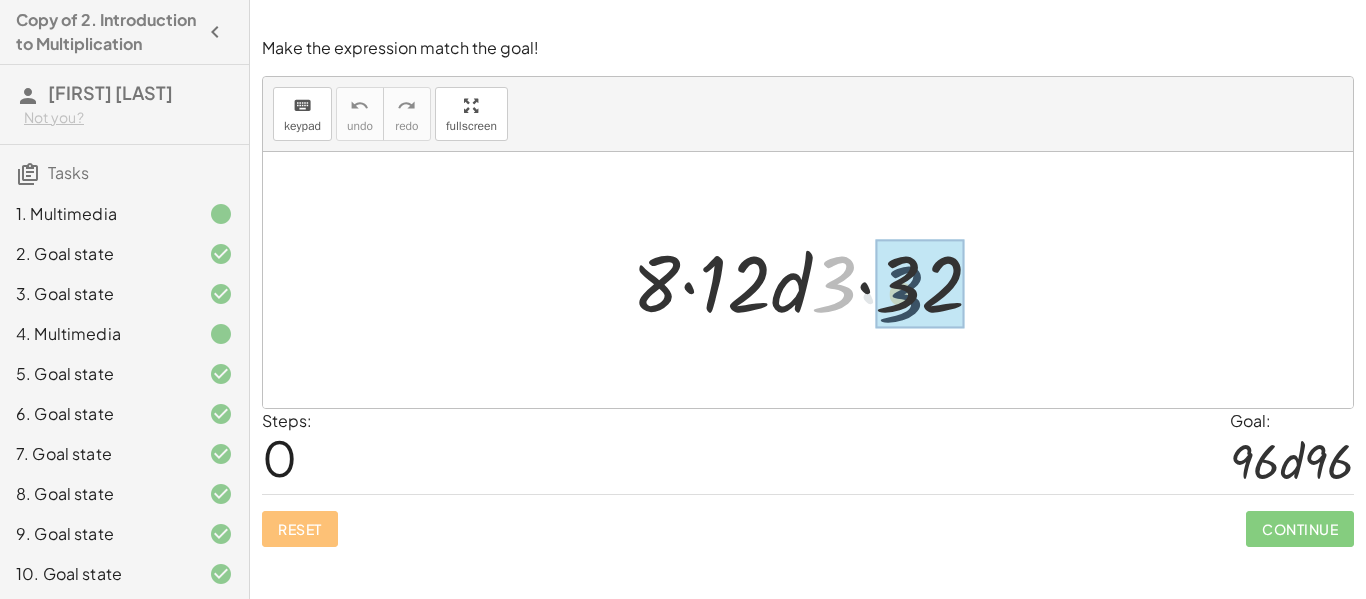 drag, startPoint x: 839, startPoint y: 301, endPoint x: 936, endPoint y: 305, distance: 97.082436 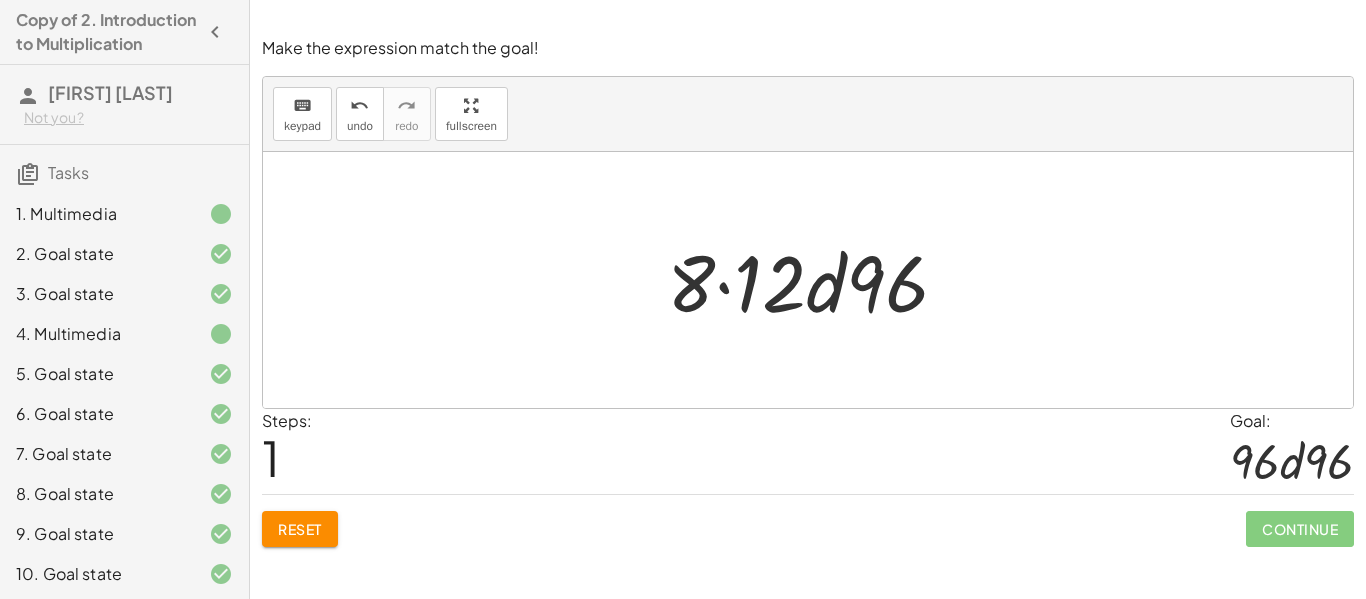 click at bounding box center (815, 280) 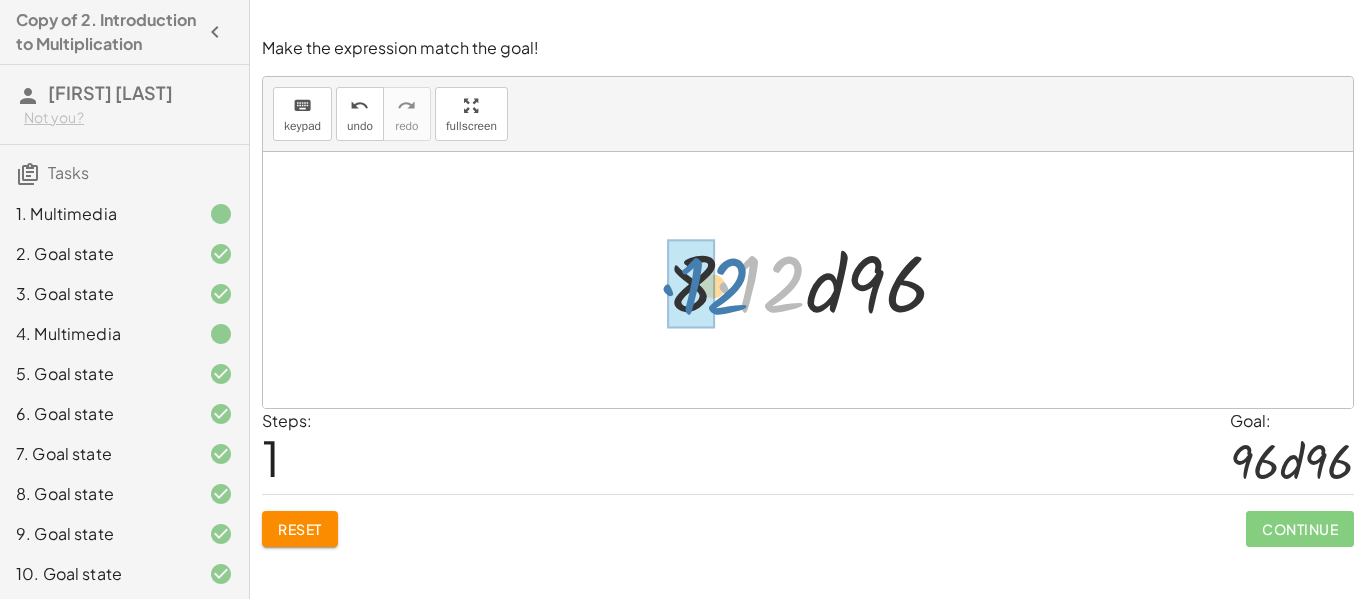 drag, startPoint x: 752, startPoint y: 293, endPoint x: 684, endPoint y: 296, distance: 68.06615 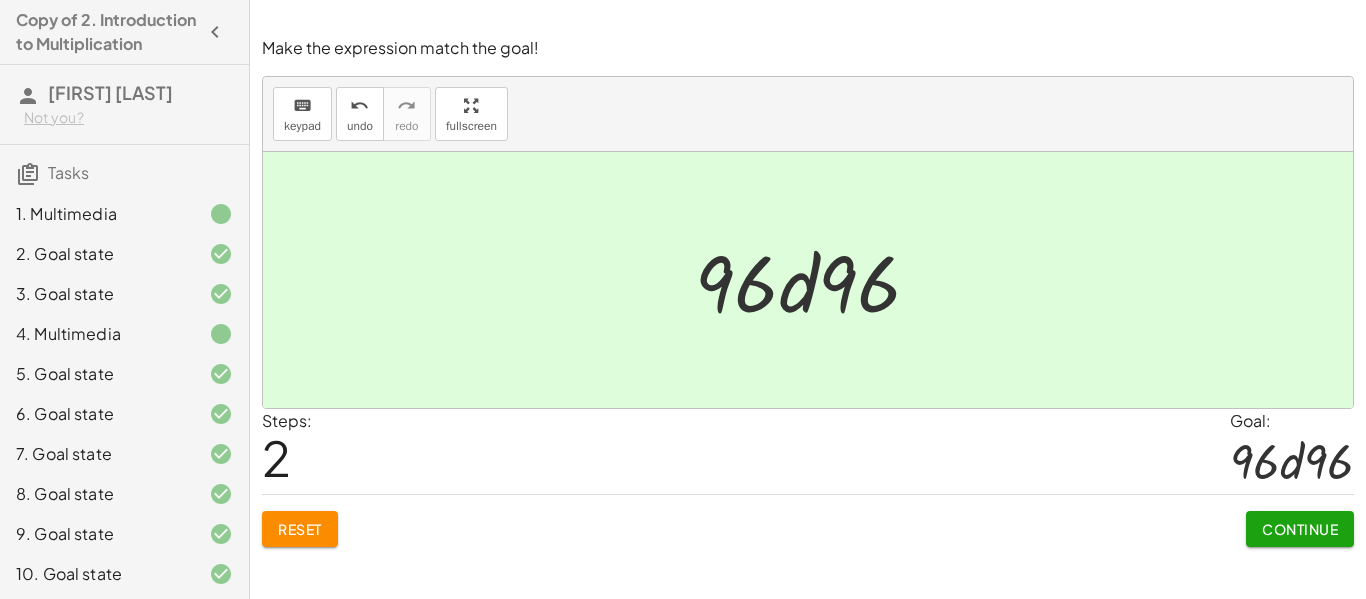 click on "Continue" 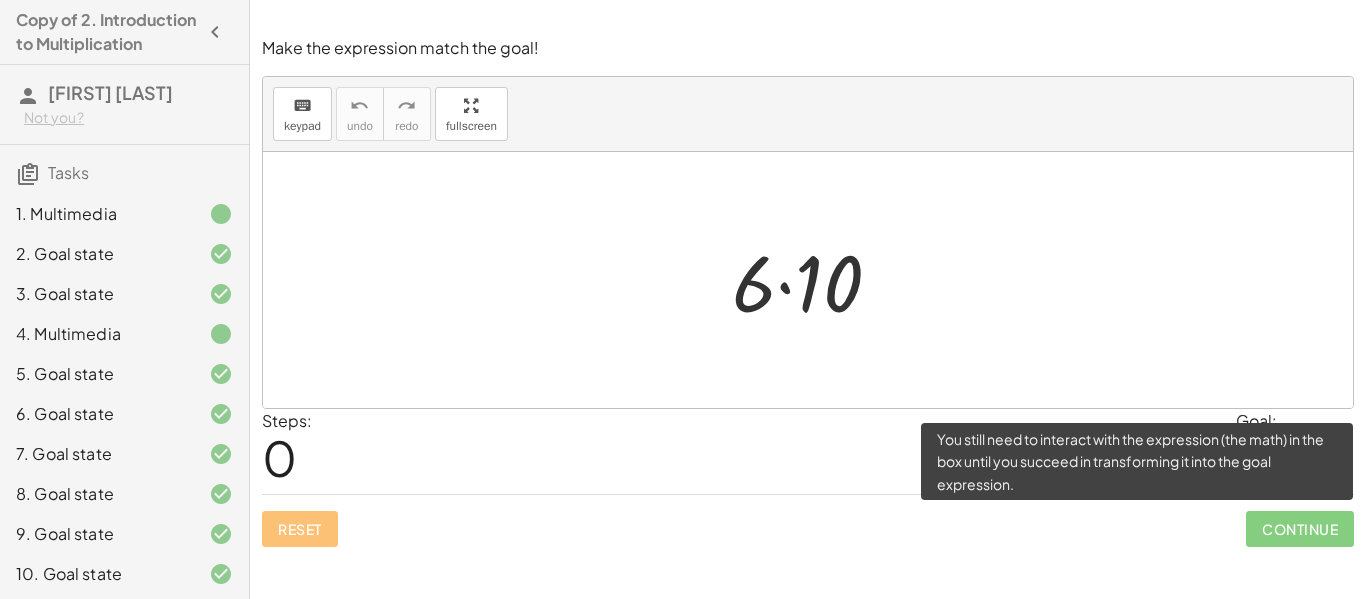 click on "Continue" 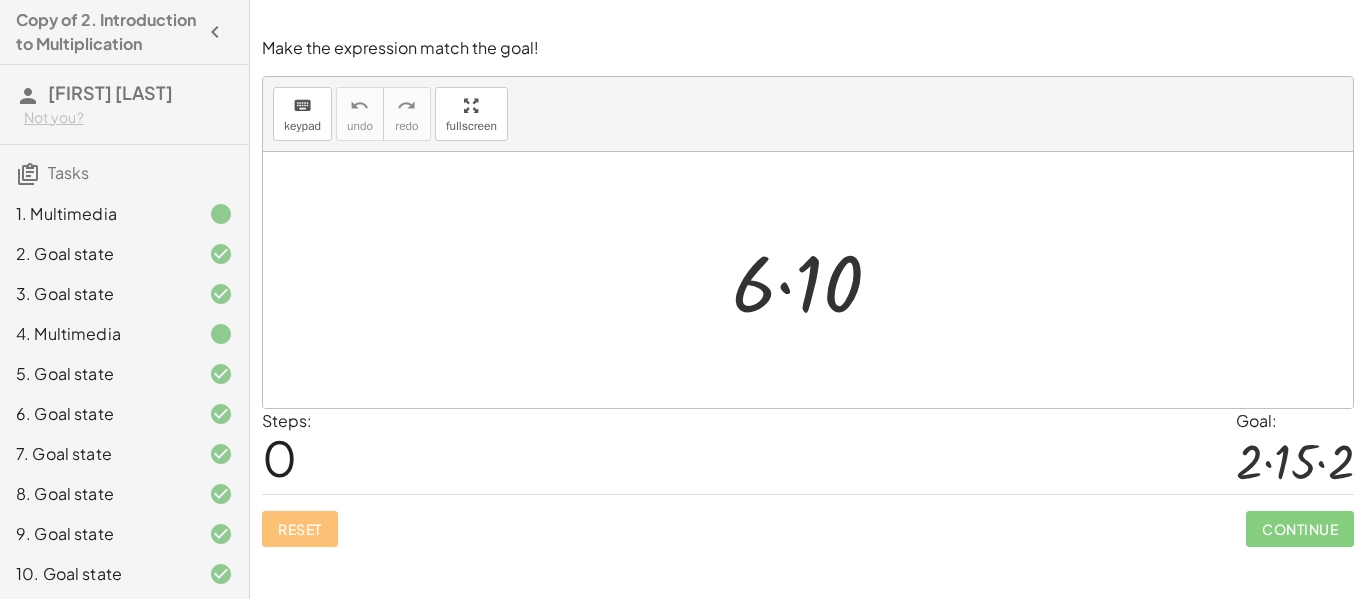 click at bounding box center (815, 280) 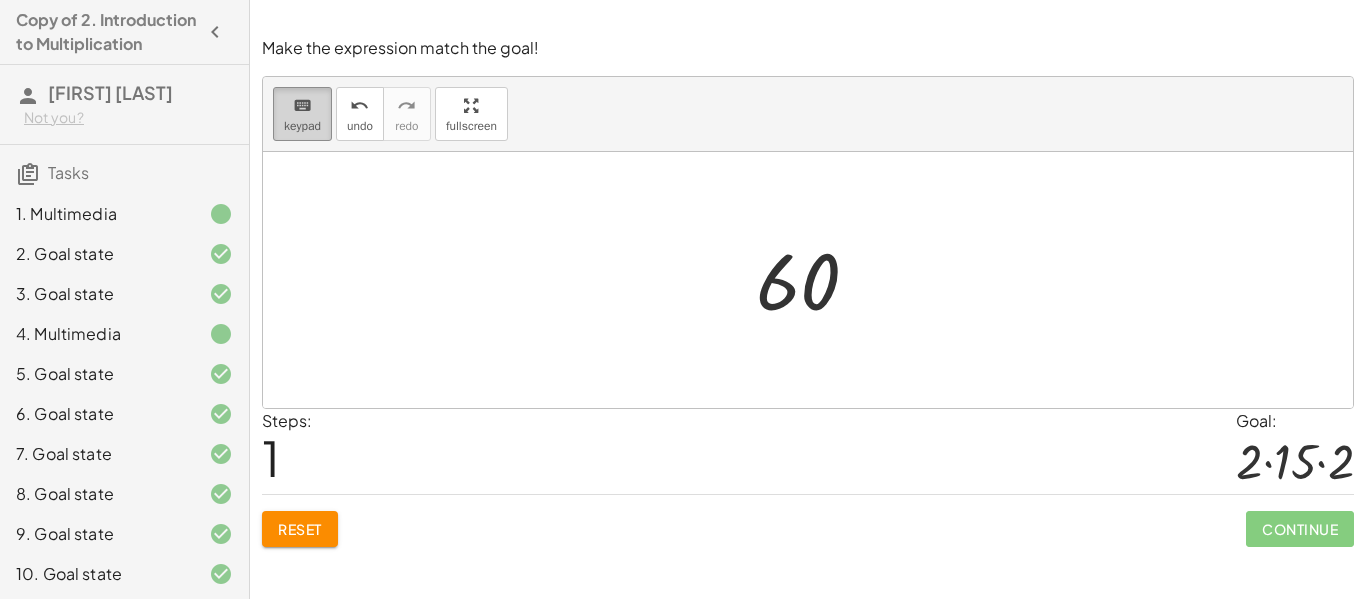 click on "keyboard keypad" at bounding box center (302, 114) 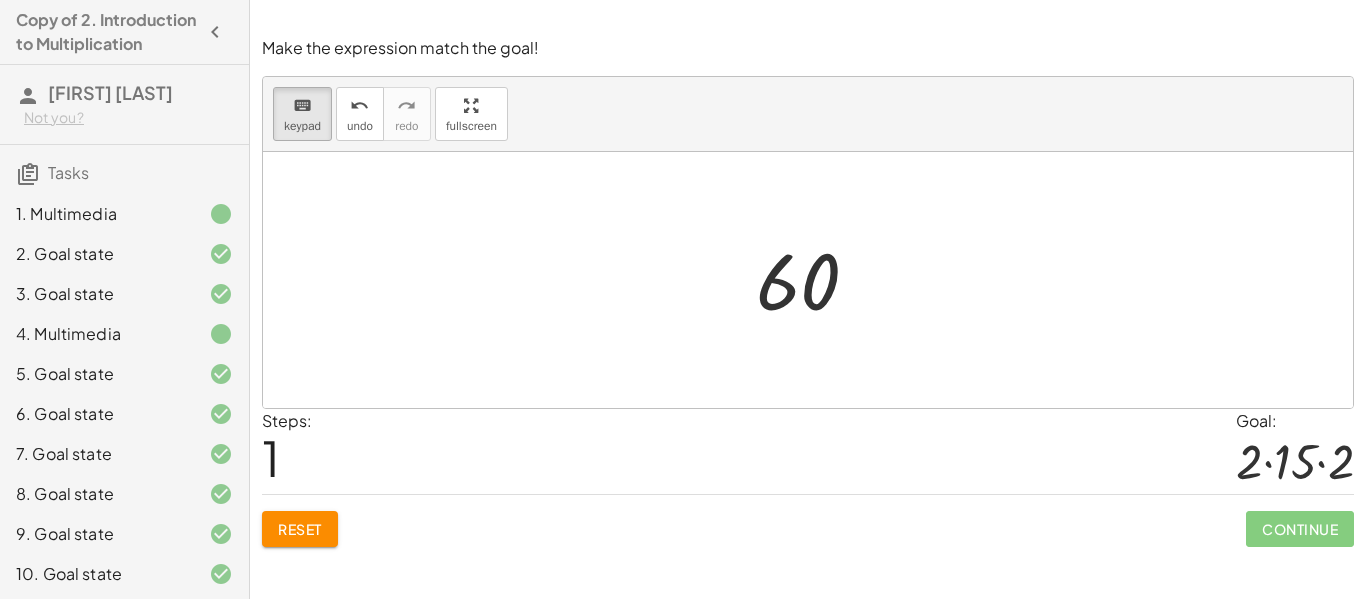 click at bounding box center (808, 280) 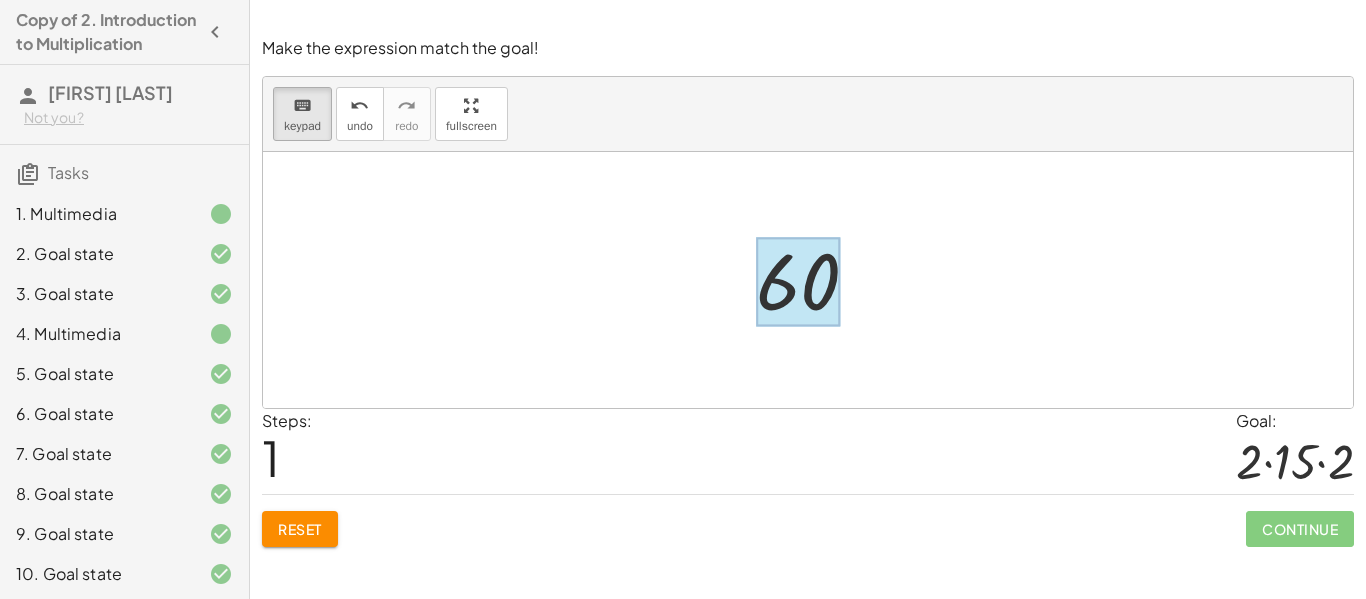 click at bounding box center [798, 282] 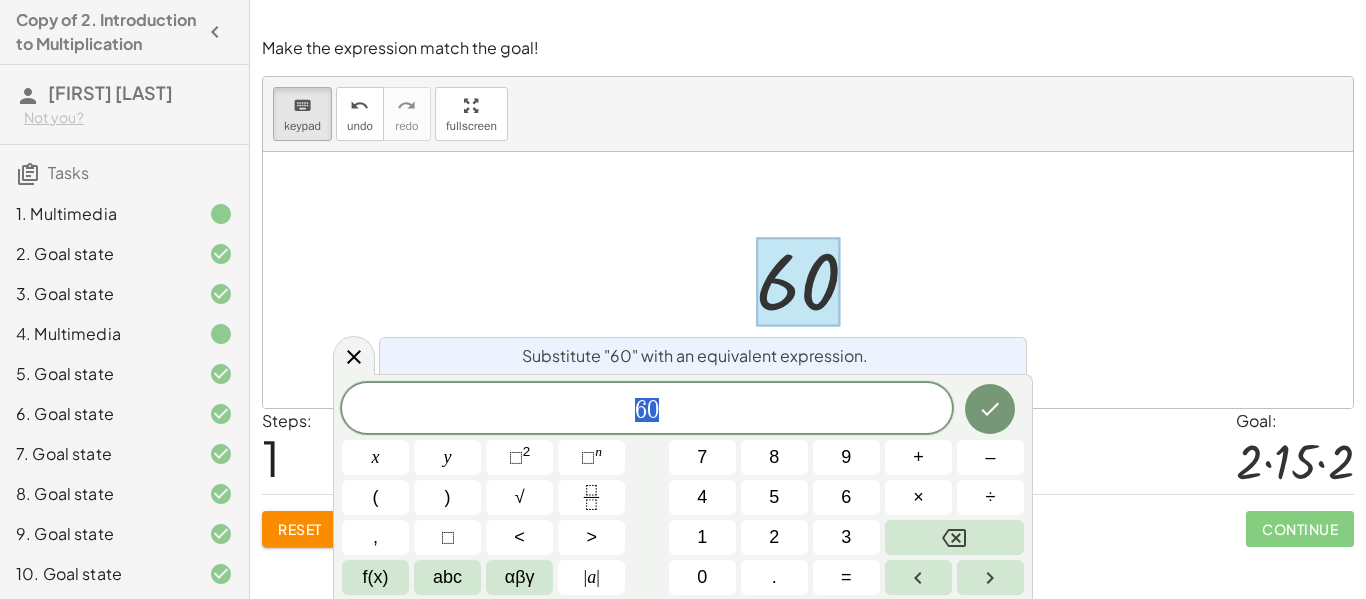 scroll, scrollTop: 11, scrollLeft: 0, axis: vertical 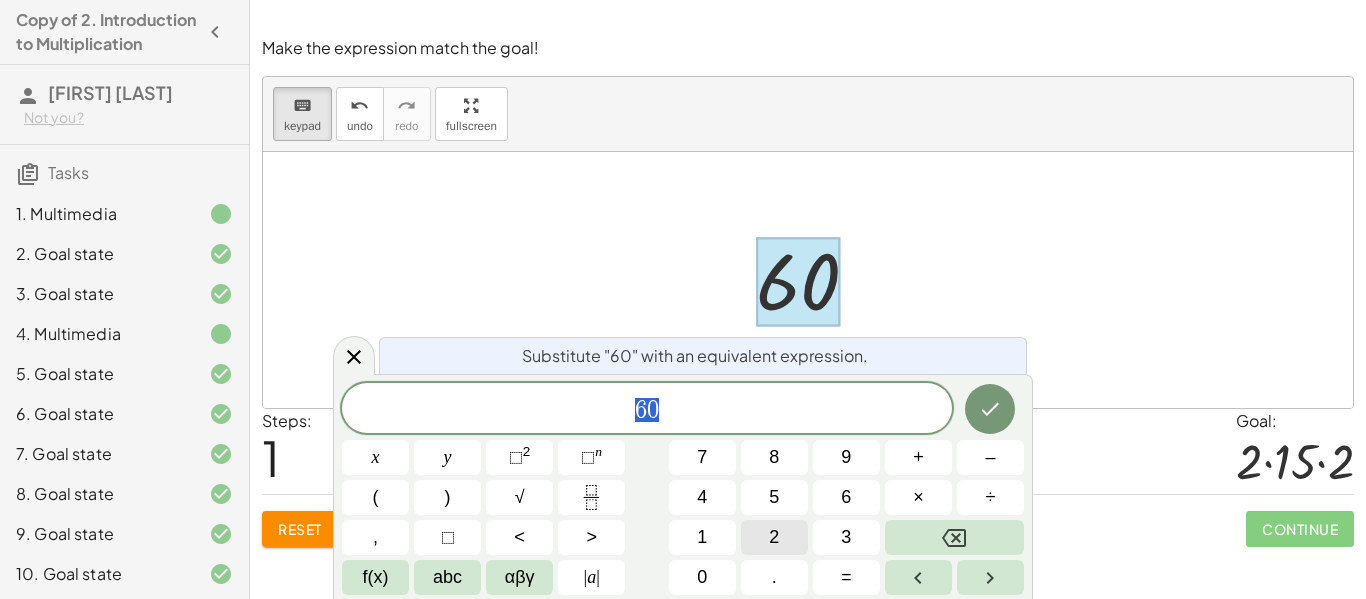 click on "2" at bounding box center [774, 537] 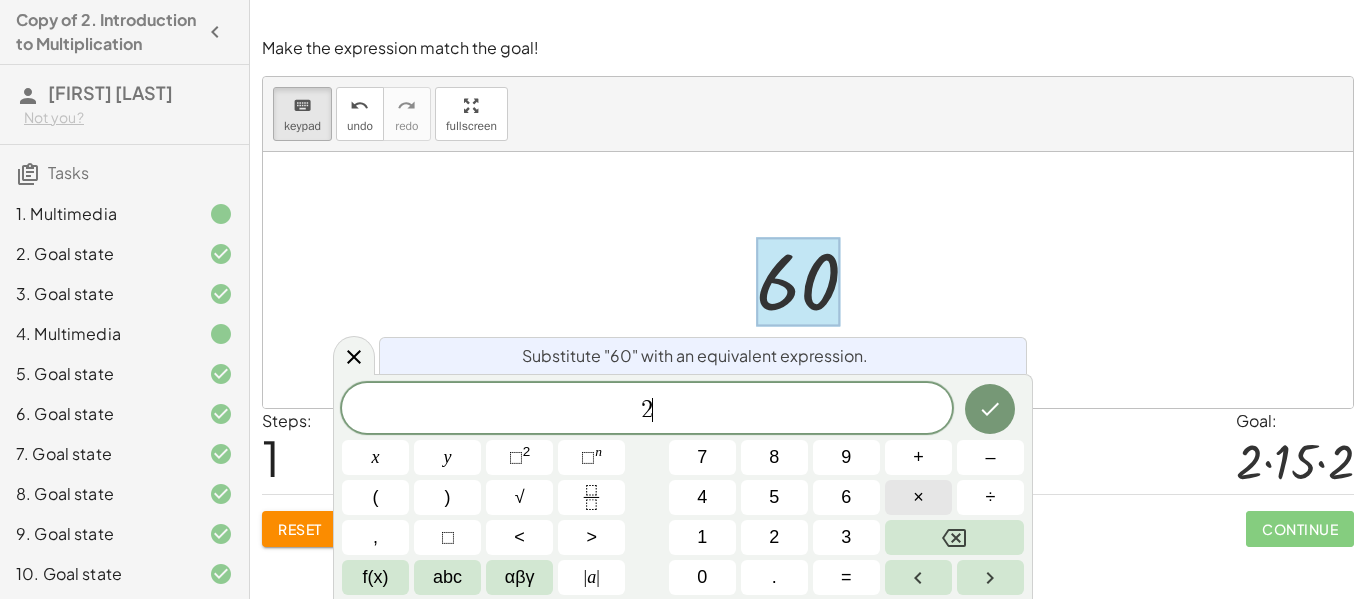 click on "×" at bounding box center [918, 497] 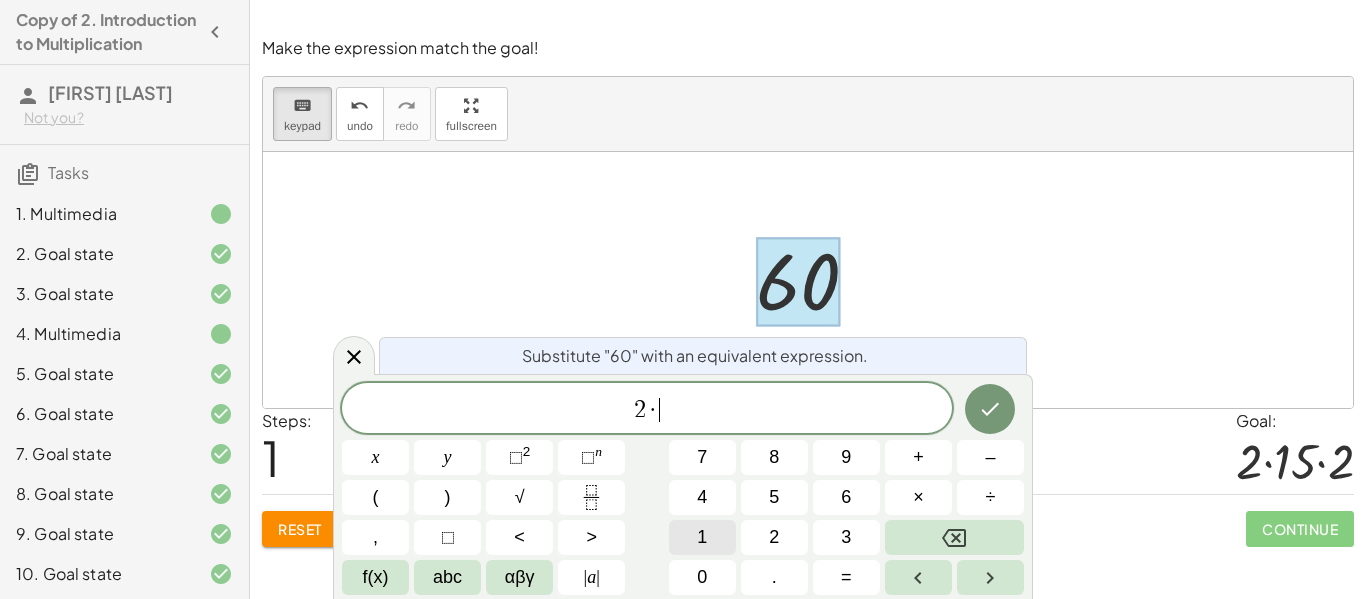click on "1" at bounding box center (702, 537) 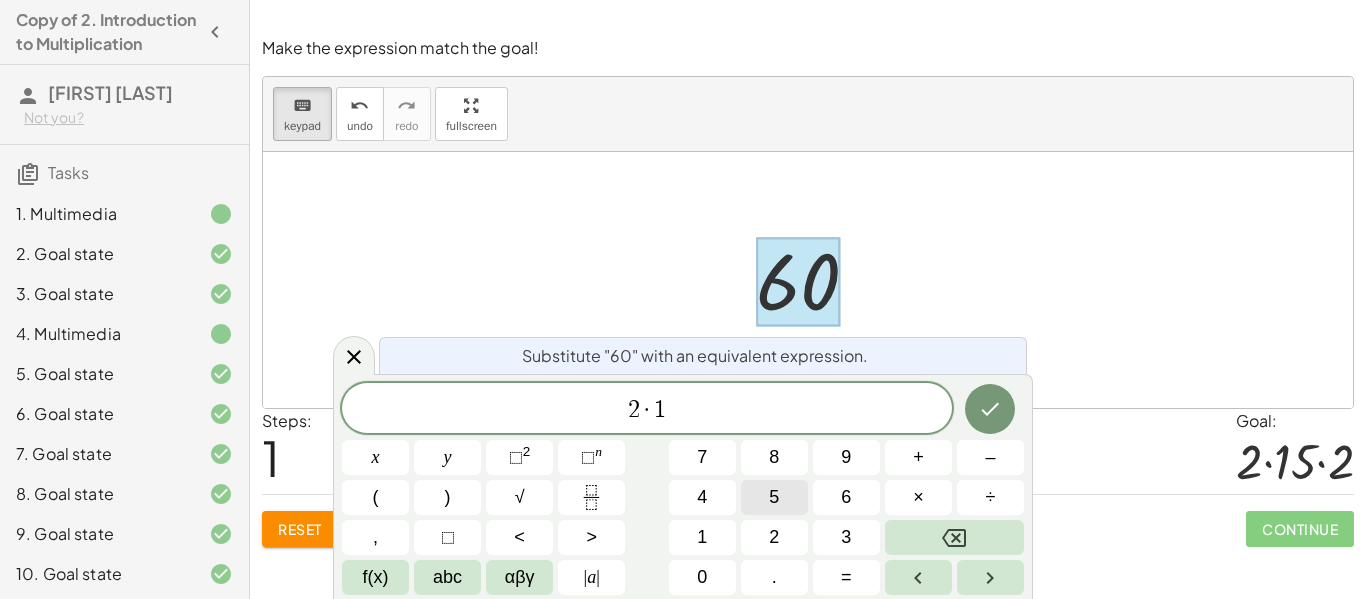 click on "5" at bounding box center [774, 497] 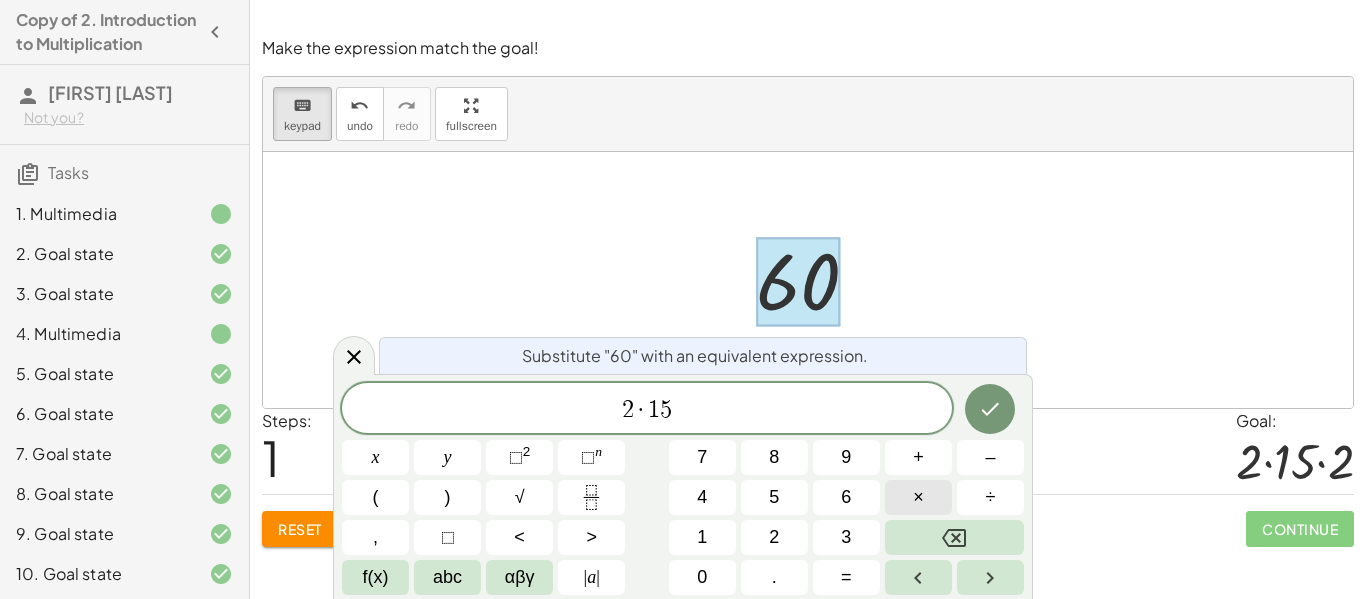 click on "×" at bounding box center (918, 497) 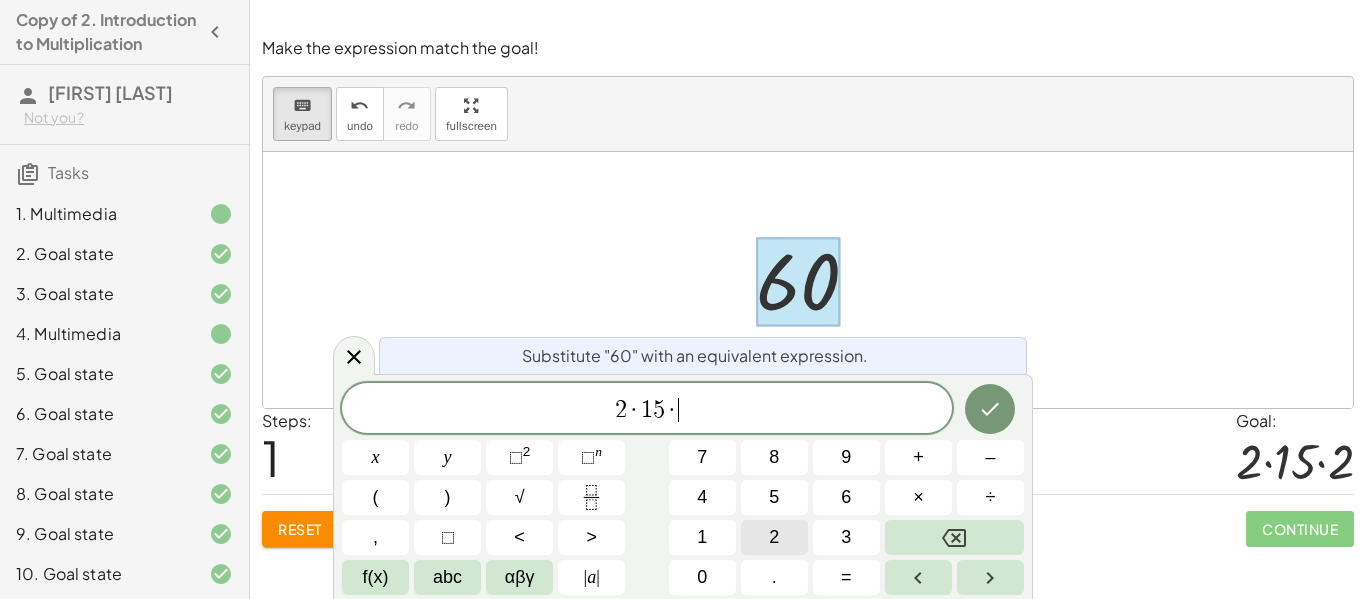 click on "2" at bounding box center (774, 537) 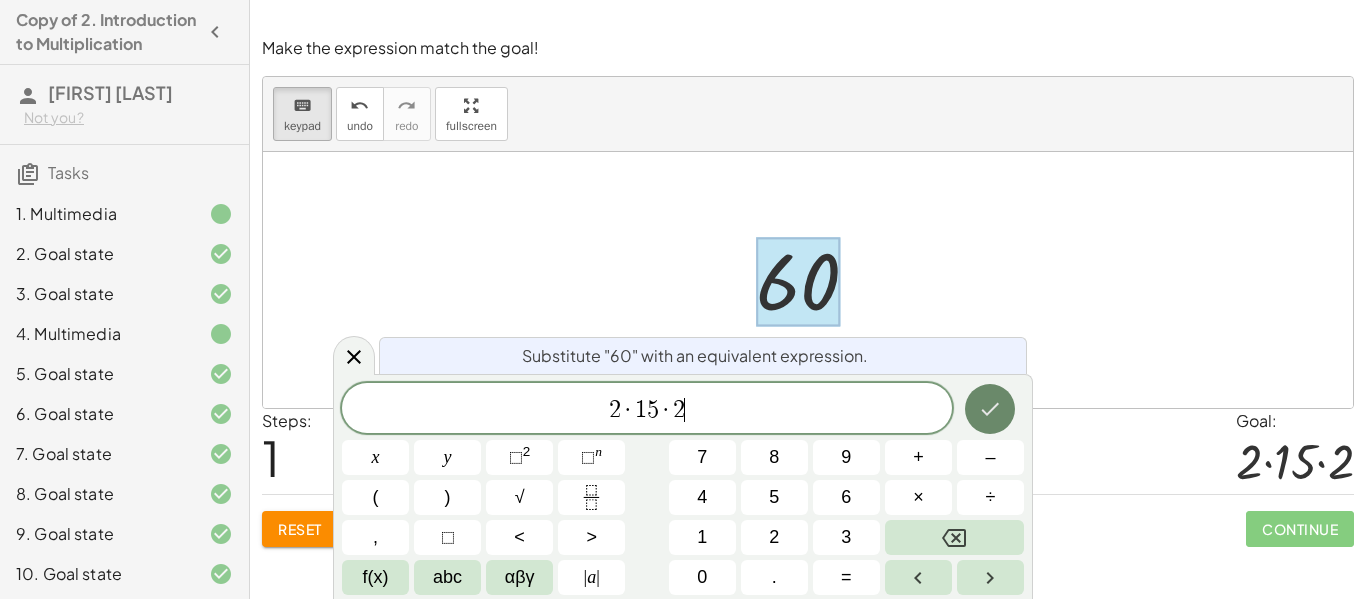 click 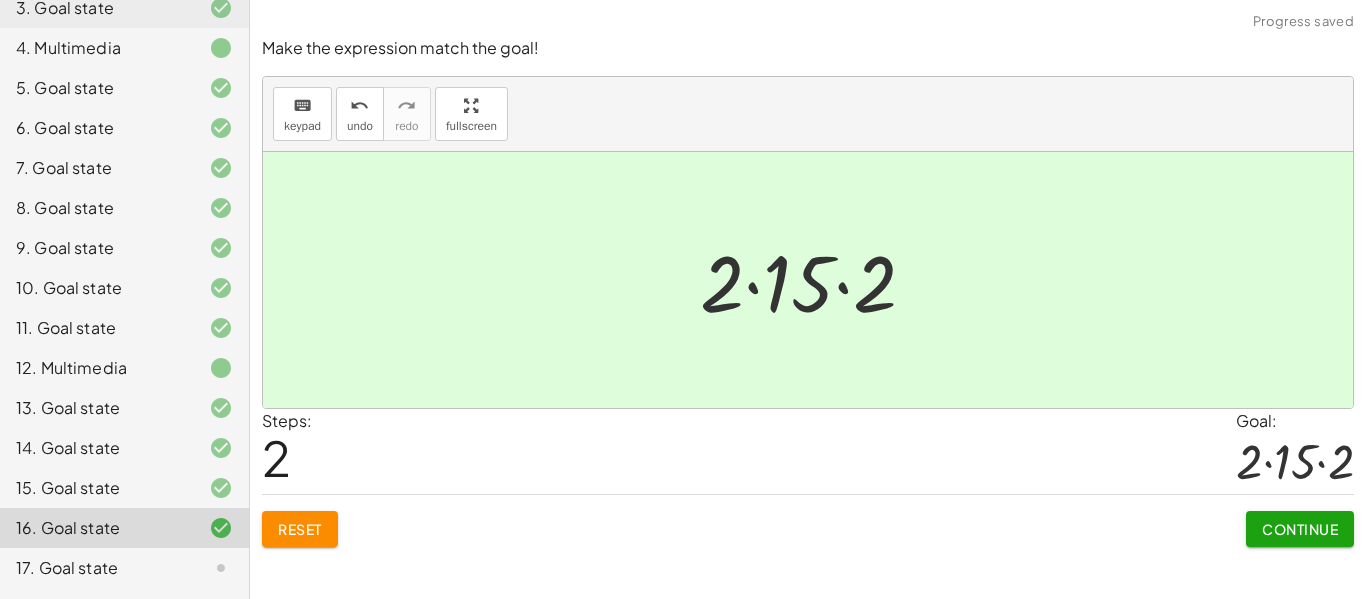 scroll, scrollTop: 284, scrollLeft: 0, axis: vertical 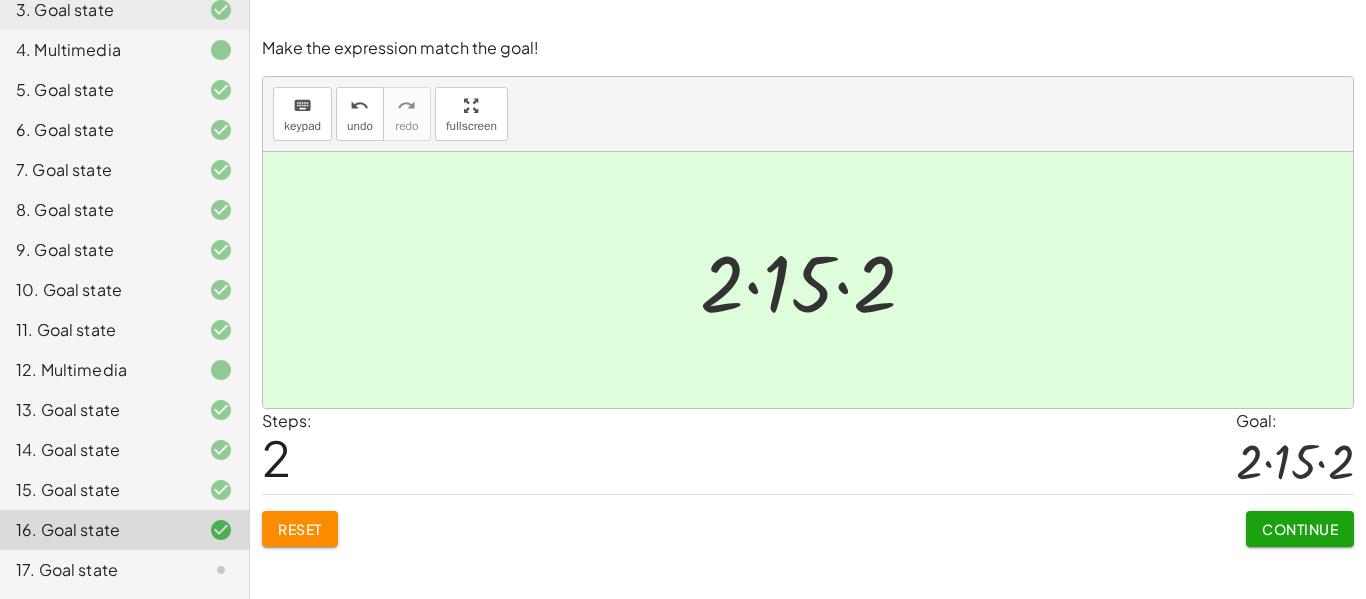 click on "Continue" 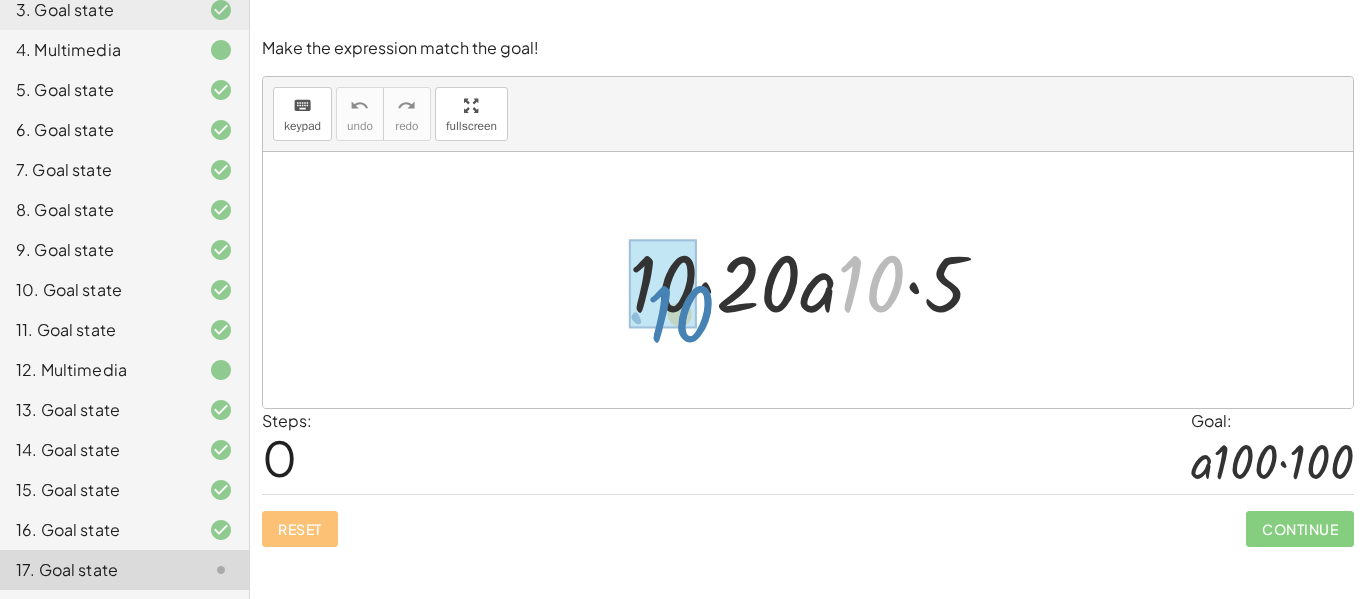 drag, startPoint x: 882, startPoint y: 285, endPoint x: 677, endPoint y: 308, distance: 206.28621 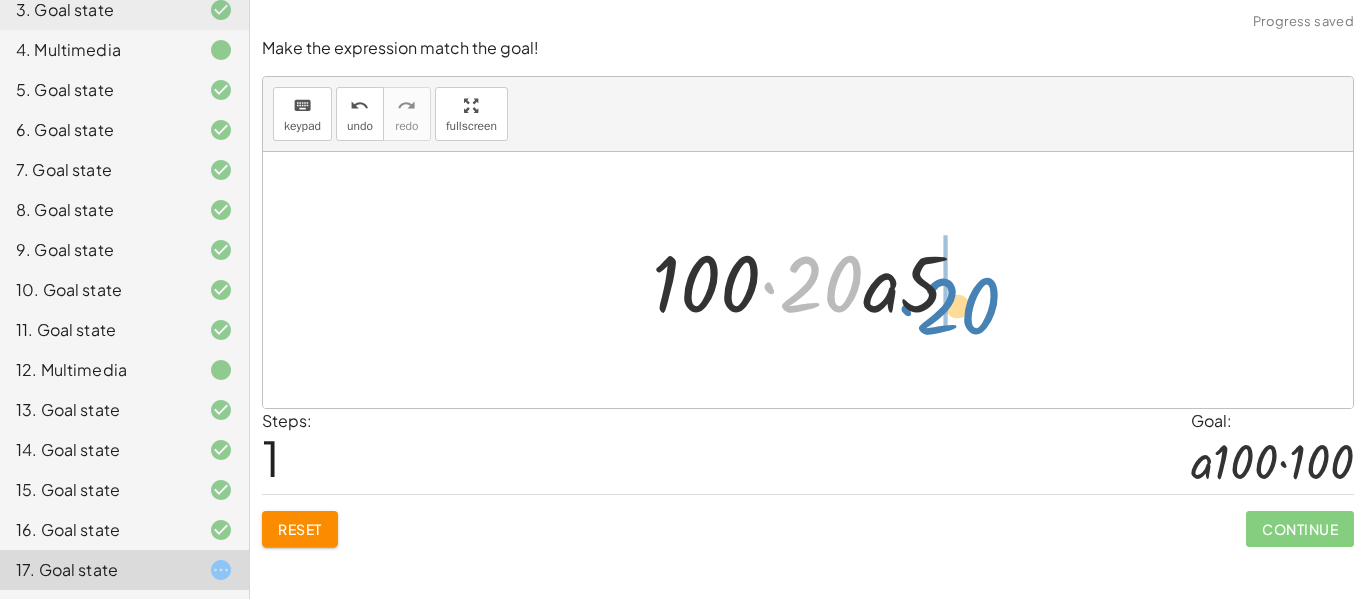 drag, startPoint x: 824, startPoint y: 294, endPoint x: 950, endPoint y: 303, distance: 126.32102 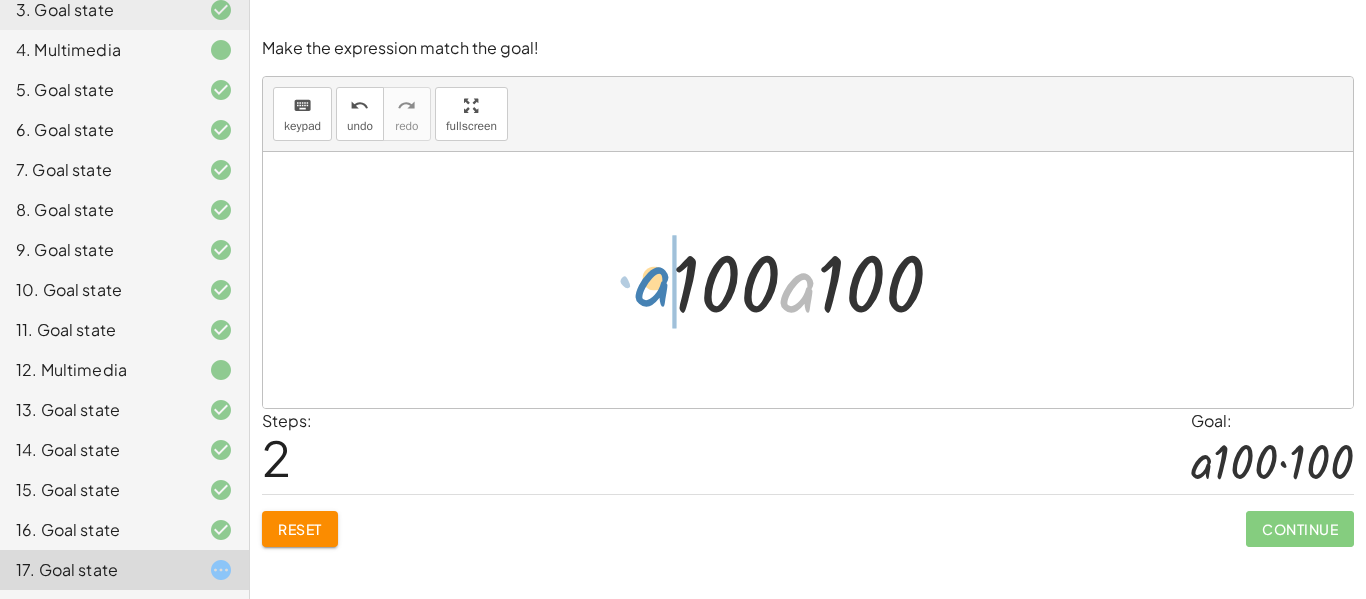 drag, startPoint x: 800, startPoint y: 303, endPoint x: 650, endPoint y: 294, distance: 150.26976 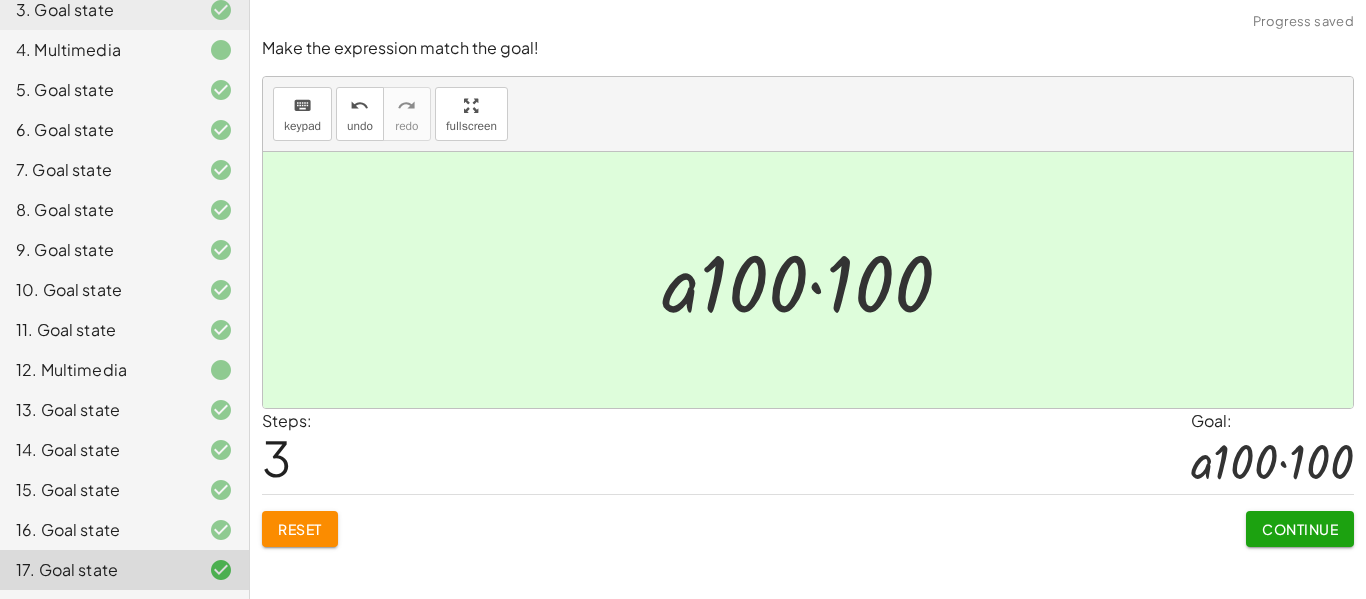 click on "Continue" 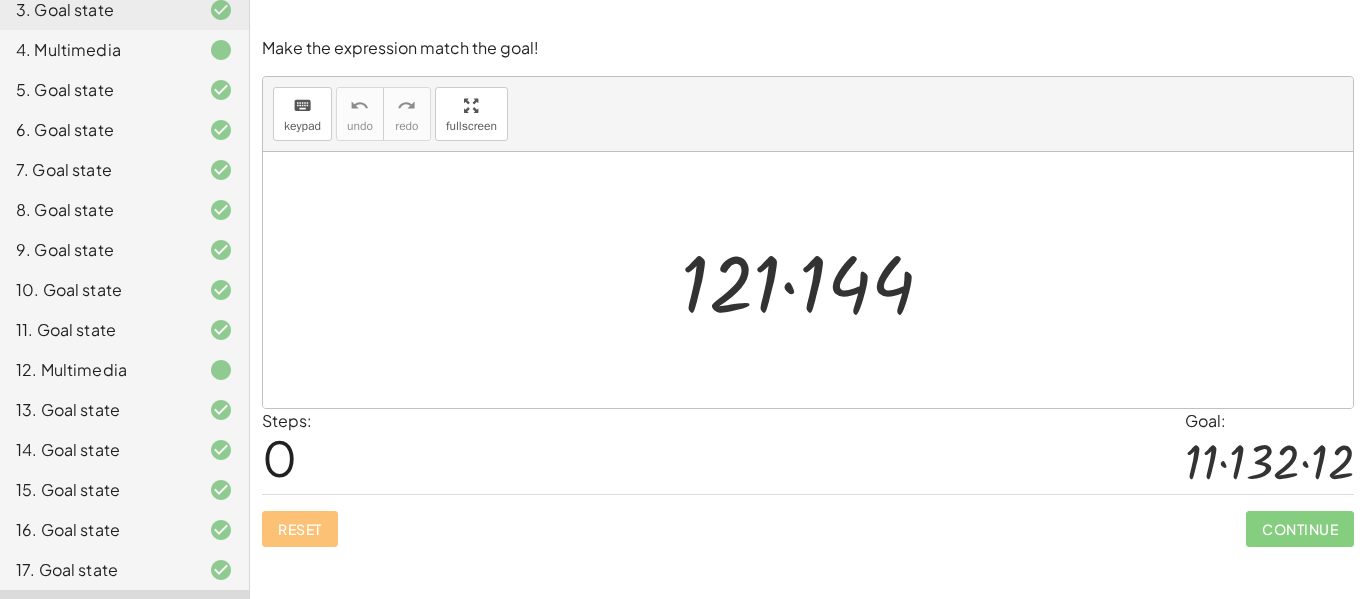 click at bounding box center [815, 280] 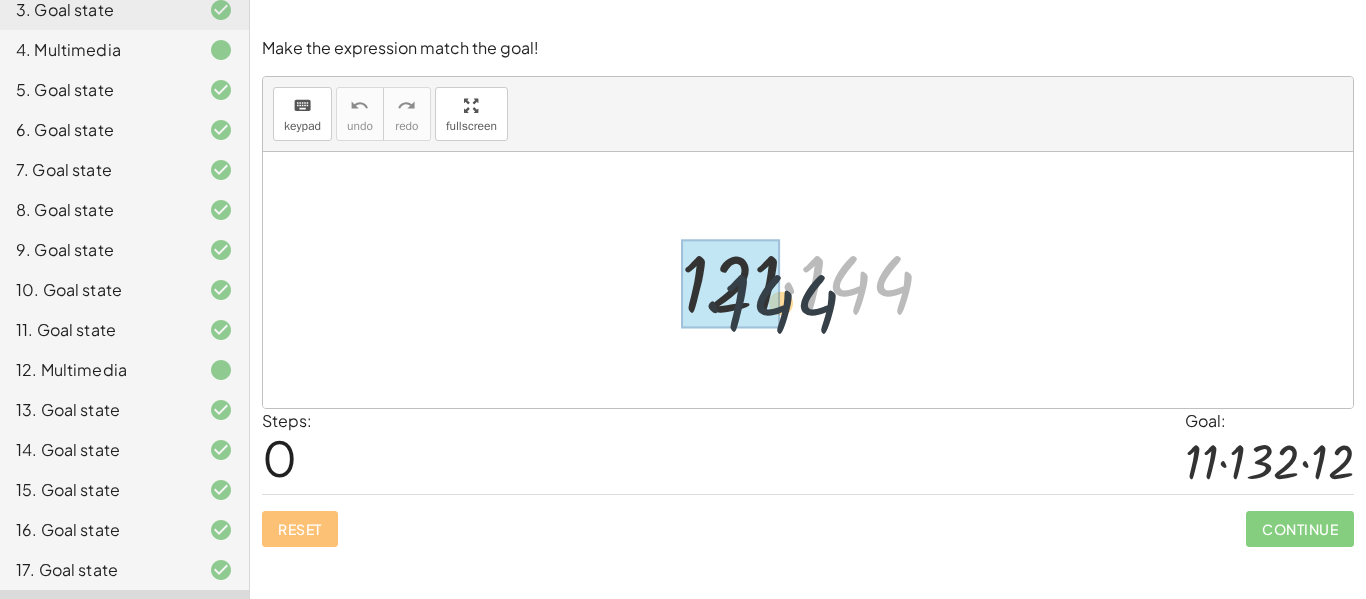 drag, startPoint x: 846, startPoint y: 296, endPoint x: 730, endPoint y: 301, distance: 116.10771 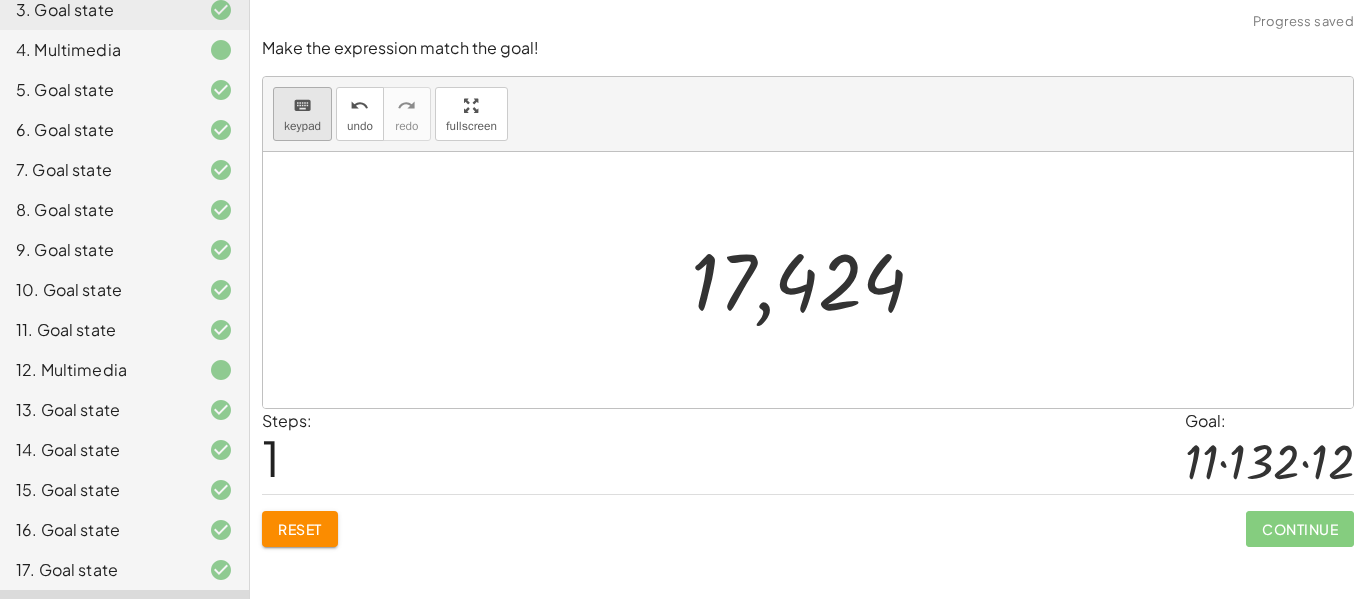 click on "keyboard keypad" at bounding box center (302, 114) 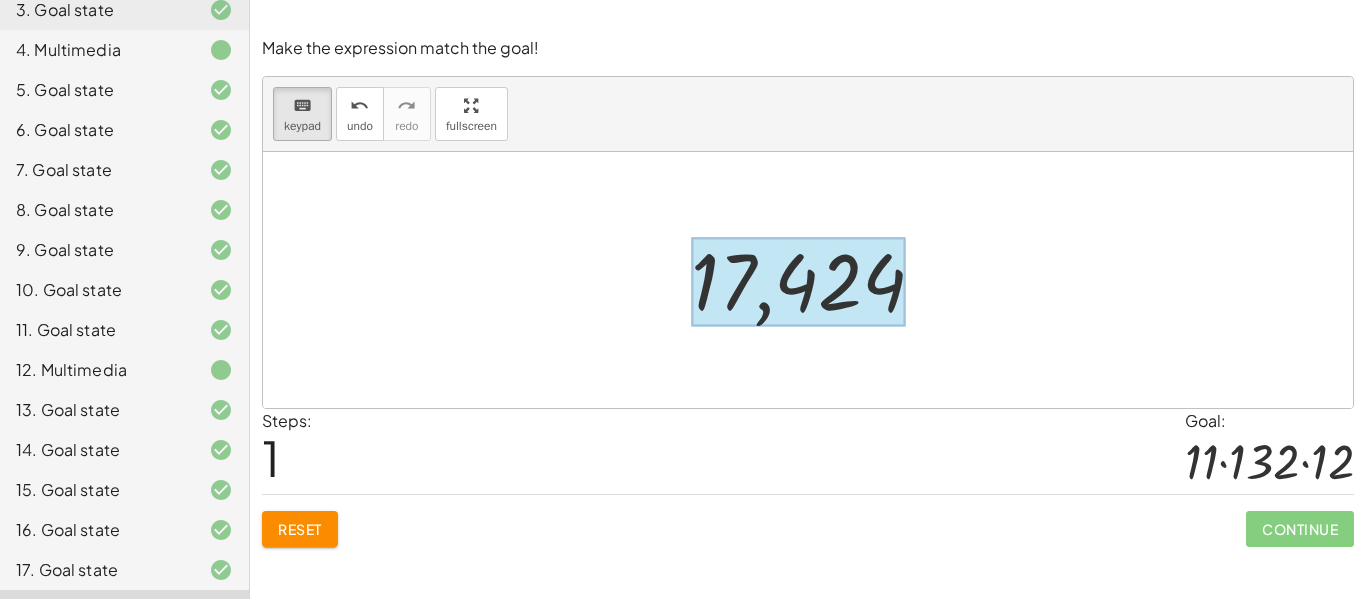 click at bounding box center (798, 282) 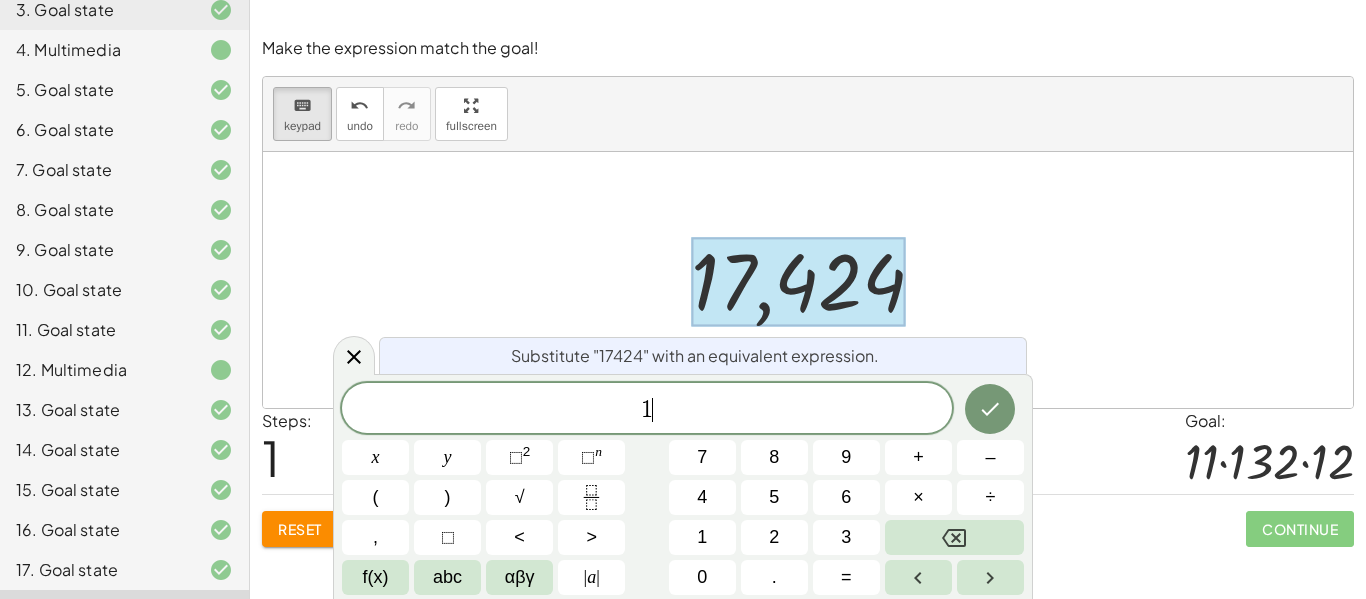 scroll, scrollTop: 14, scrollLeft: 0, axis: vertical 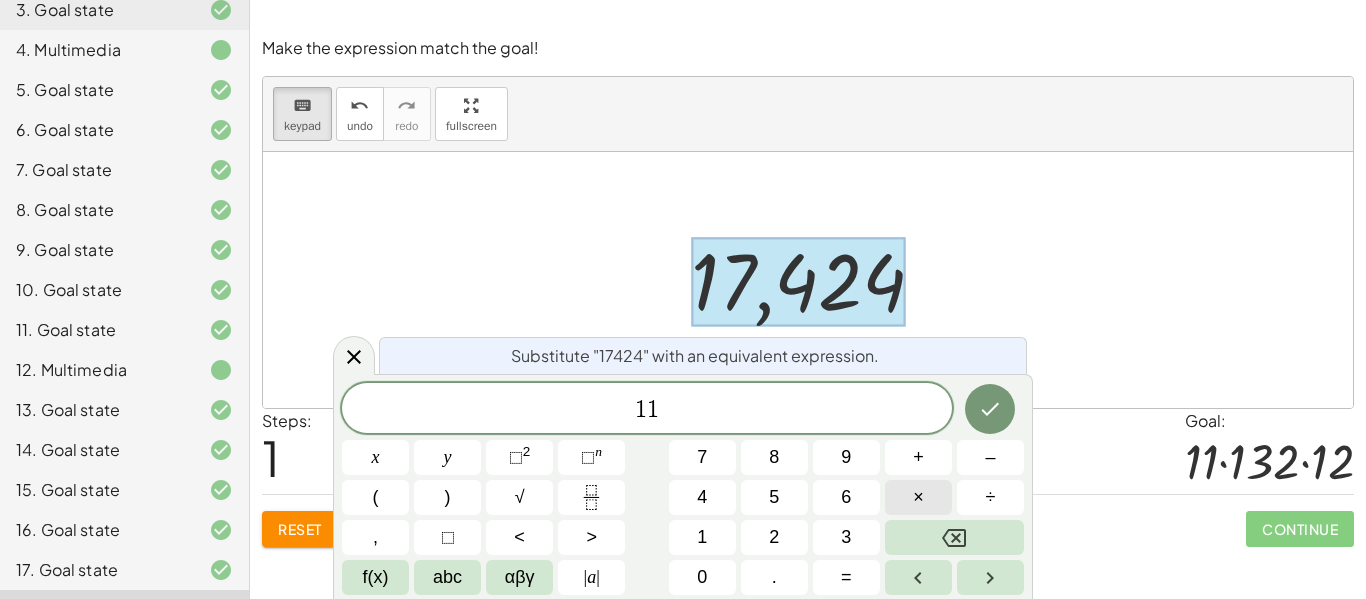 click on "×" at bounding box center (918, 497) 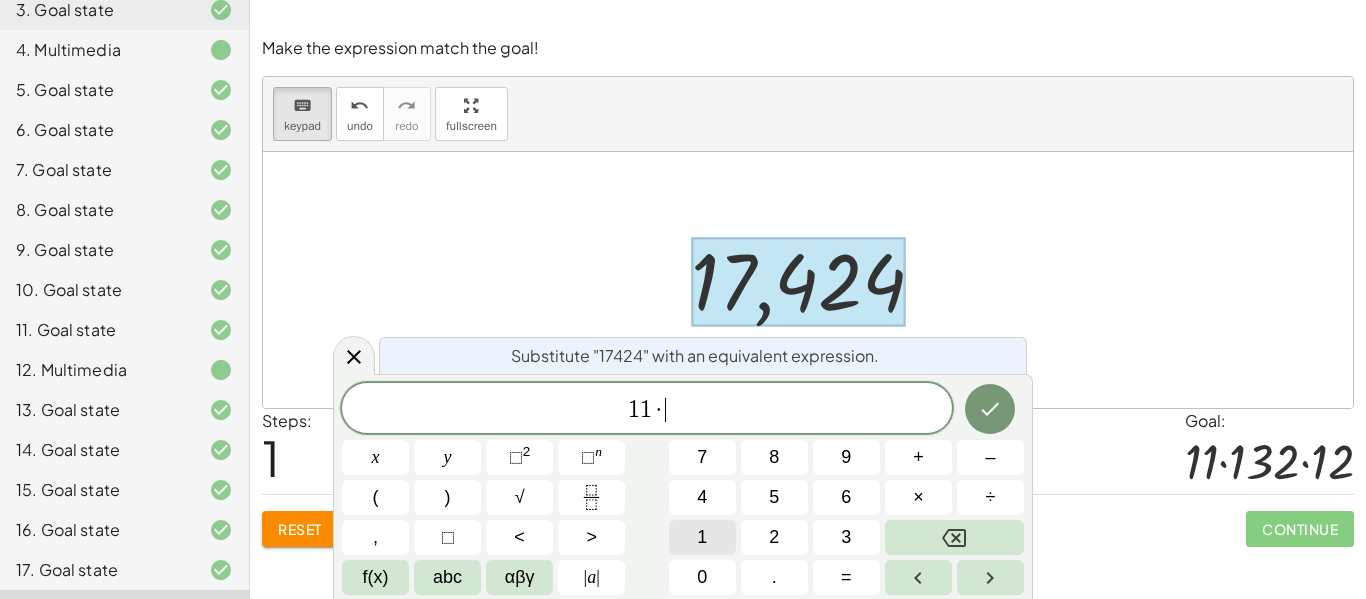 click on "1" at bounding box center (702, 537) 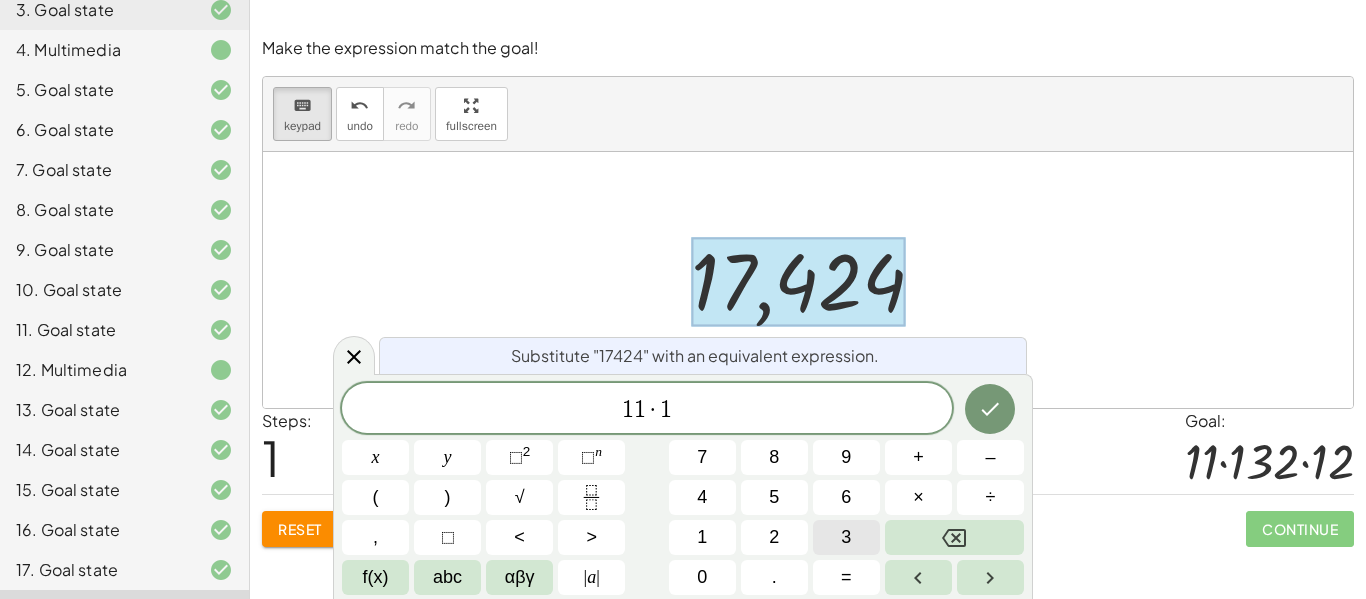 click on "3" at bounding box center [846, 537] 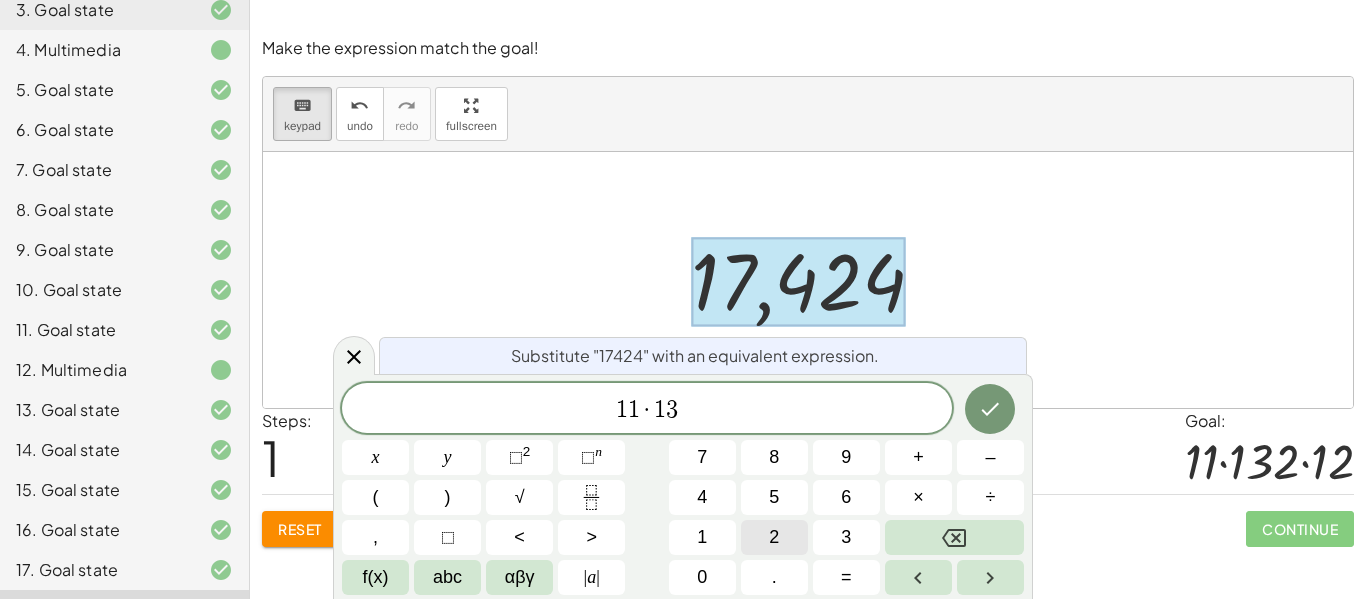 click on "2" at bounding box center [774, 537] 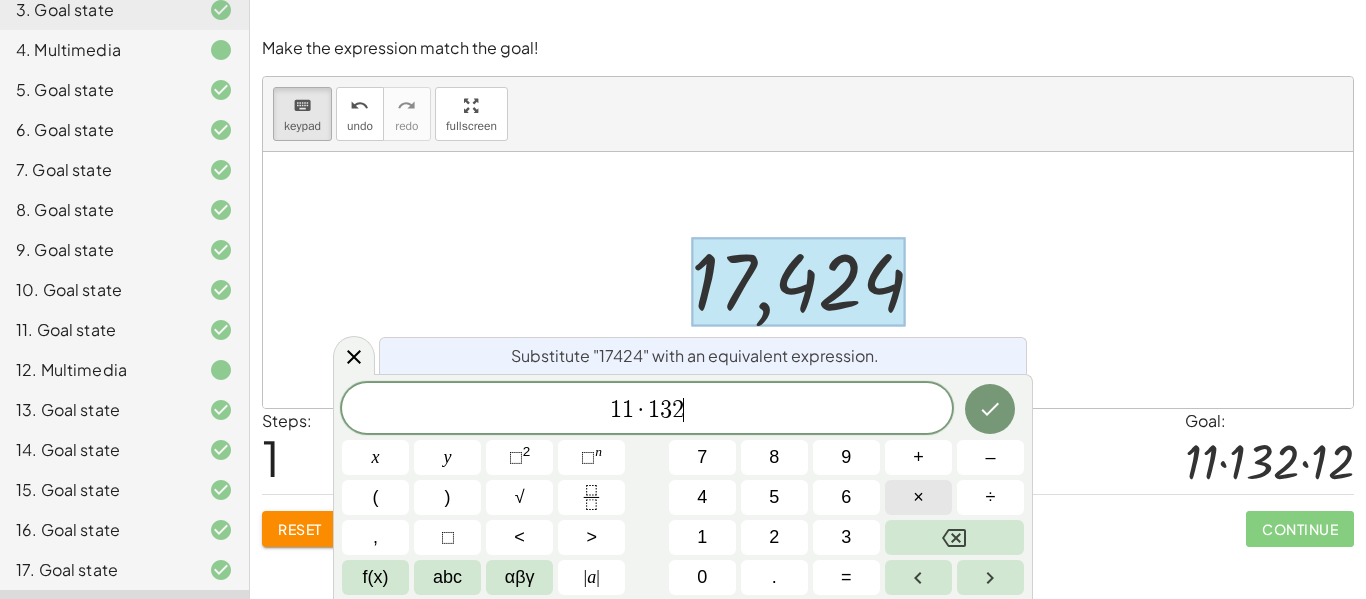 click on "×" at bounding box center [918, 497] 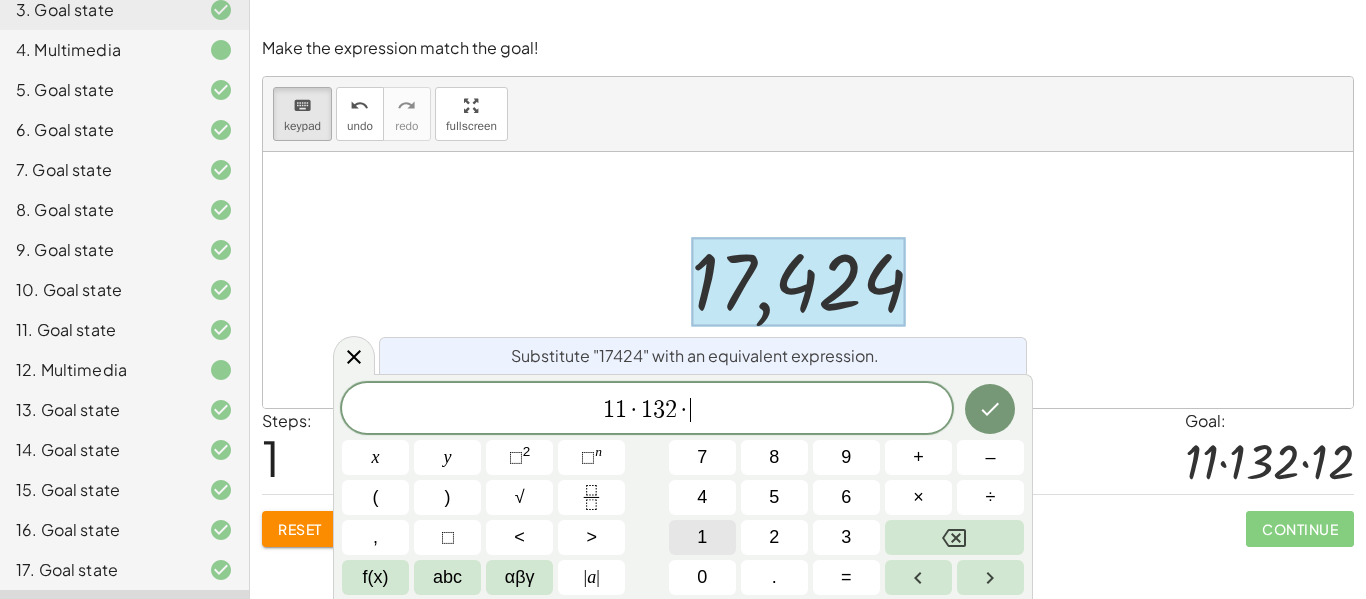 click on "1" at bounding box center [702, 537] 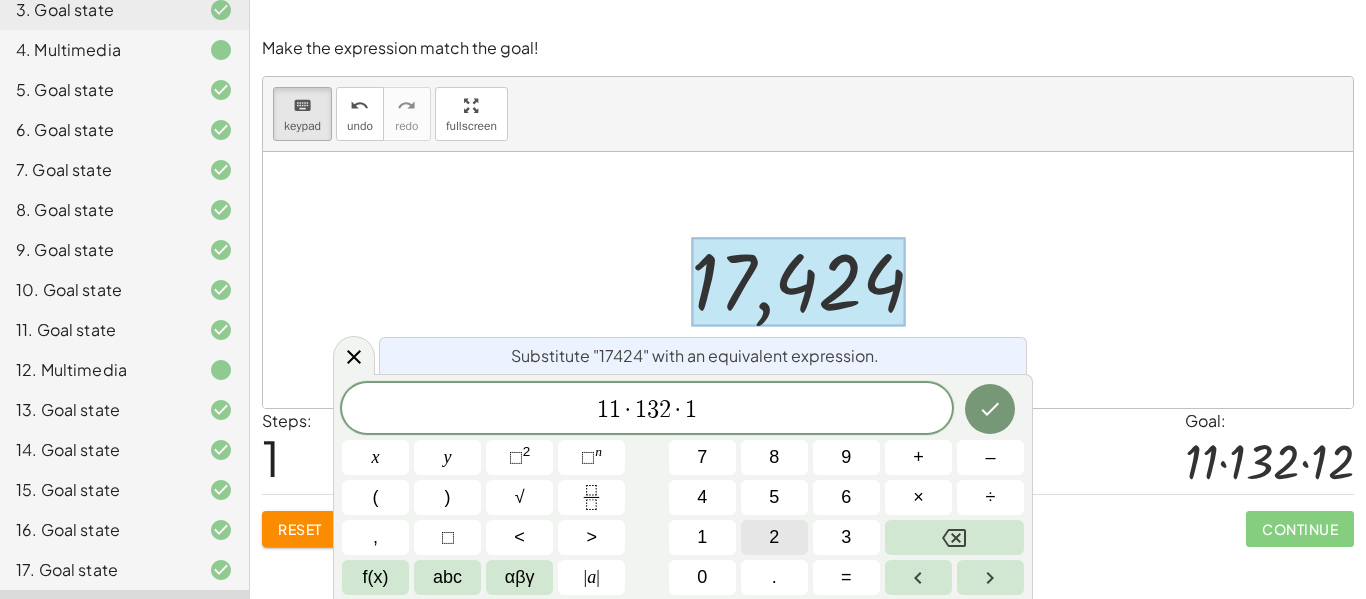 click on "2" at bounding box center (774, 537) 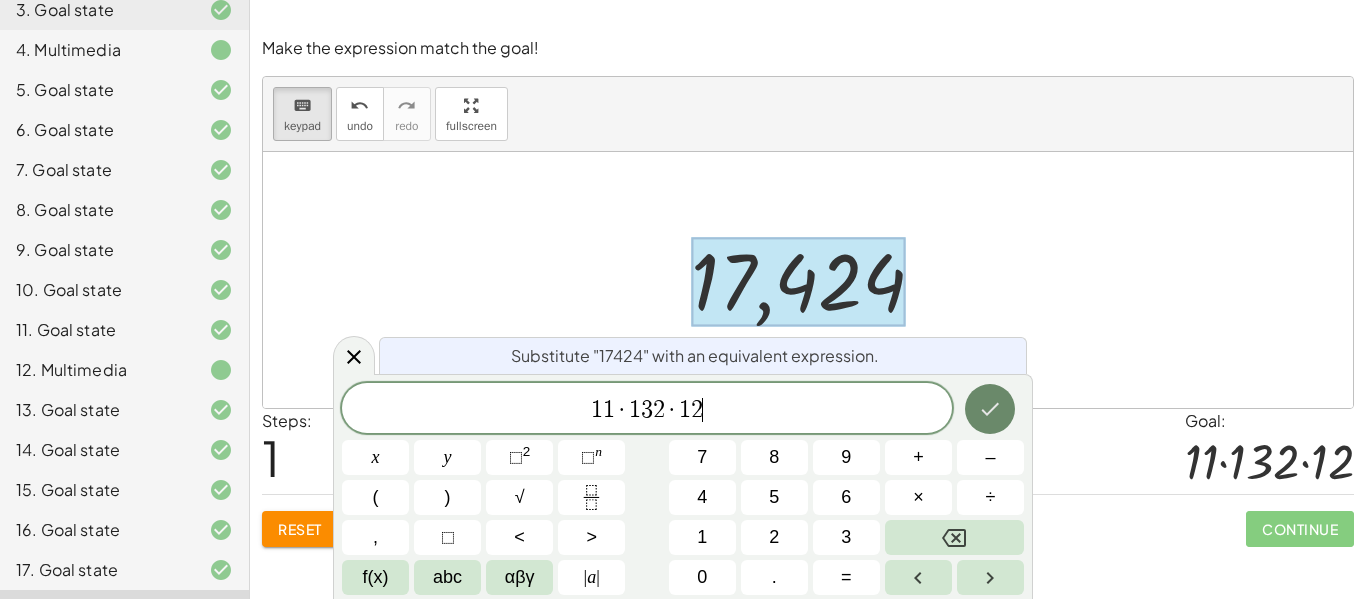 click at bounding box center (990, 409) 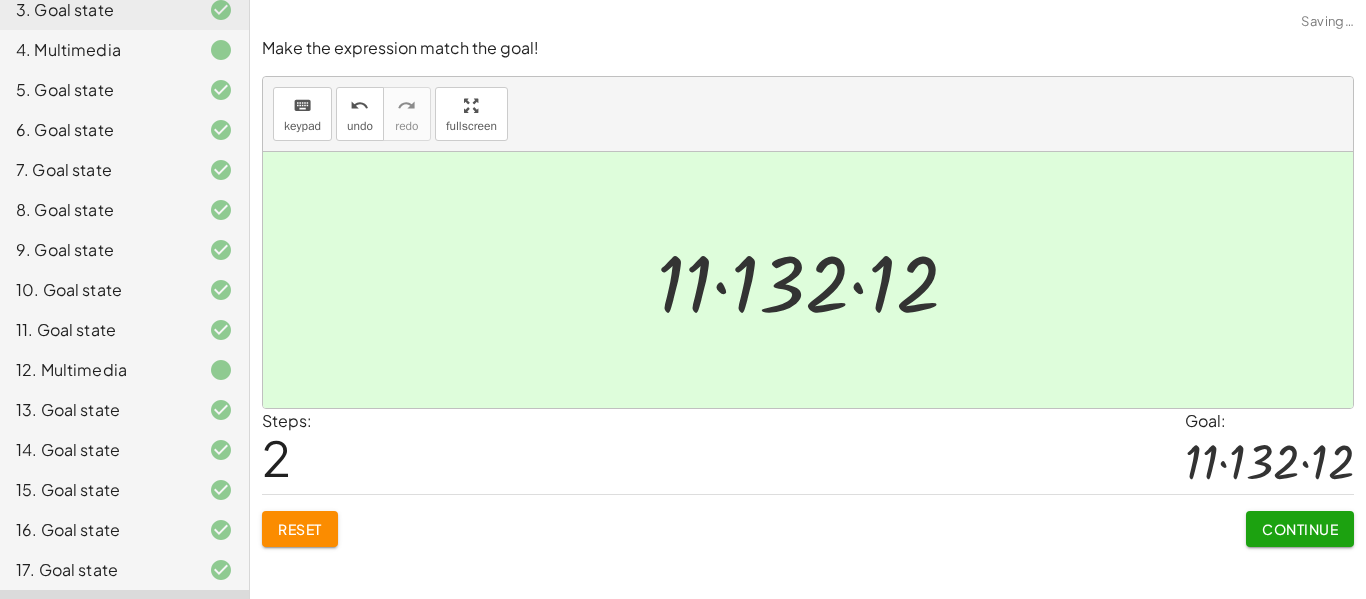 click on "Continue" 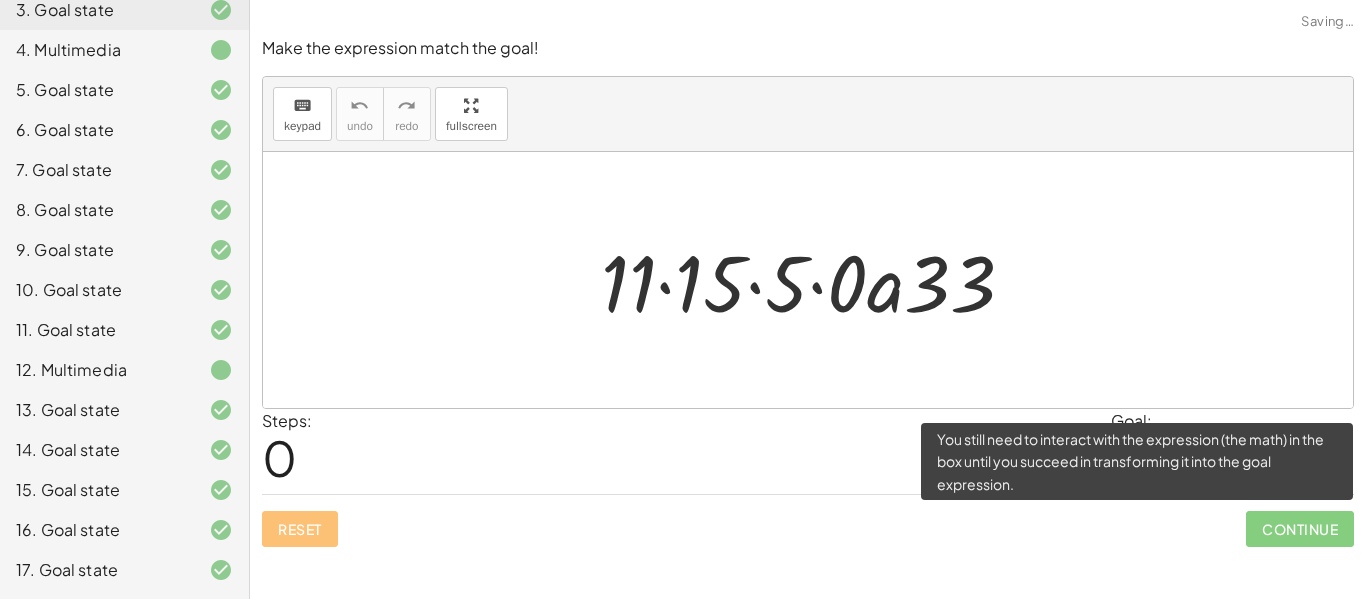 click on "Continue" 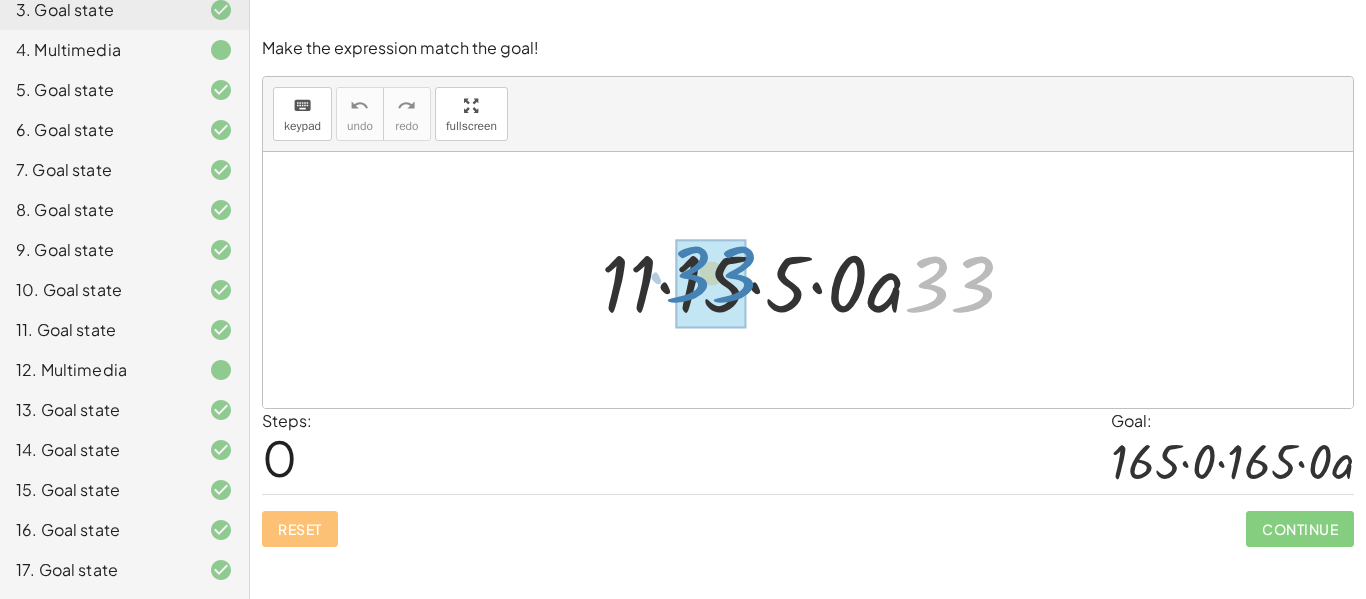 drag, startPoint x: 950, startPoint y: 283, endPoint x: 711, endPoint y: 272, distance: 239.253 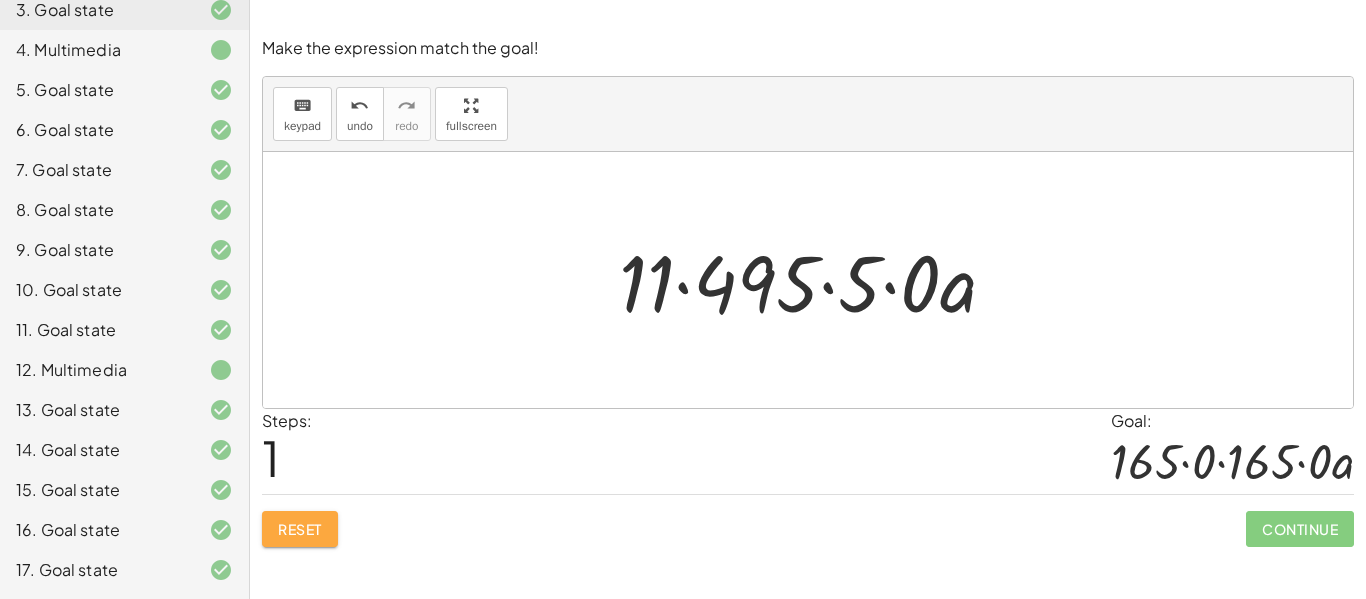 click on "Reset" at bounding box center [300, 529] 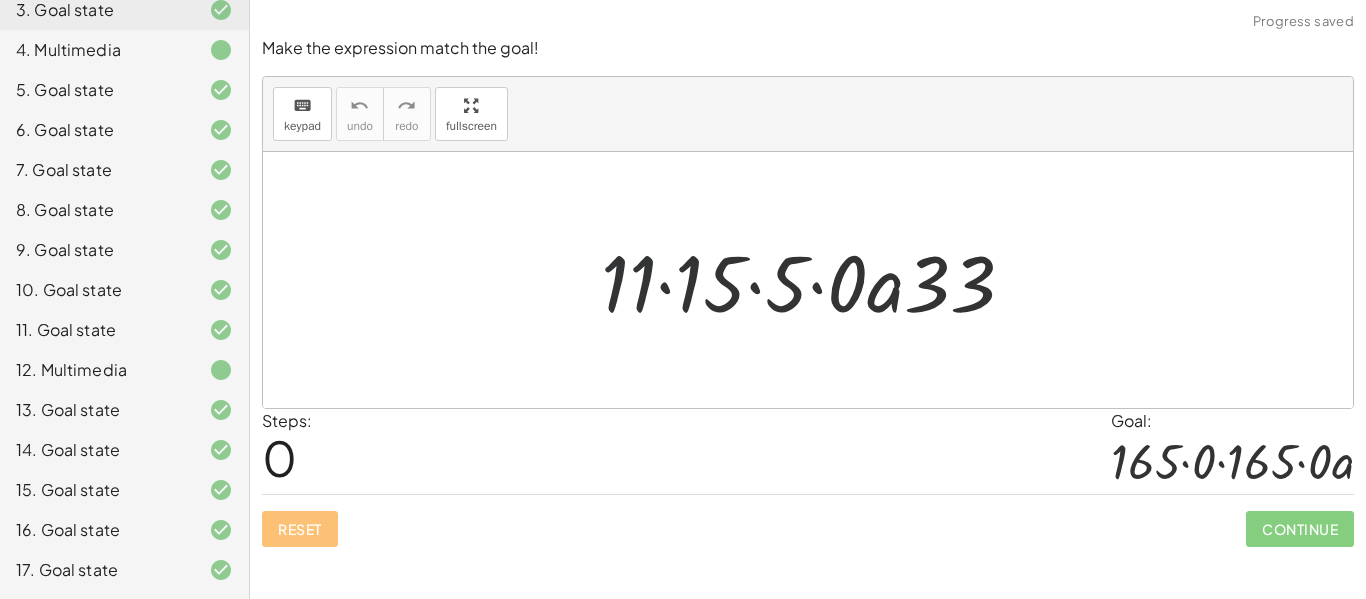 click at bounding box center (816, 280) 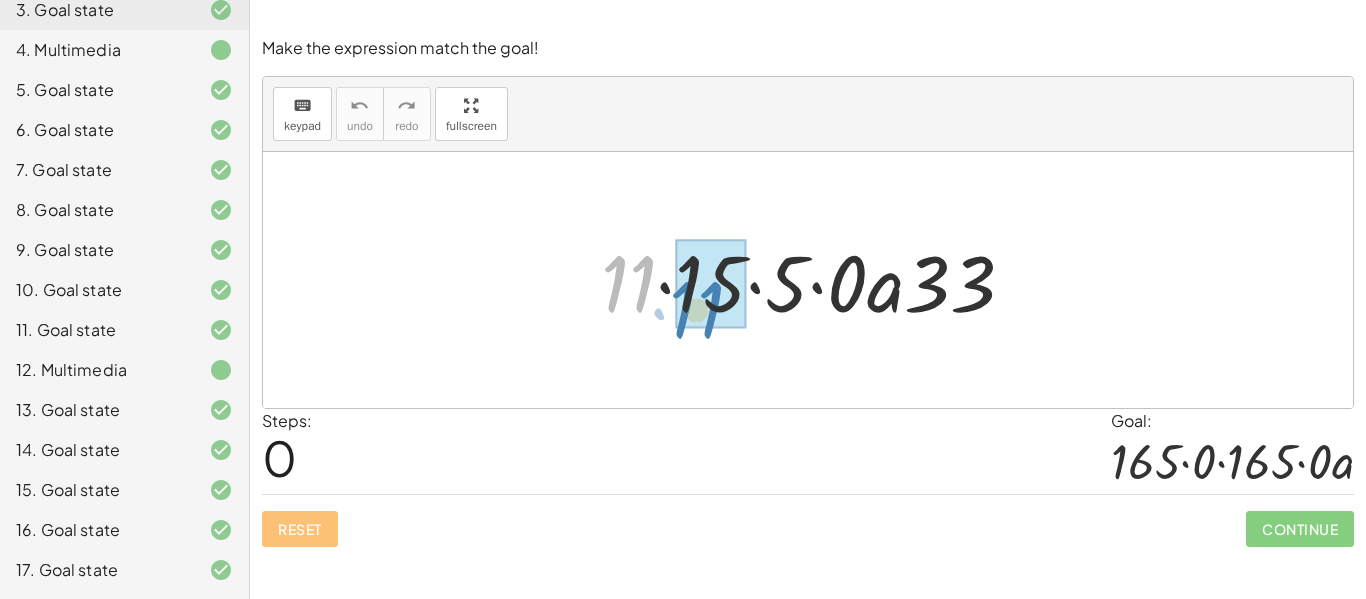 drag, startPoint x: 626, startPoint y: 293, endPoint x: 695, endPoint y: 317, distance: 73.05477 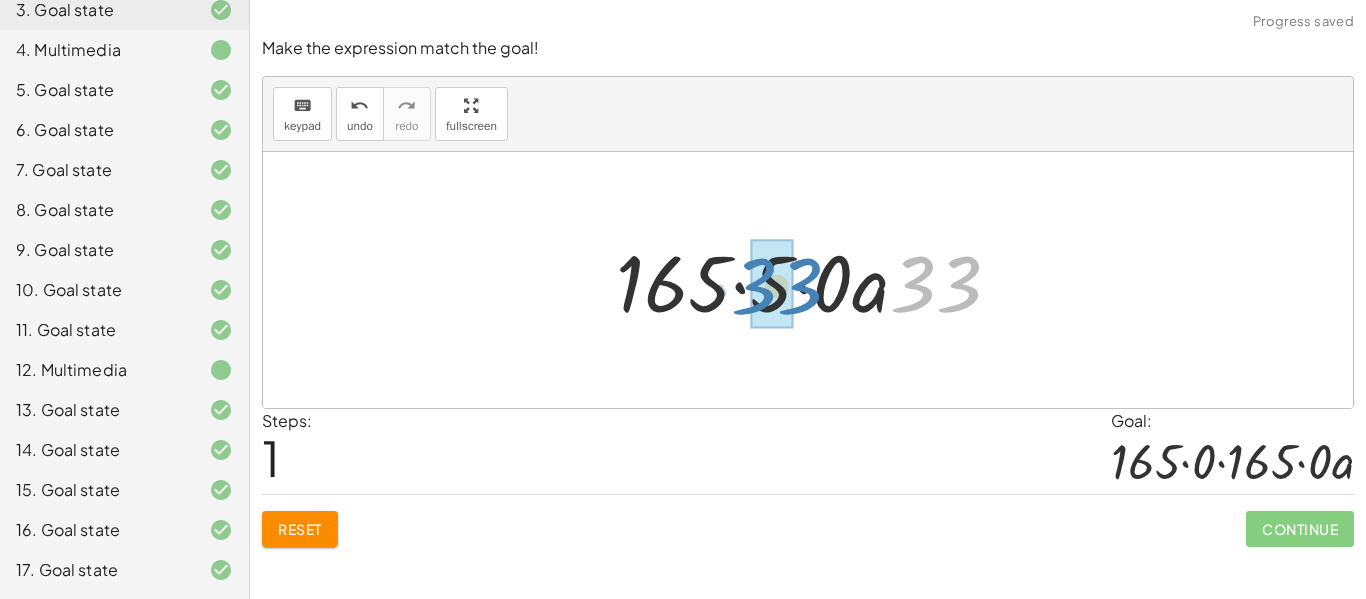 drag, startPoint x: 910, startPoint y: 299, endPoint x: 754, endPoint y: 300, distance: 156.0032 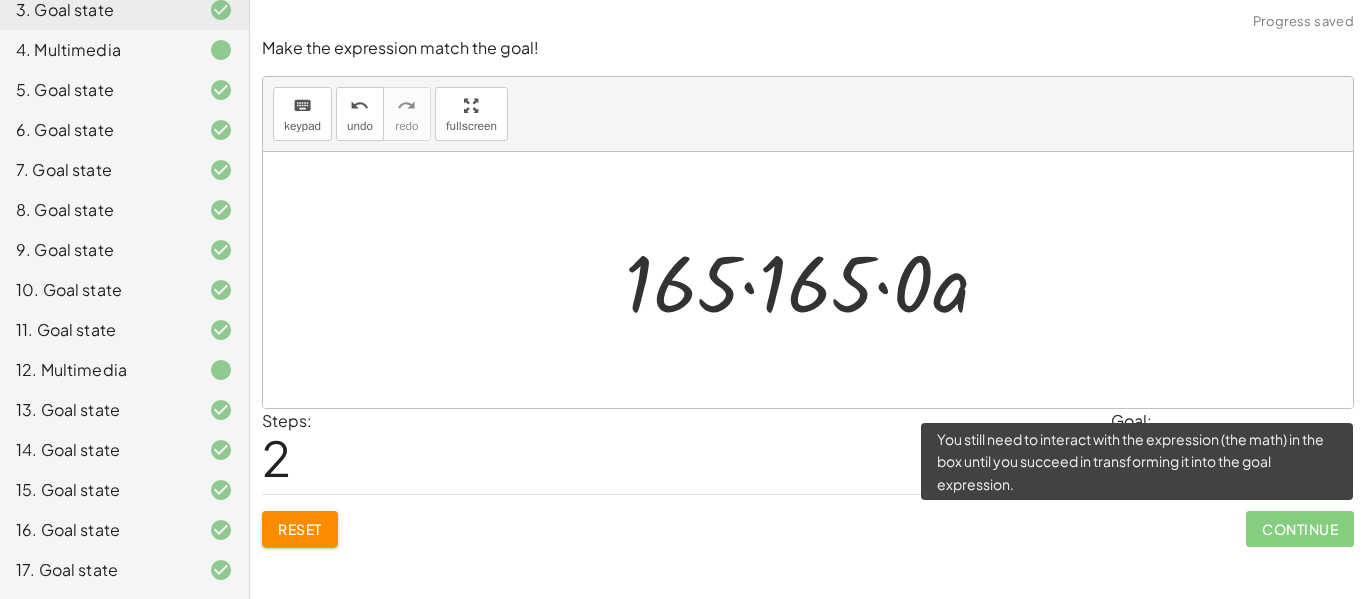 click on "Continue" 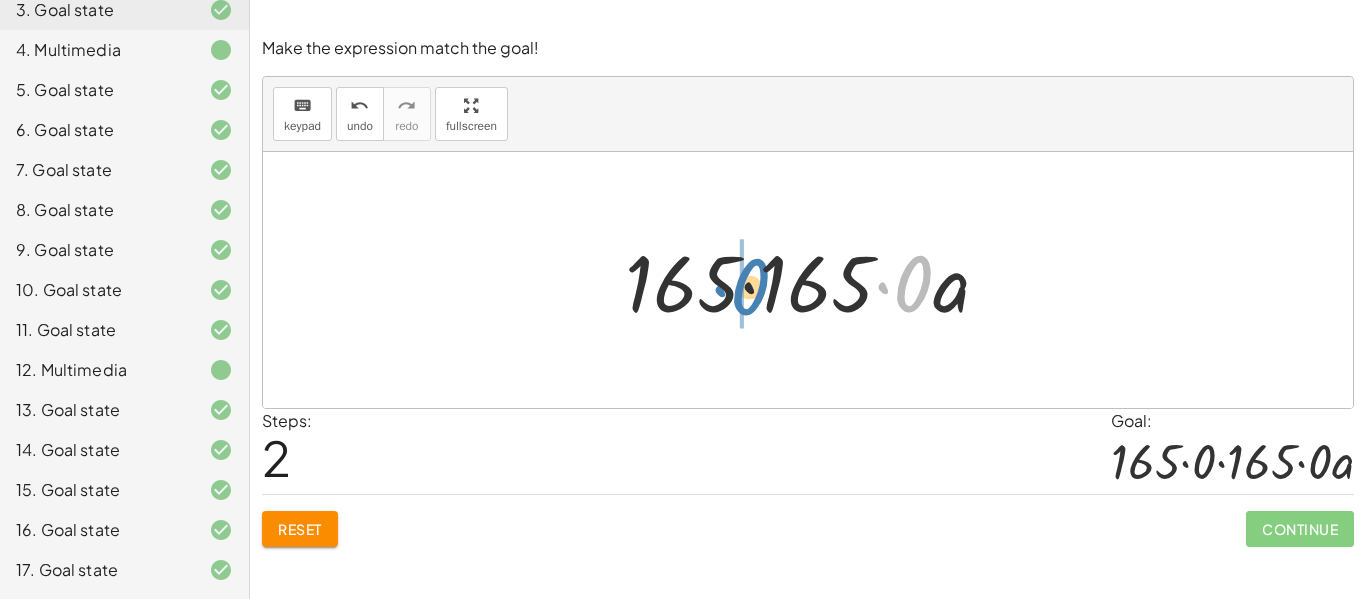 drag, startPoint x: 904, startPoint y: 283, endPoint x: 741, endPoint y: 286, distance: 163.0276 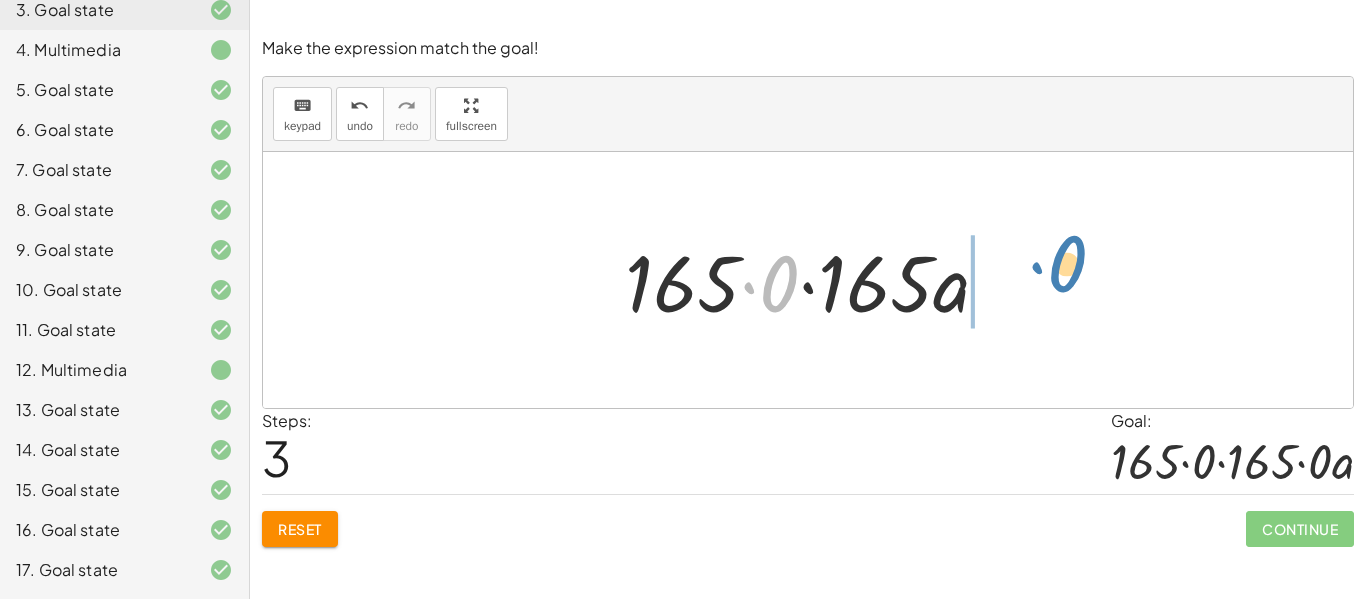 drag, startPoint x: 790, startPoint y: 277, endPoint x: 1076, endPoint y: 262, distance: 286.3931 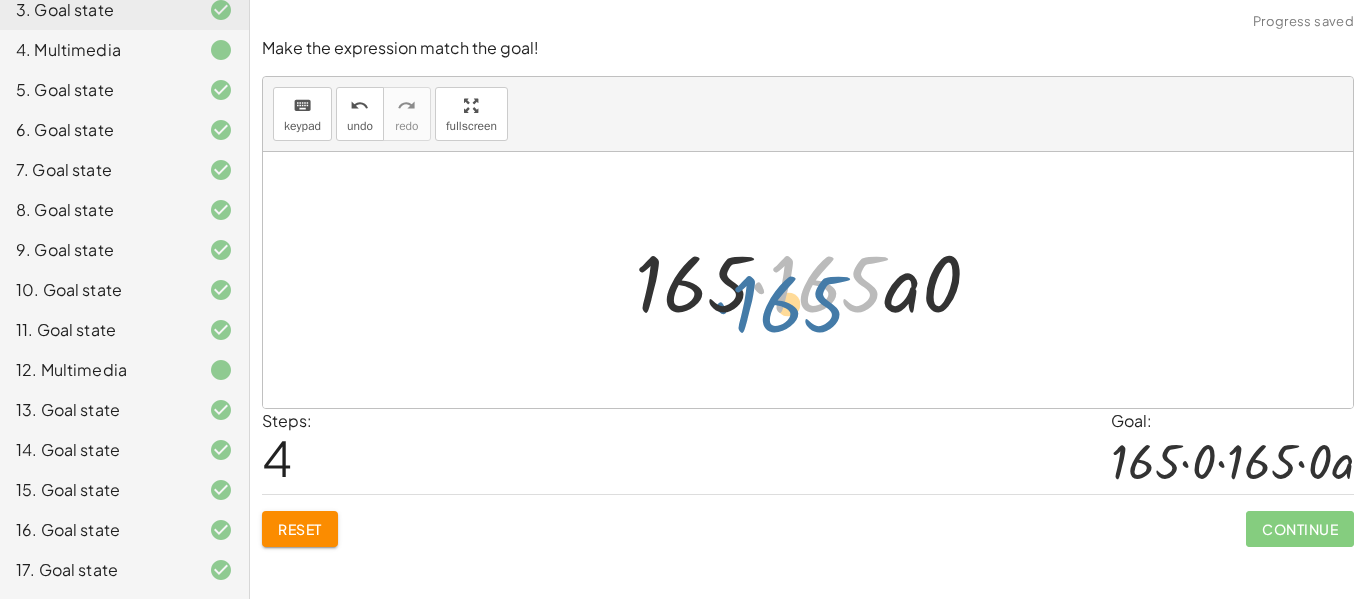 drag, startPoint x: 857, startPoint y: 291, endPoint x: 829, endPoint y: 305, distance: 31.304953 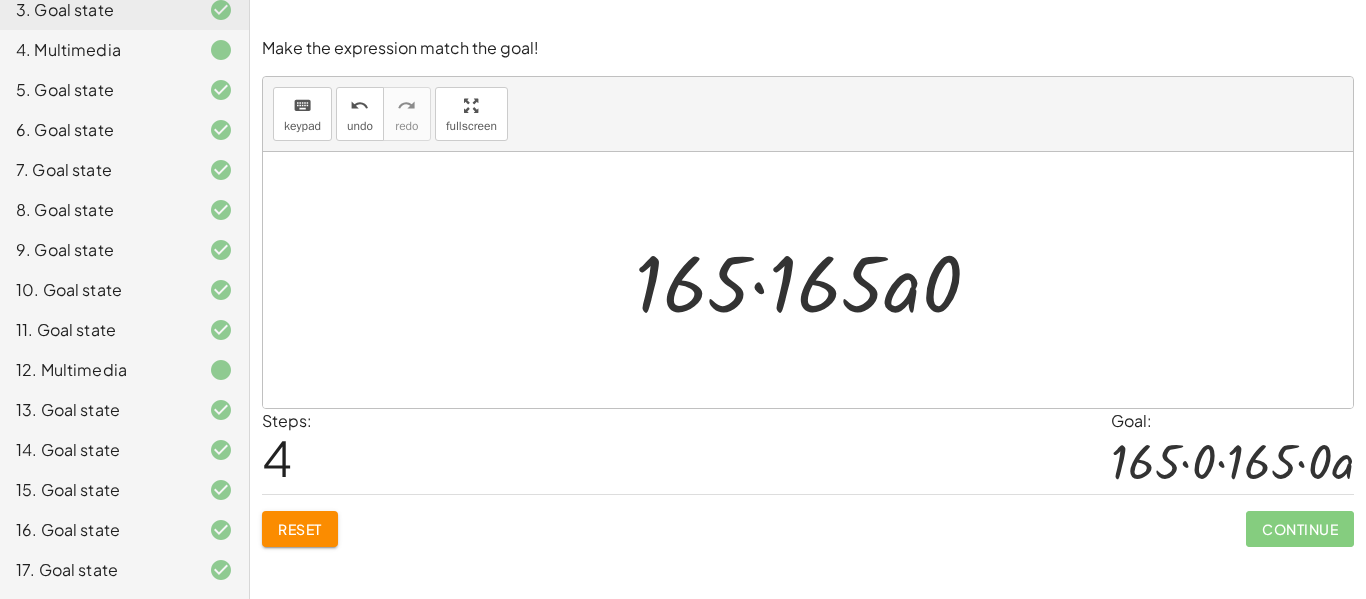 click at bounding box center (816, 280) 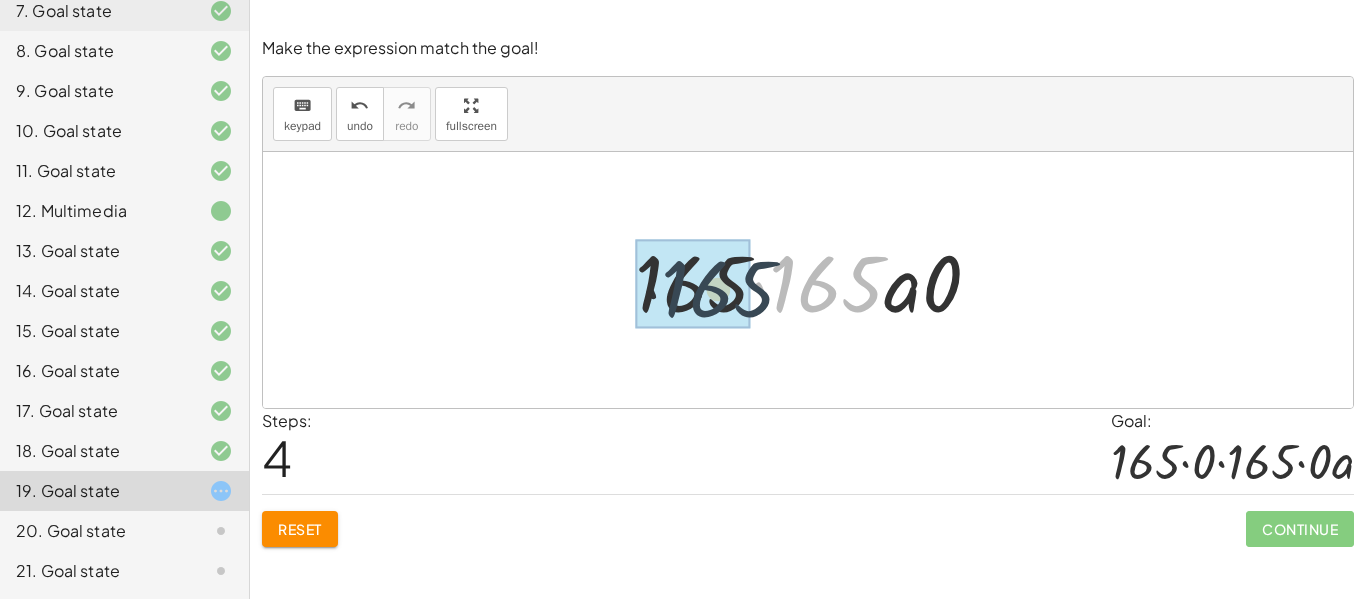 drag, startPoint x: 797, startPoint y: 298, endPoint x: 671, endPoint y: 292, distance: 126.14278 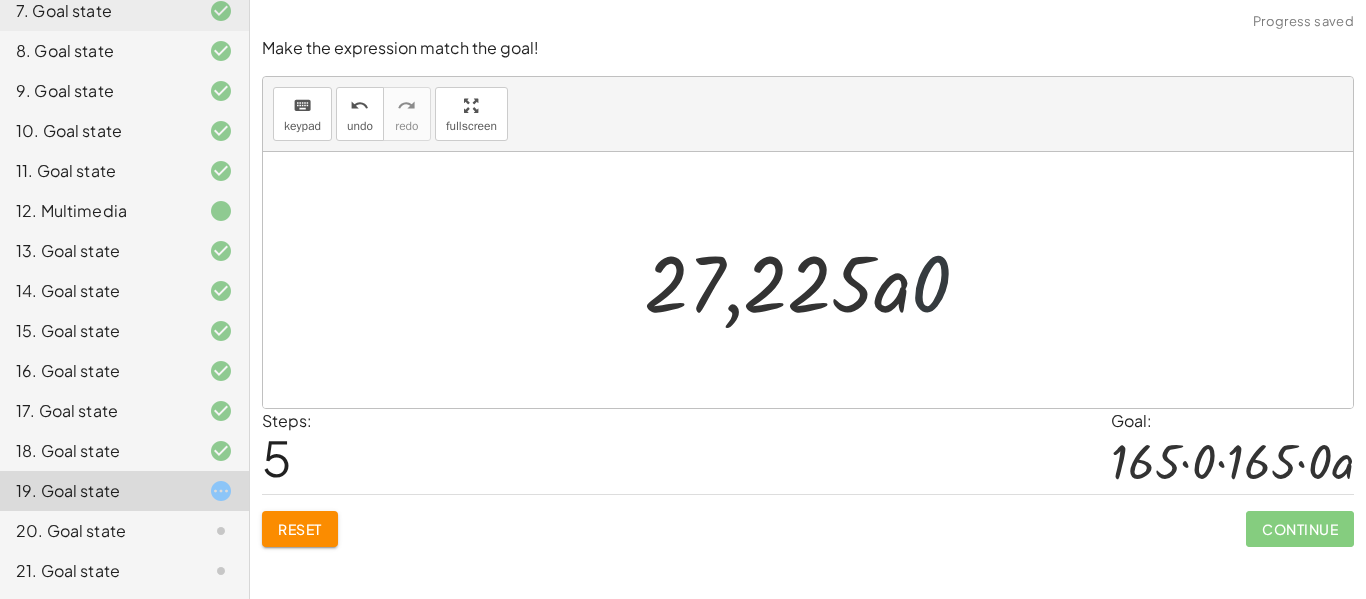 drag, startPoint x: 929, startPoint y: 323, endPoint x: 907, endPoint y: 363, distance: 45.65085 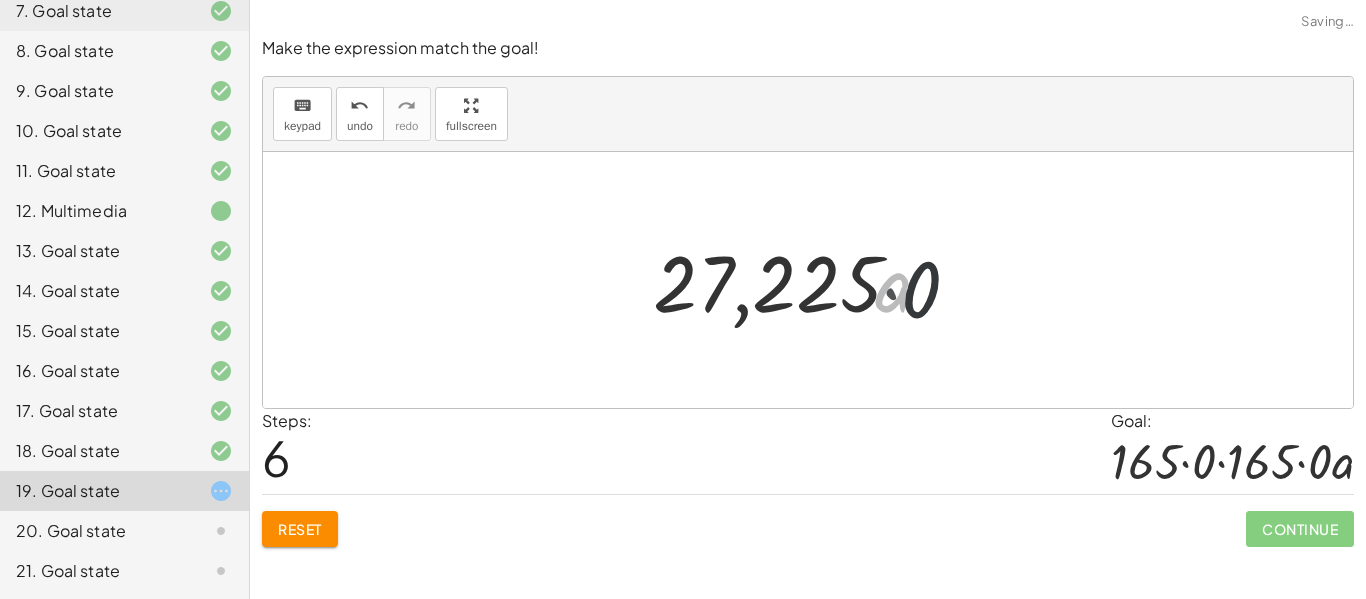 drag, startPoint x: 907, startPoint y: 363, endPoint x: 738, endPoint y: 310, distance: 177.11578 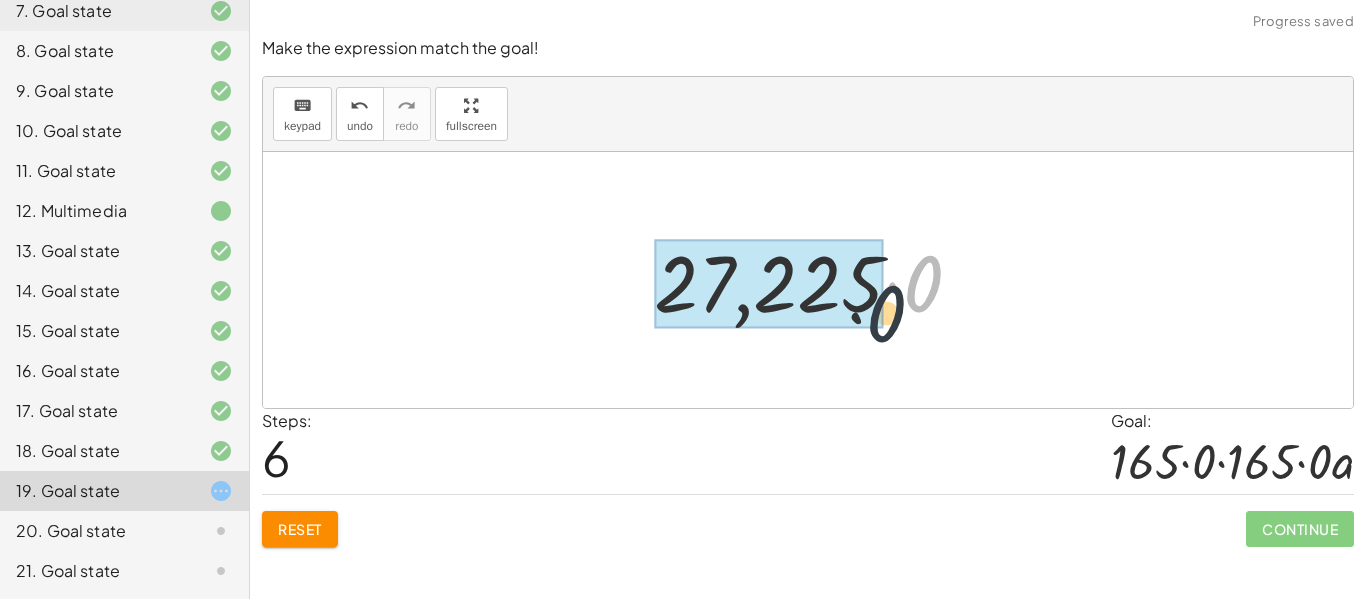 drag, startPoint x: 909, startPoint y: 298, endPoint x: 831, endPoint y: 299, distance: 78.00641 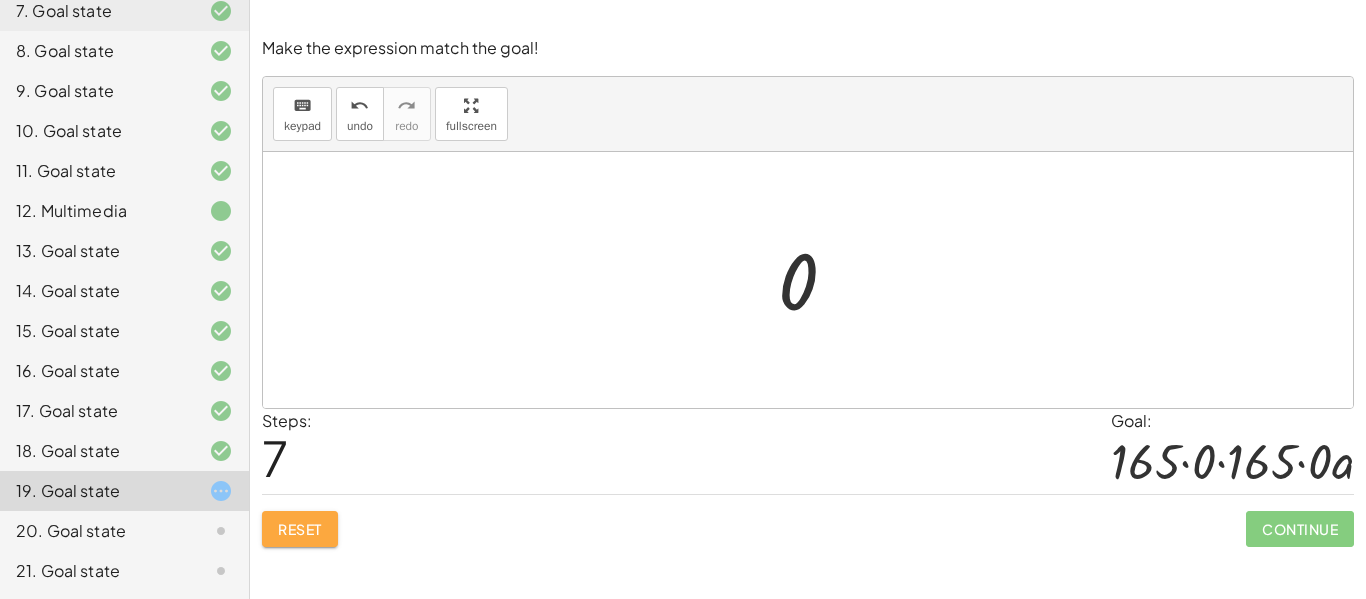 click on "Reset" 